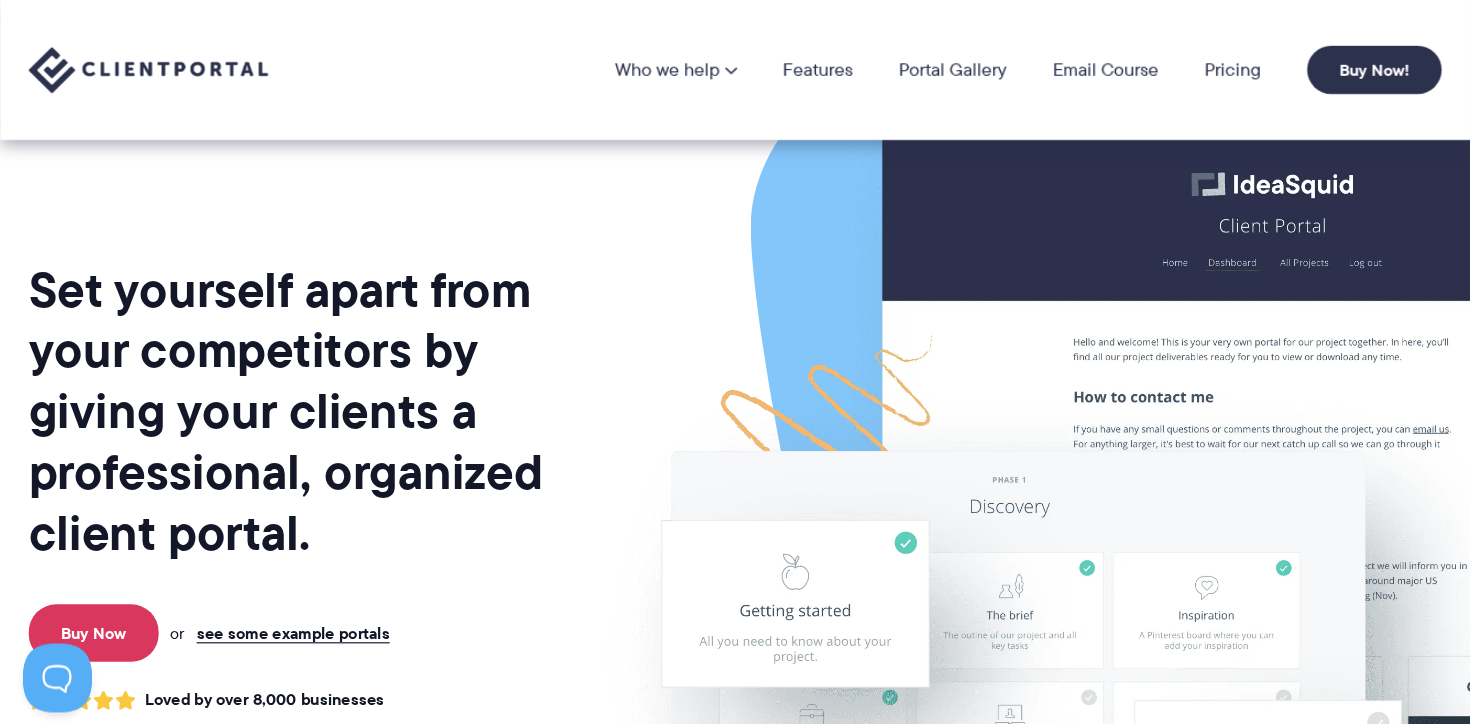 scroll, scrollTop: 0, scrollLeft: 0, axis: both 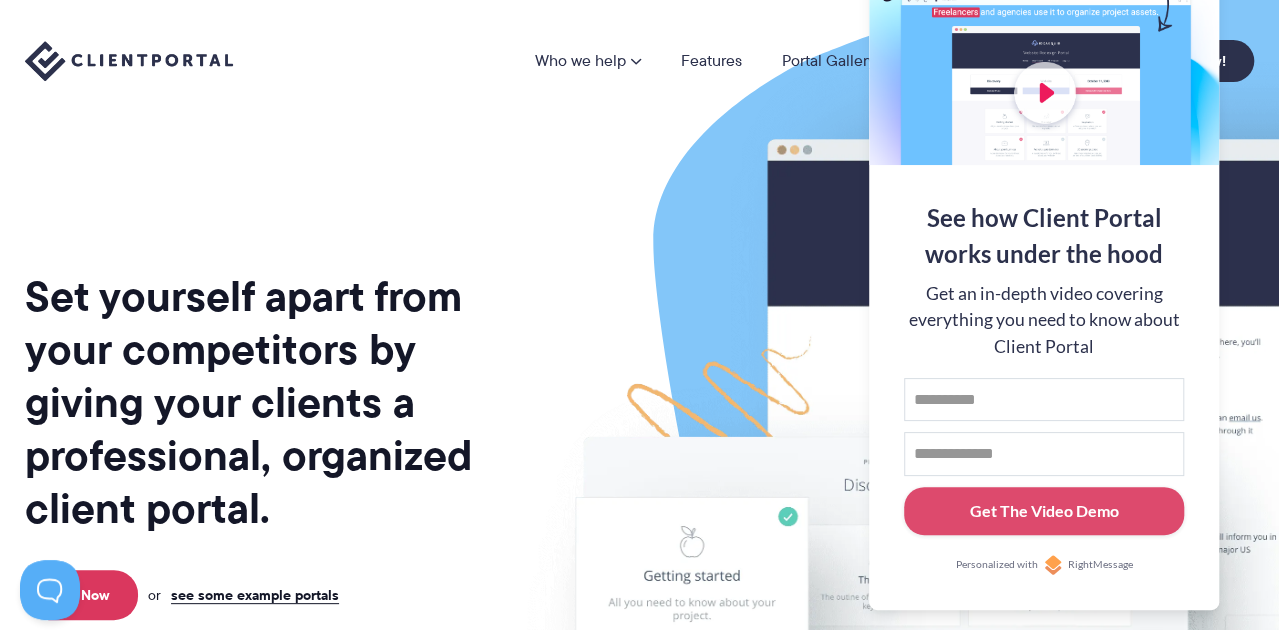 click at bounding box center (1051, 495) 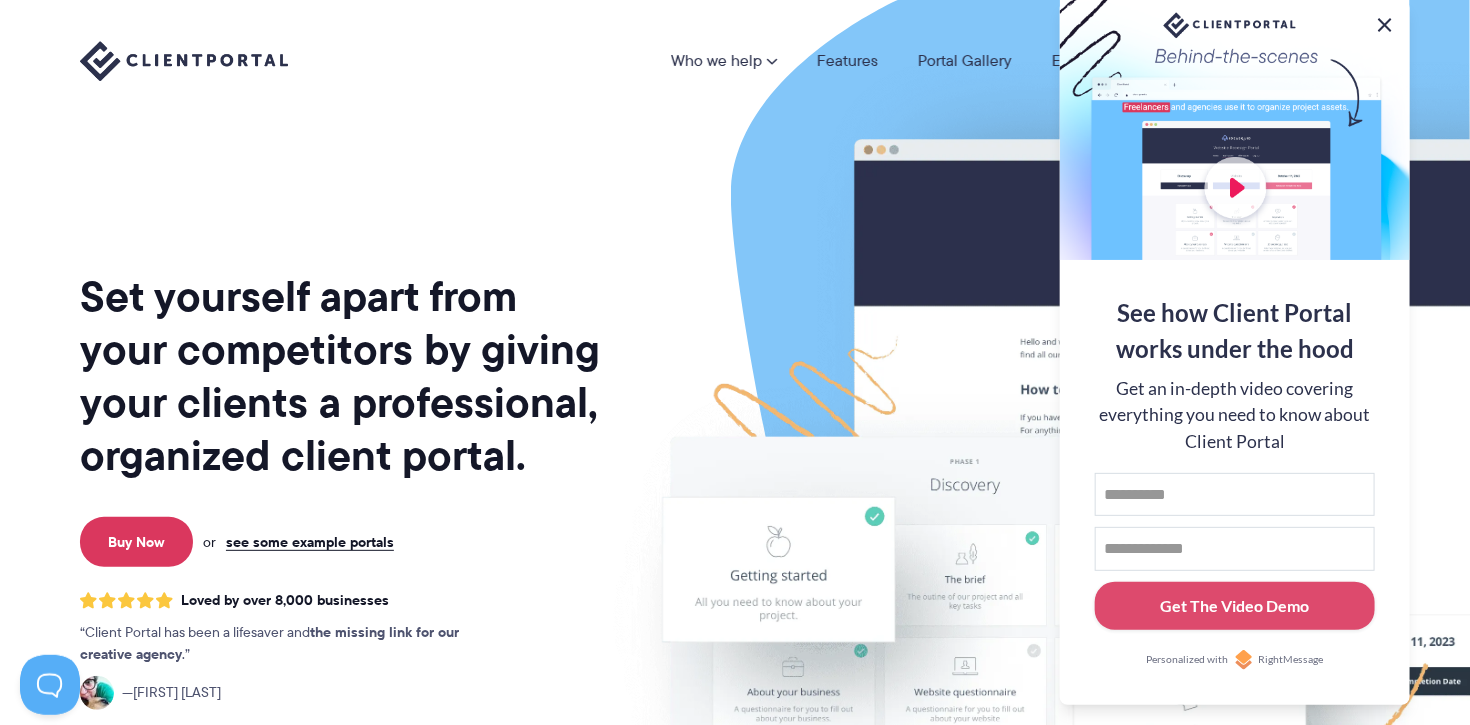 click at bounding box center [1385, 25] 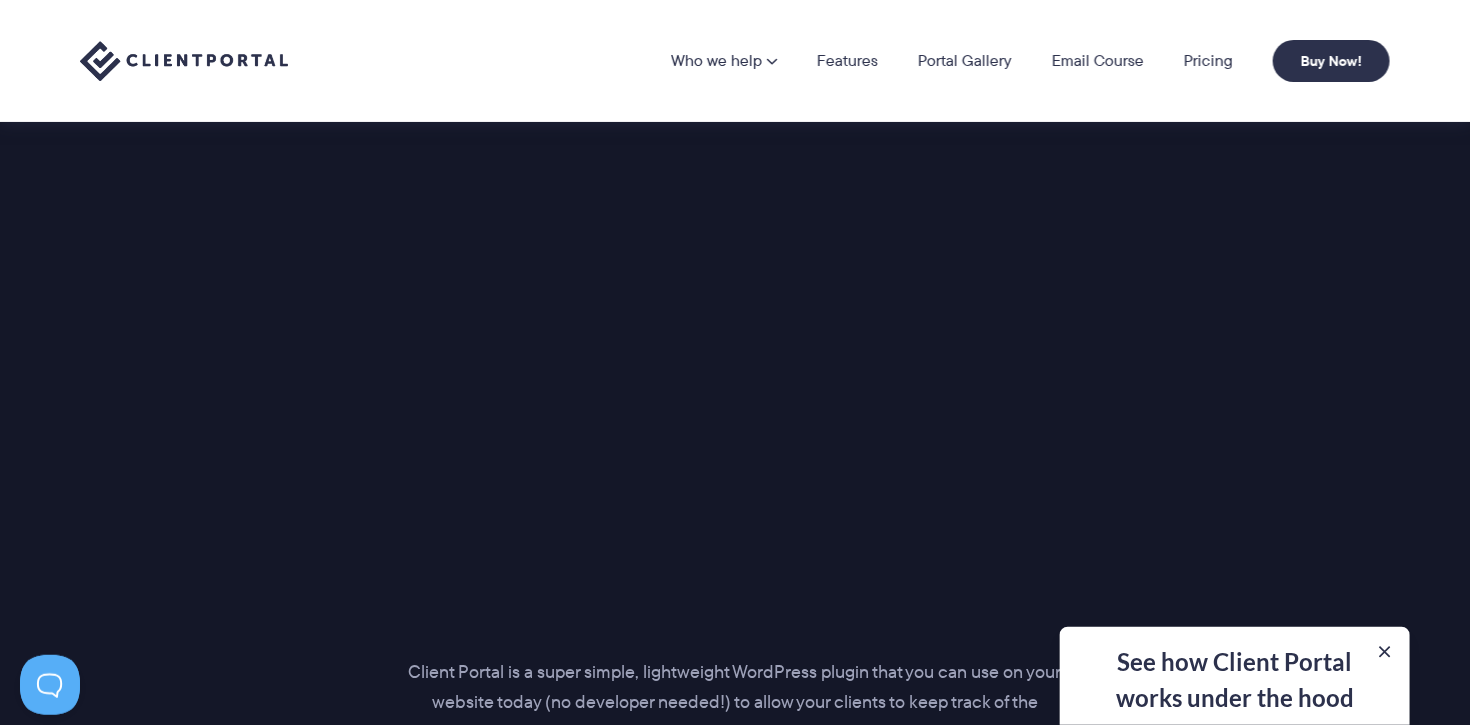 scroll, scrollTop: 2539, scrollLeft: 0, axis: vertical 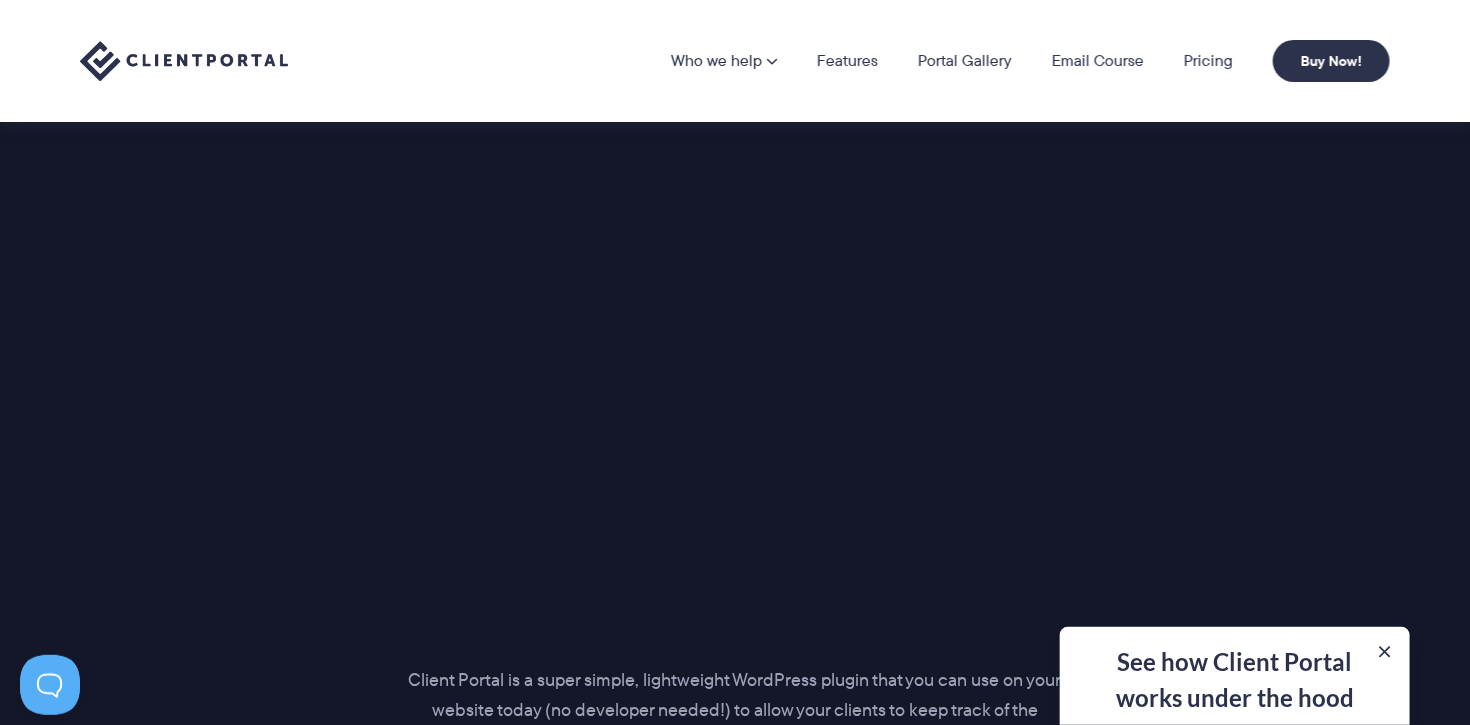 click on "Introducing…   The perfect portal for your clients                 Client Portal is a super simple, lightweight WordPress plugin that you can use on your website today (no developer needed!) to allow your clients to keep track of the project and give them access to all files at any time.   No more  "Can you send me our logo? I've lost it again!"  requests.       See pricing options" at bounding box center [735, 444] 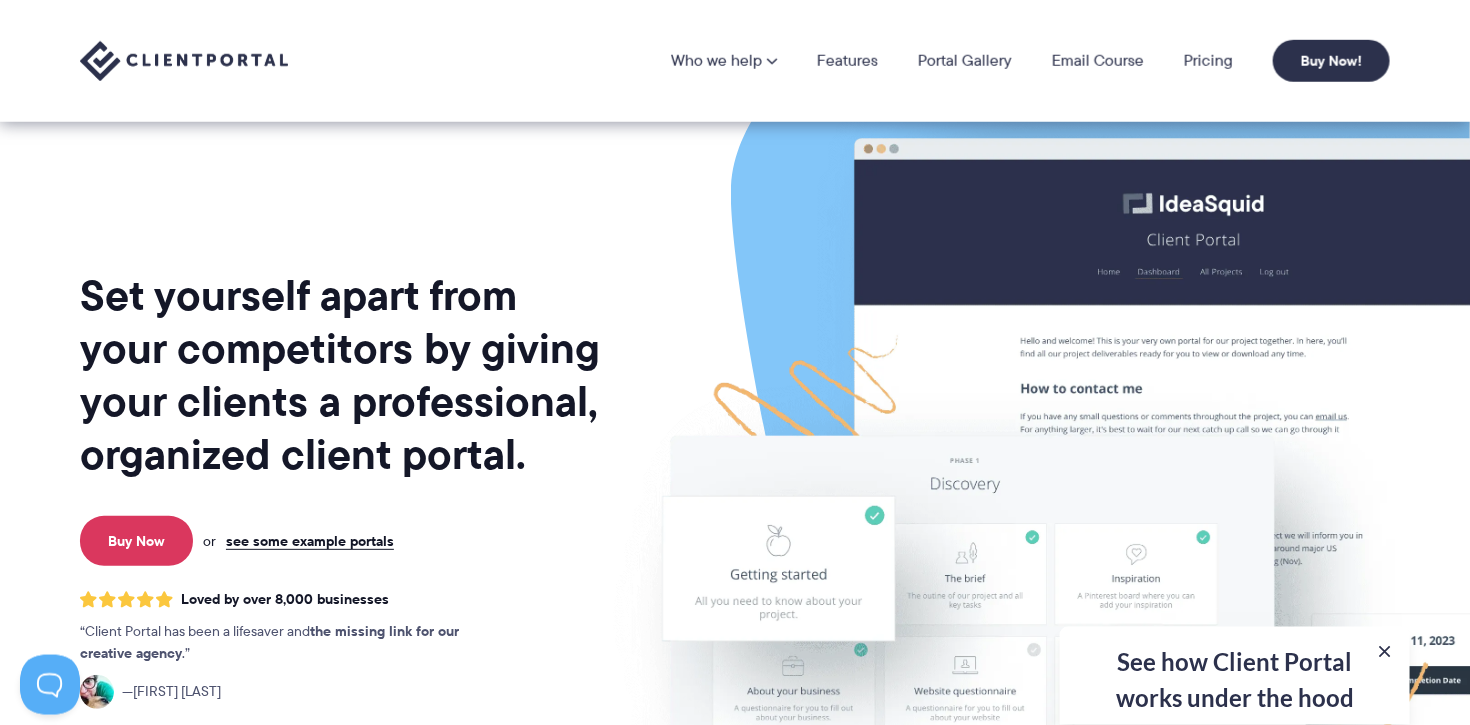 scroll, scrollTop: 0, scrollLeft: 0, axis: both 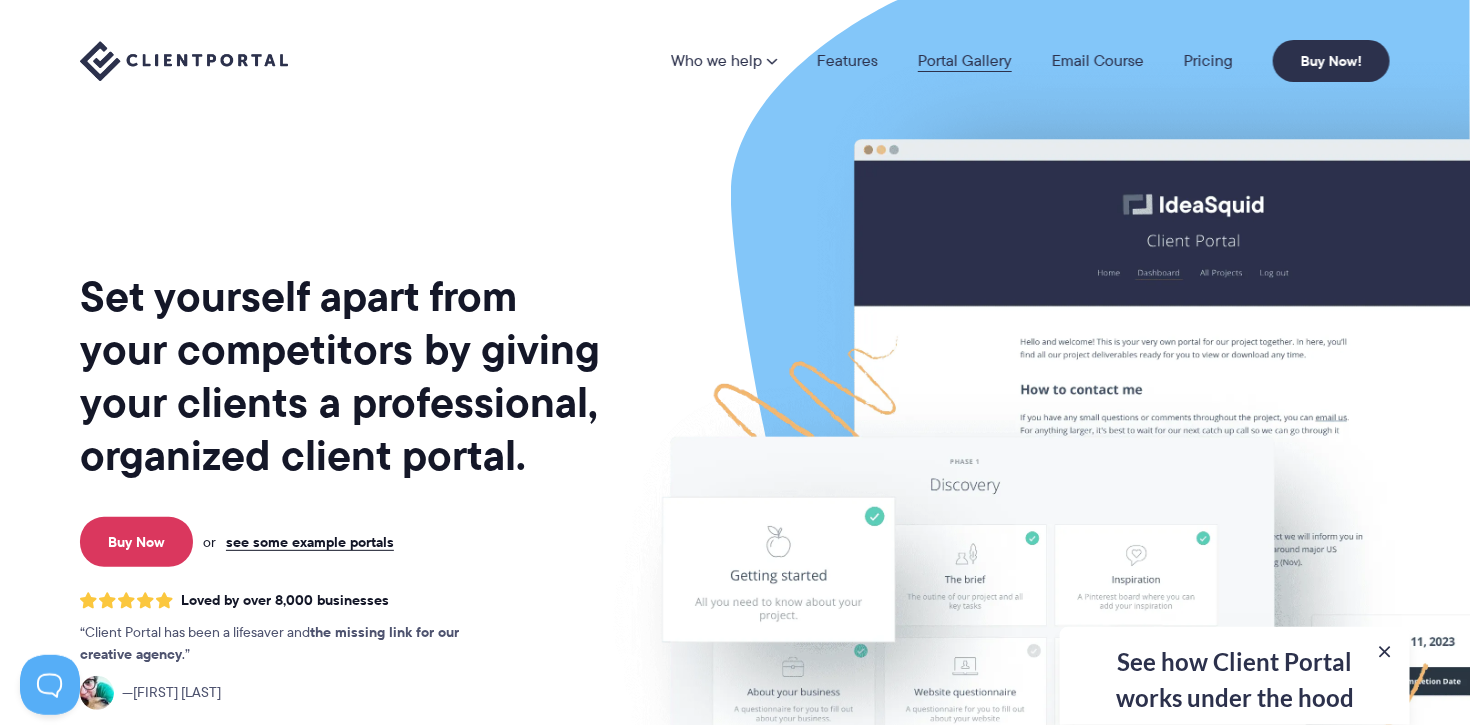 click on "Portal Gallery" at bounding box center (965, 61) 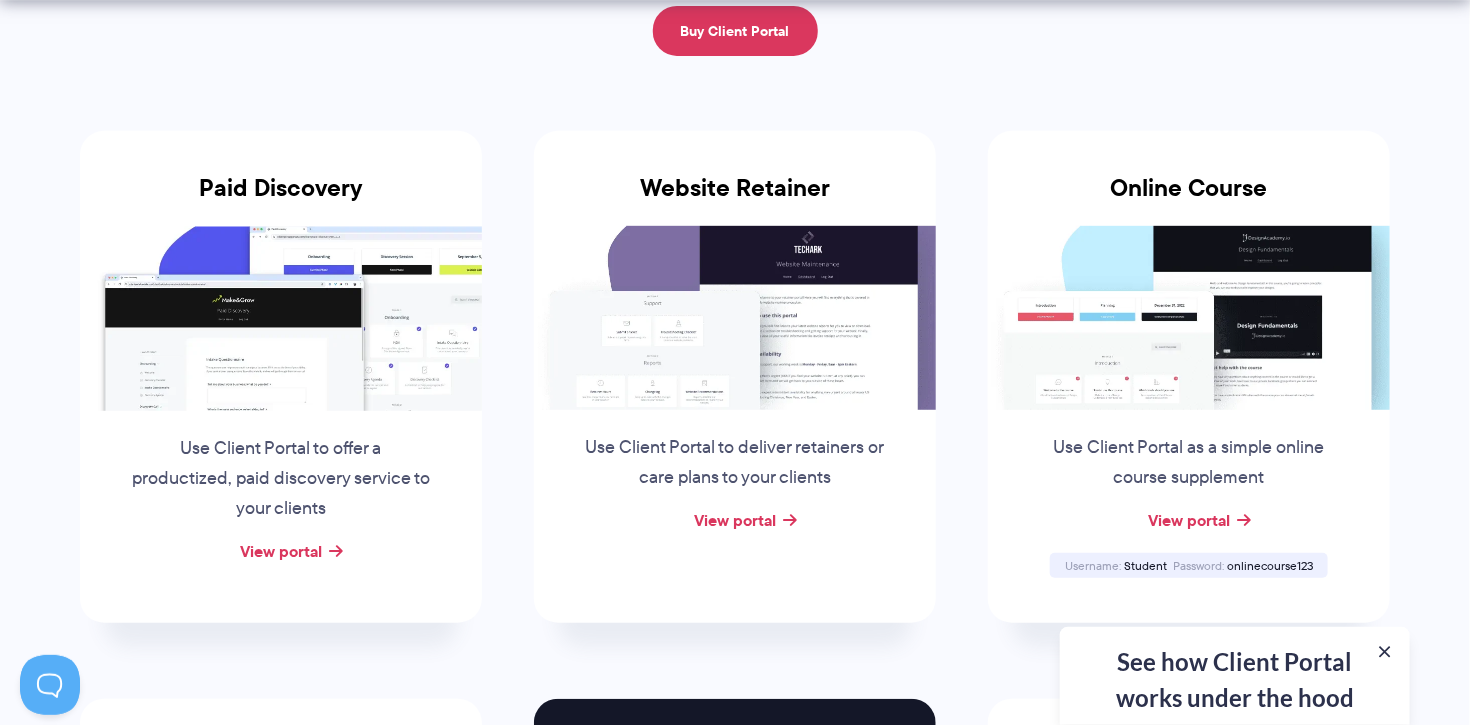 scroll, scrollTop: 331, scrollLeft: 0, axis: vertical 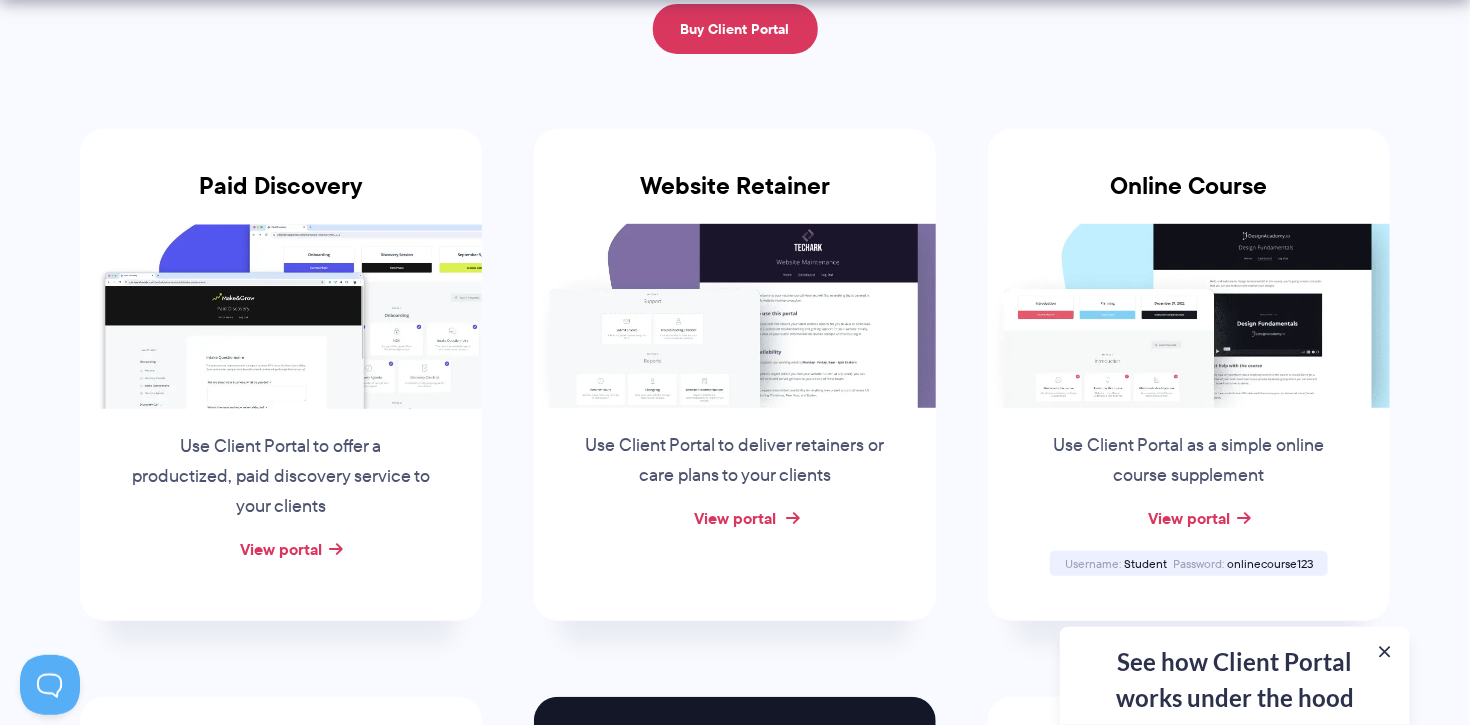 click on "View portal" at bounding box center (735, 518) 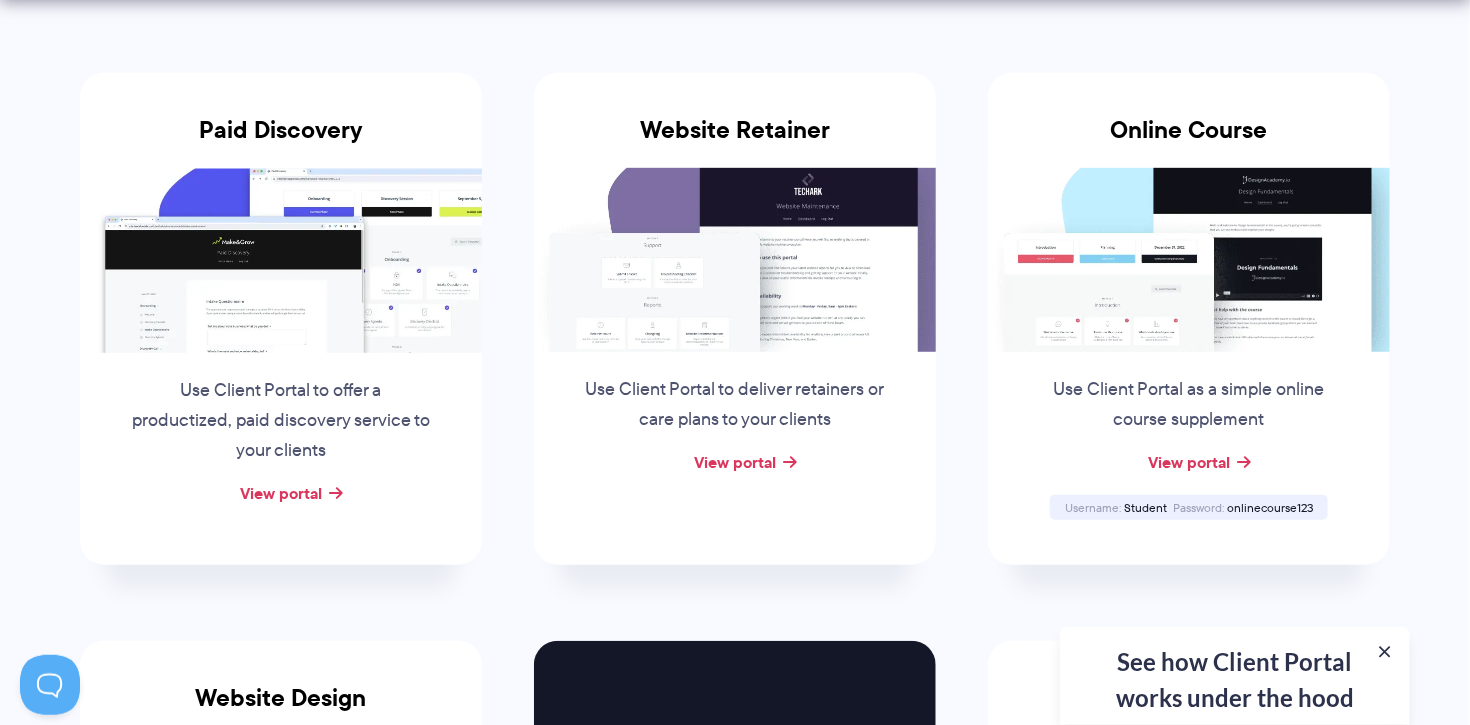 scroll, scrollTop: 441, scrollLeft: 0, axis: vertical 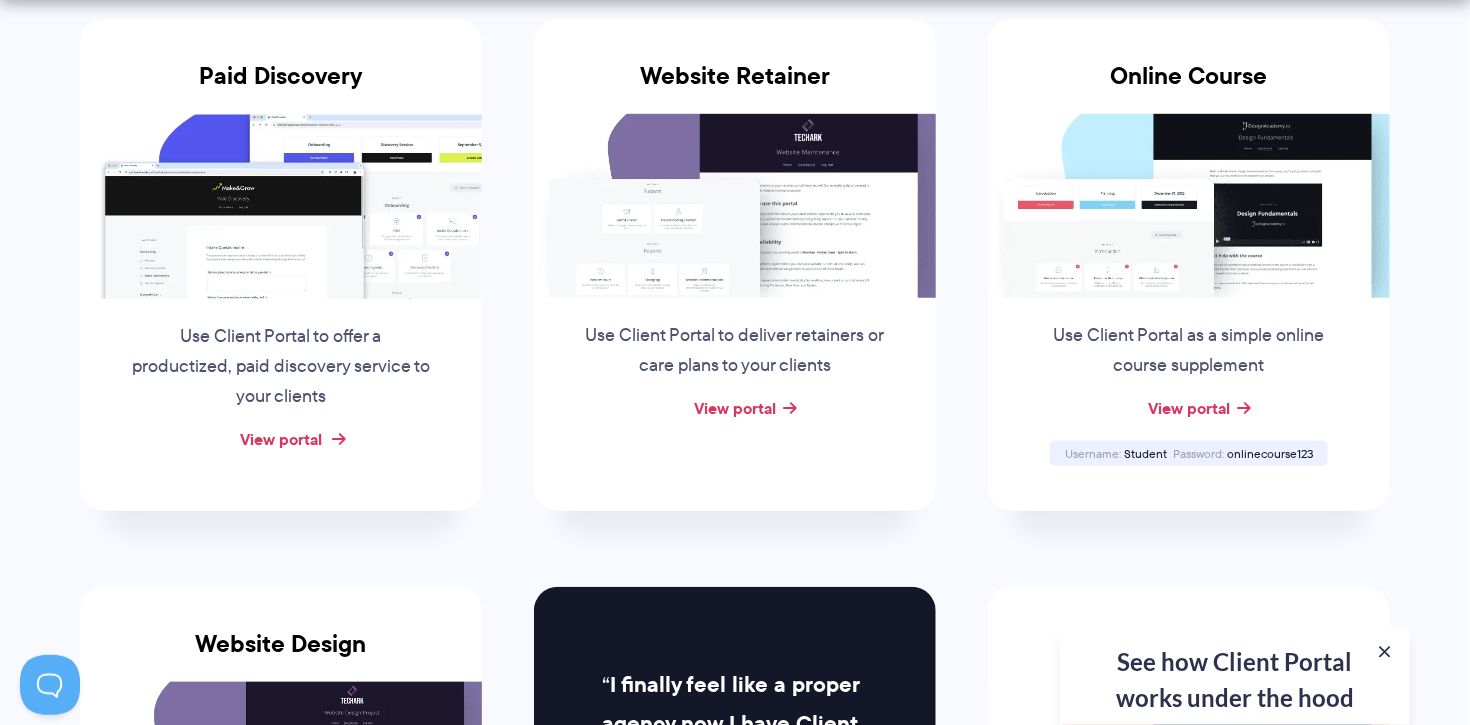 click on "View portal" at bounding box center (281, 439) 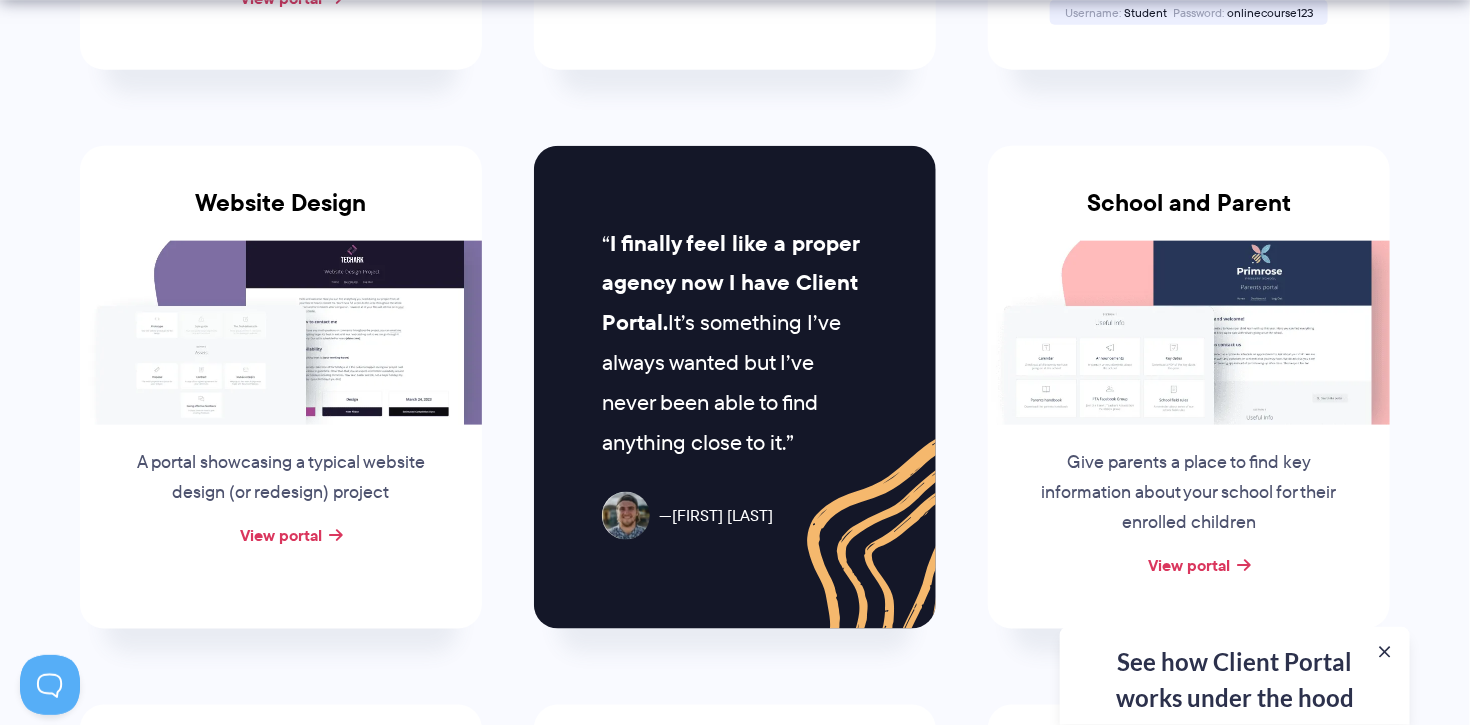 scroll, scrollTop: 883, scrollLeft: 0, axis: vertical 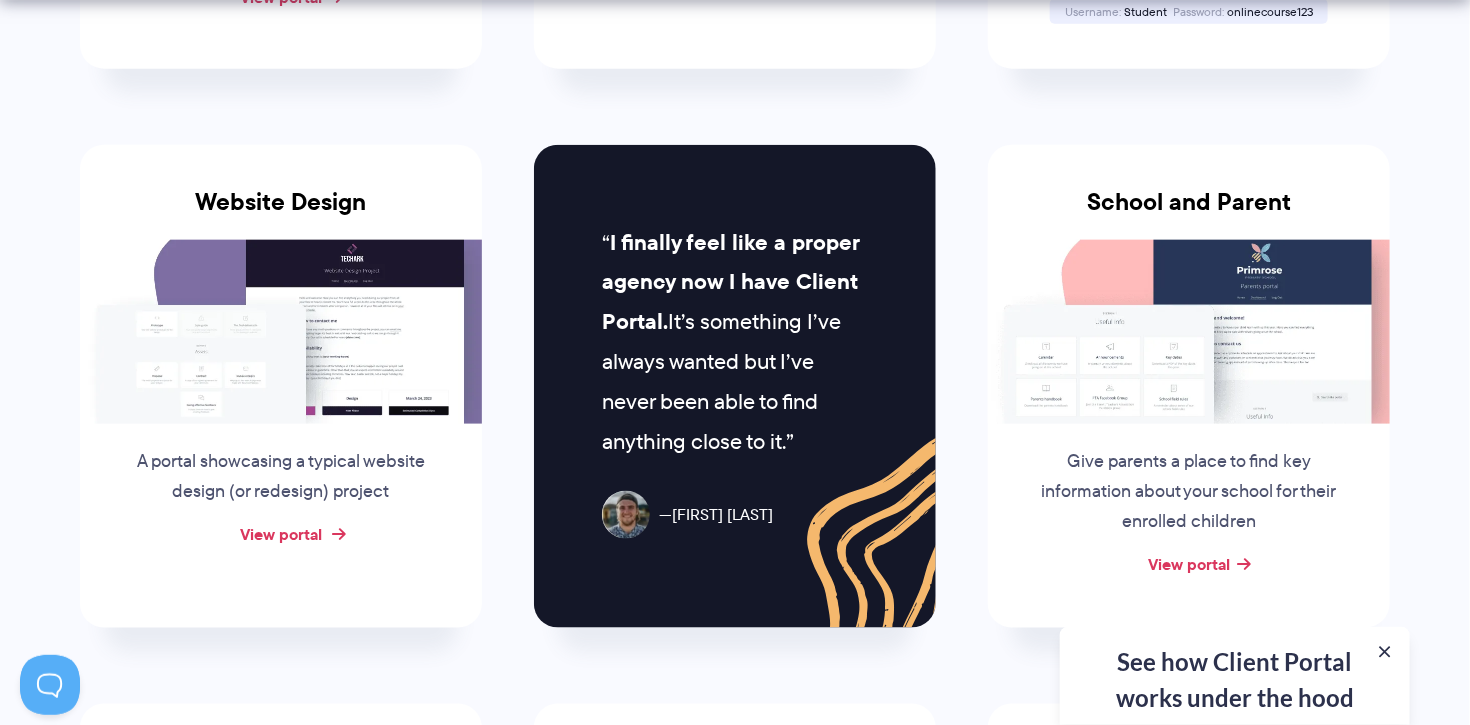 click on "View portal" at bounding box center [281, 534] 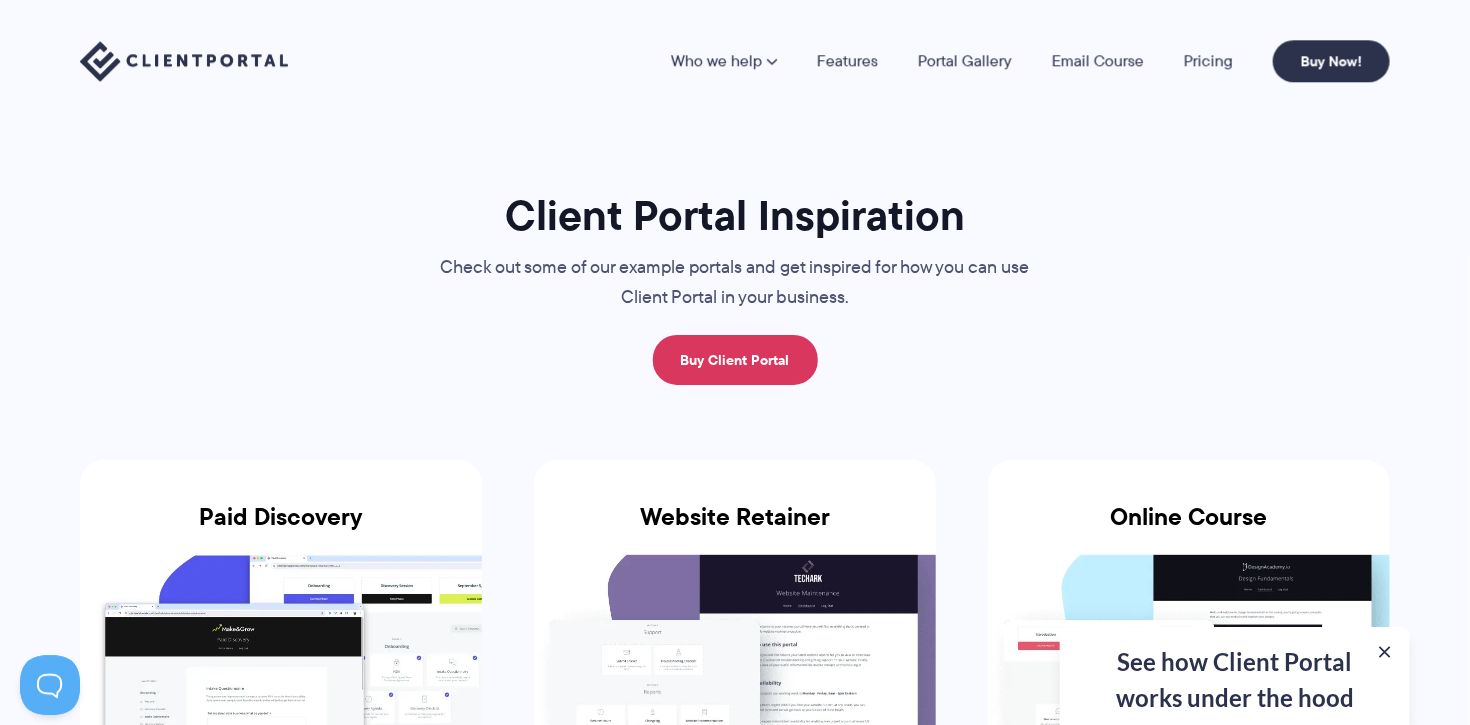 scroll, scrollTop: 0, scrollLeft: 0, axis: both 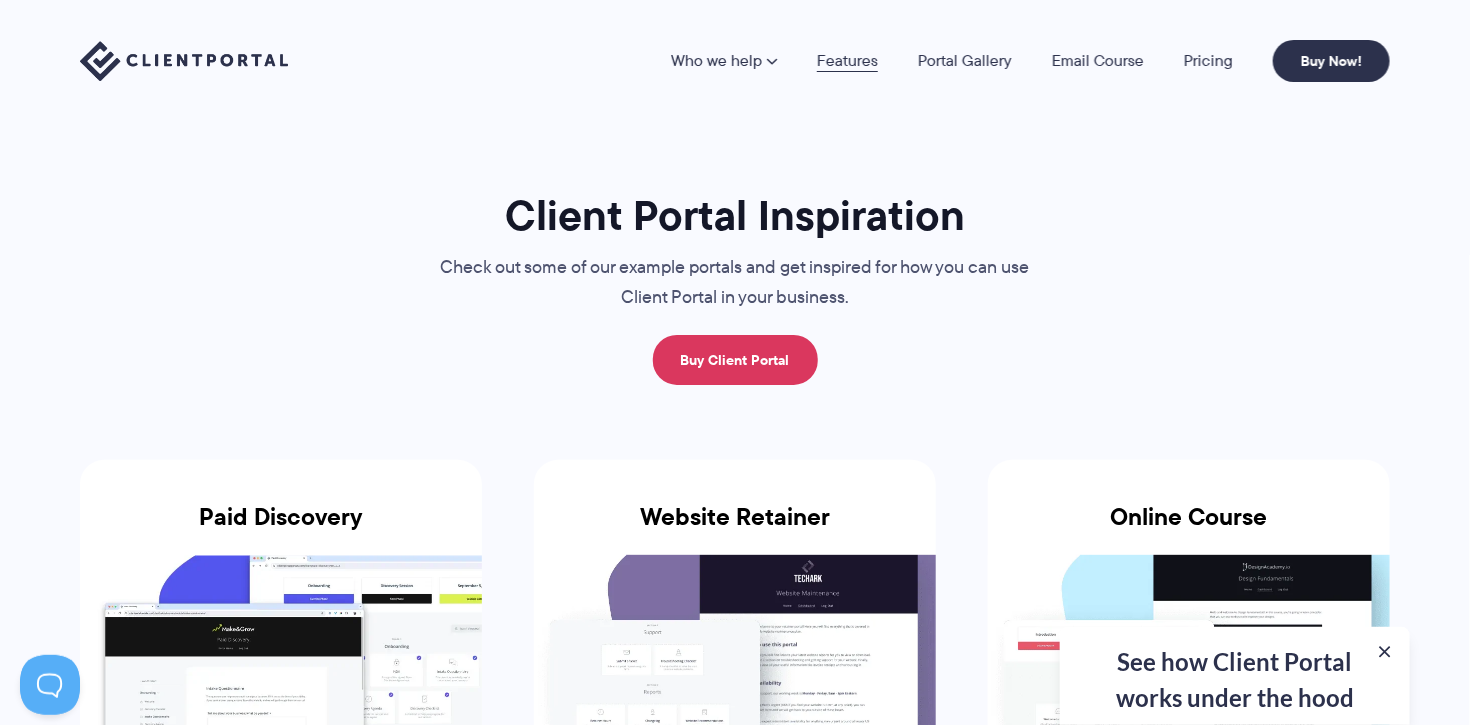 click on "Features" at bounding box center [847, 61] 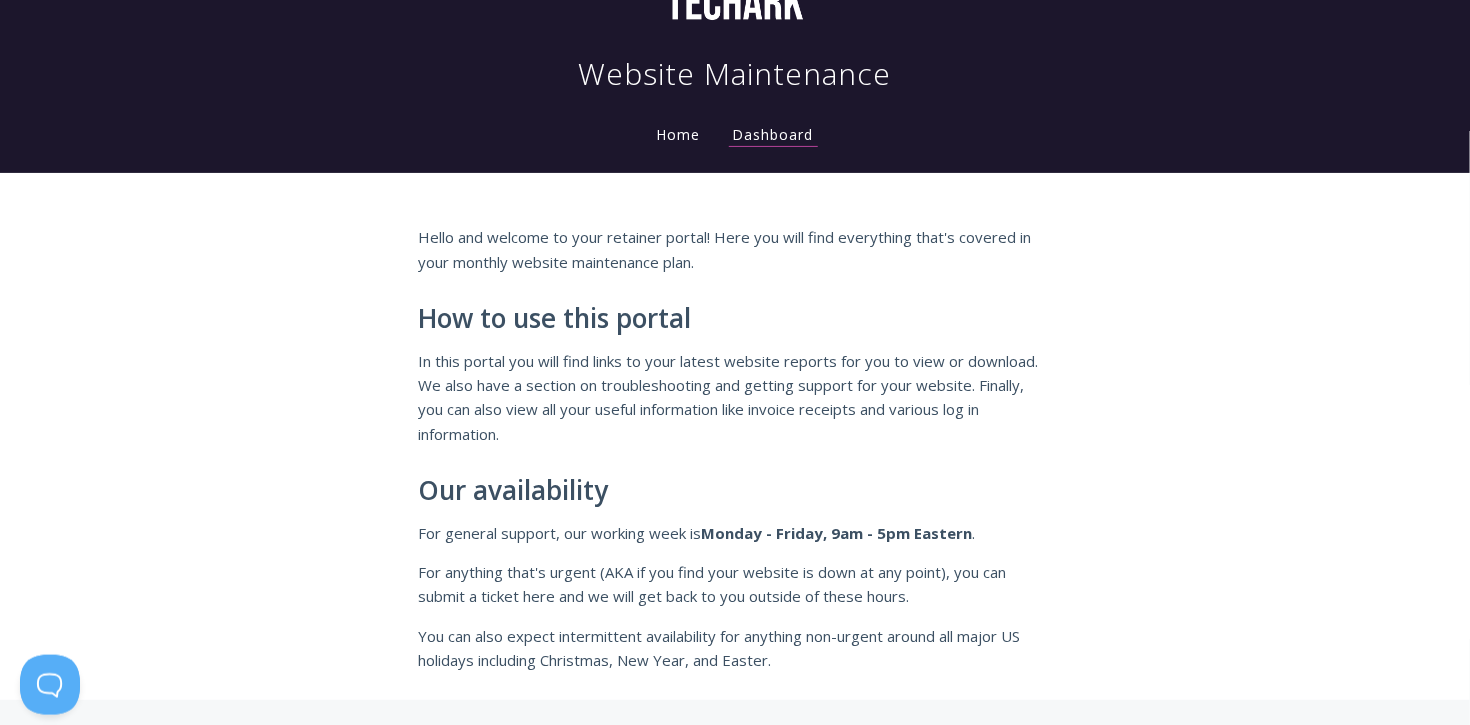 scroll, scrollTop: 131, scrollLeft: 0, axis: vertical 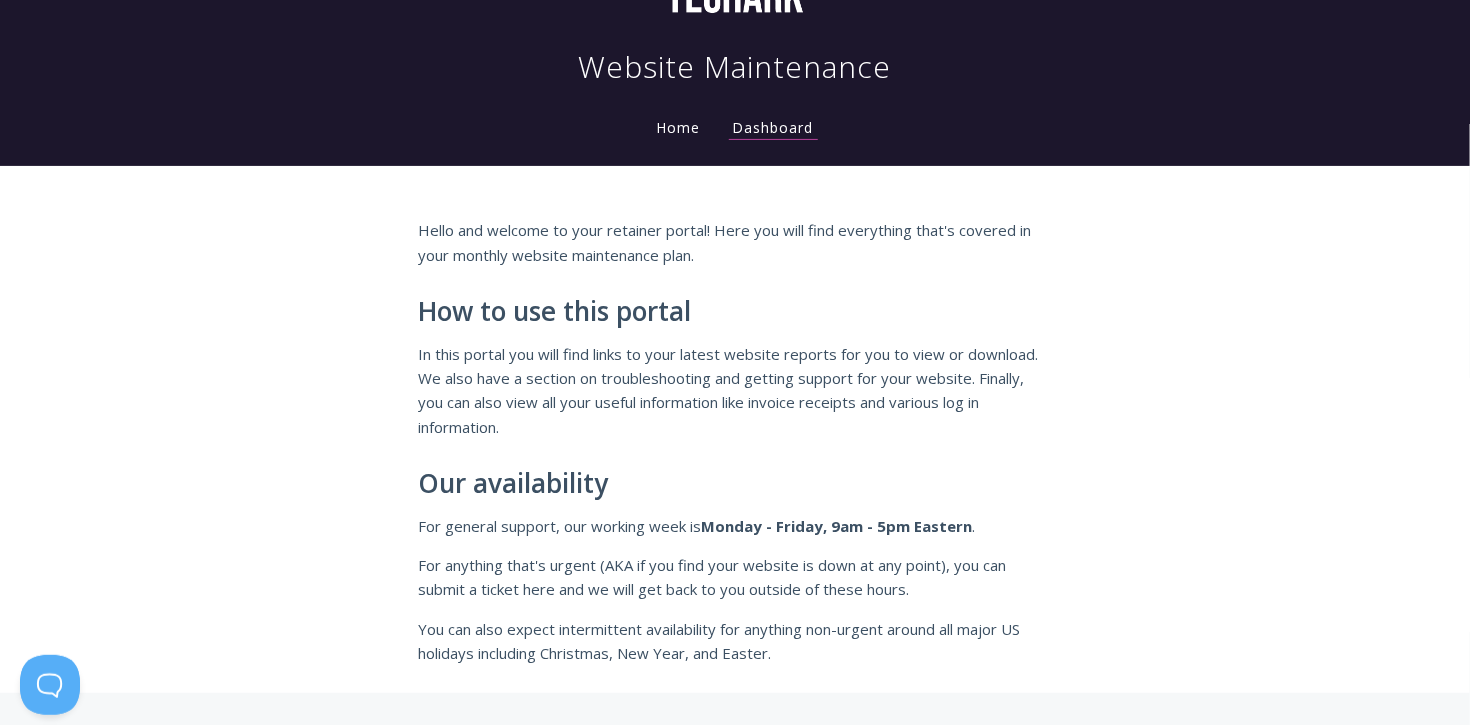 click on "Home" at bounding box center (679, 127) 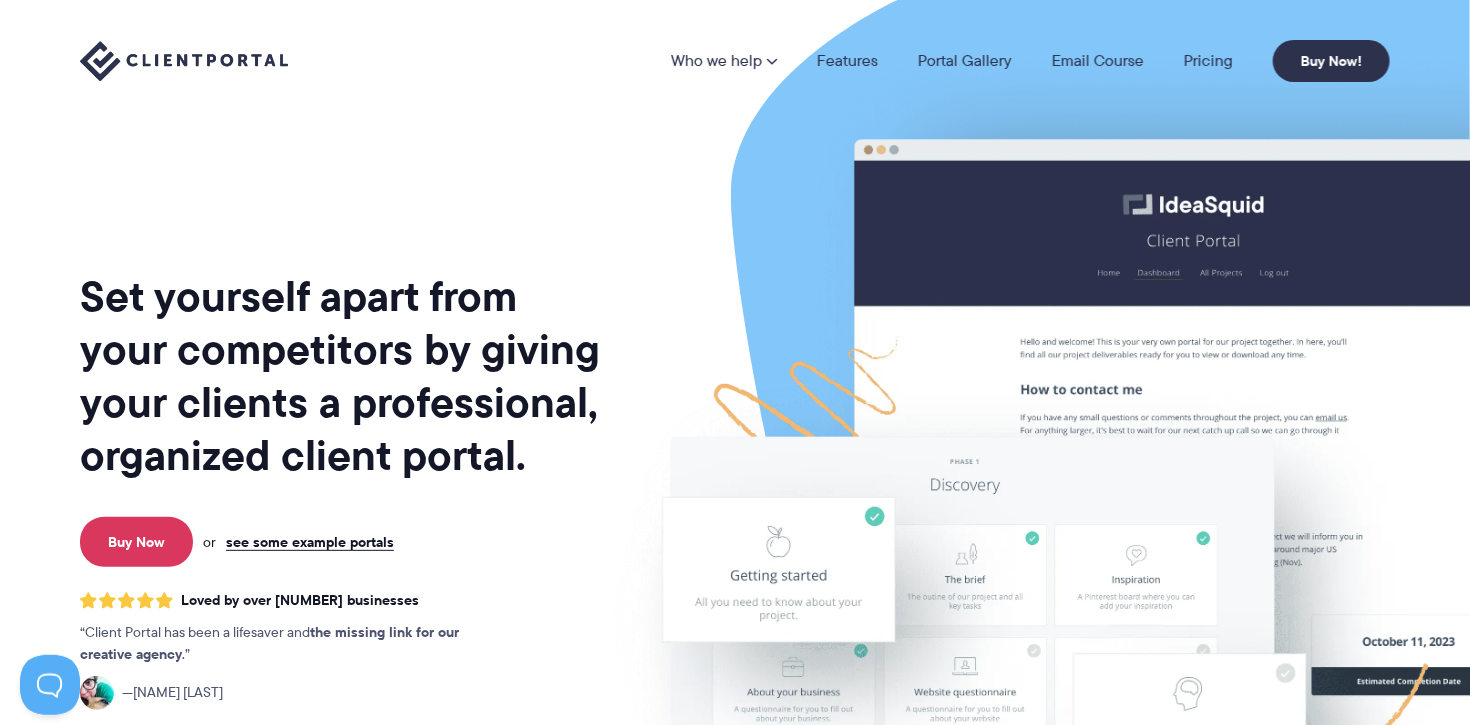 scroll, scrollTop: 0, scrollLeft: 0, axis: both 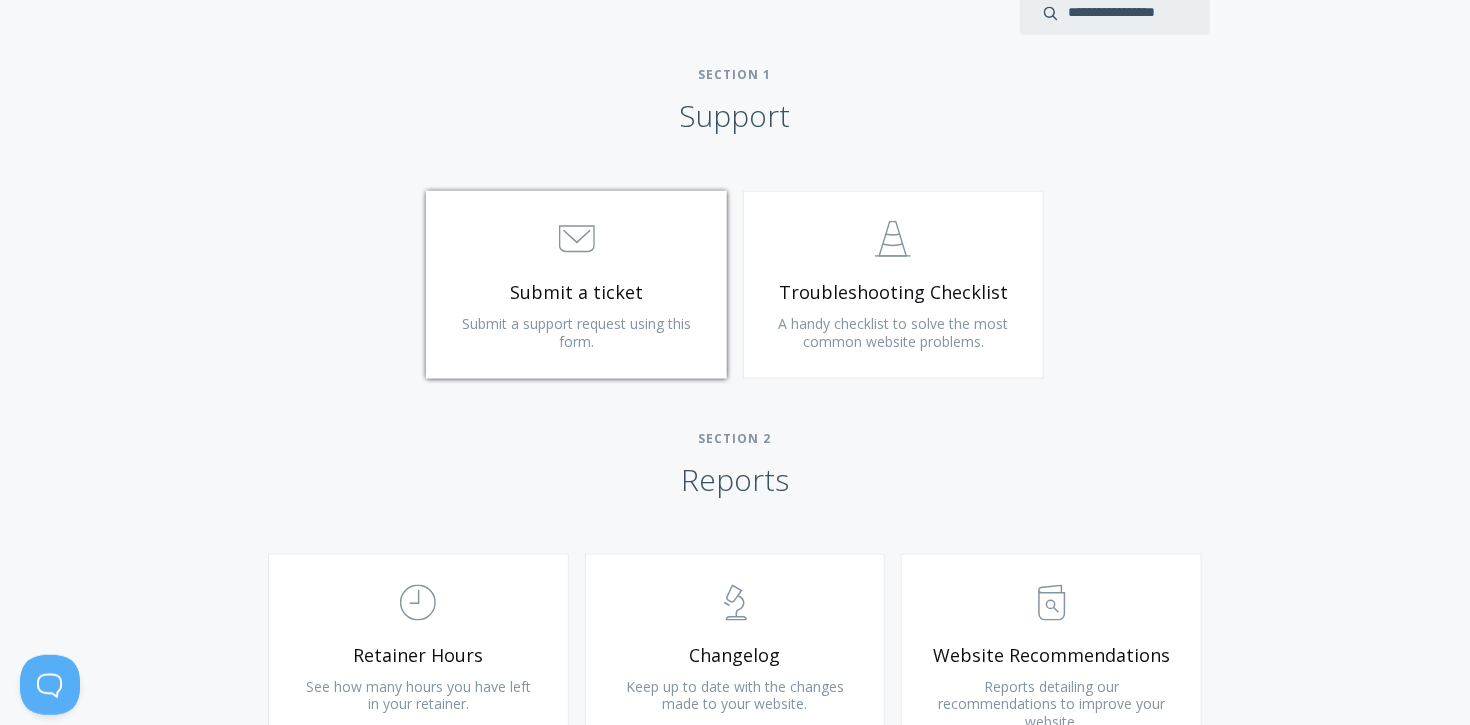 click on ".st0{fill:none;stroke:#000000;stroke-width:2;stroke-miterlimit:10;}
3. Communication                 Submit a ticket   Submit a support request using this form." at bounding box center (576, 285) 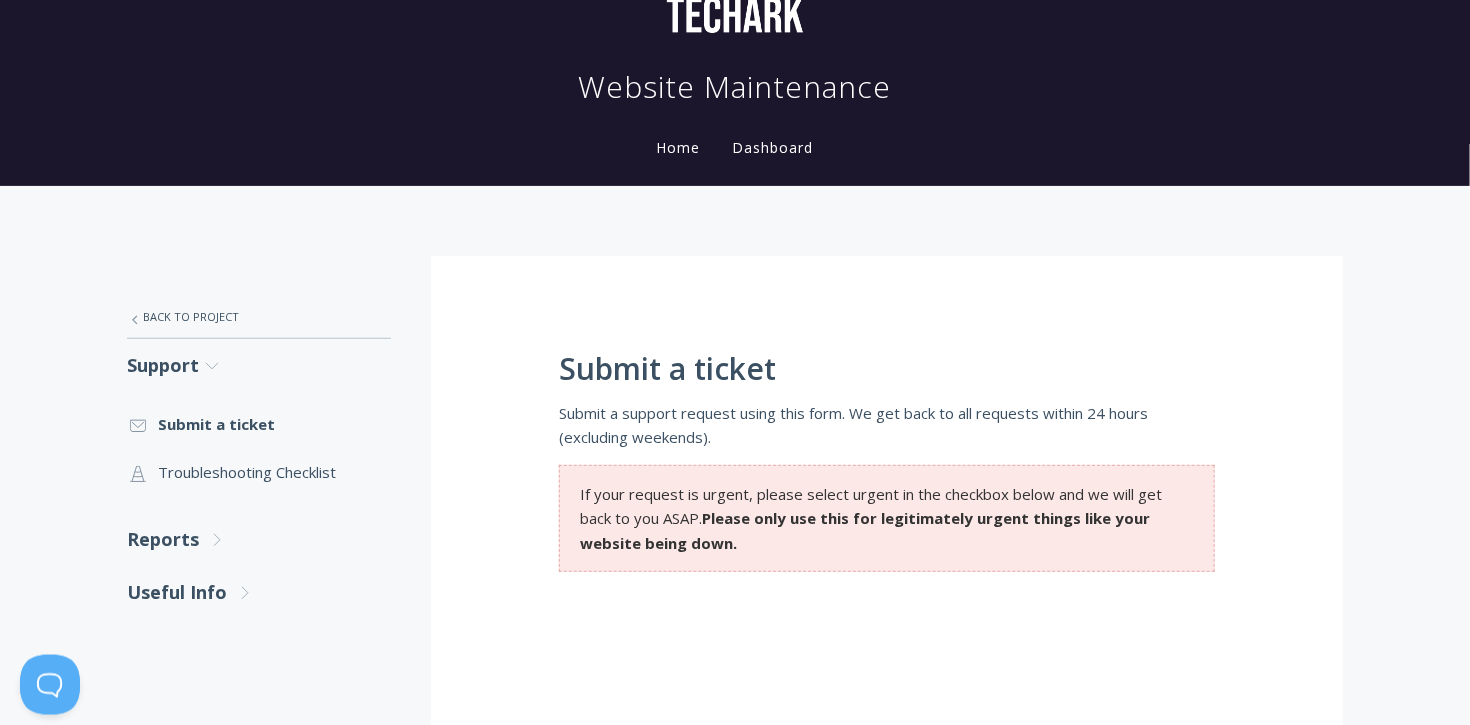 scroll, scrollTop: 110, scrollLeft: 0, axis: vertical 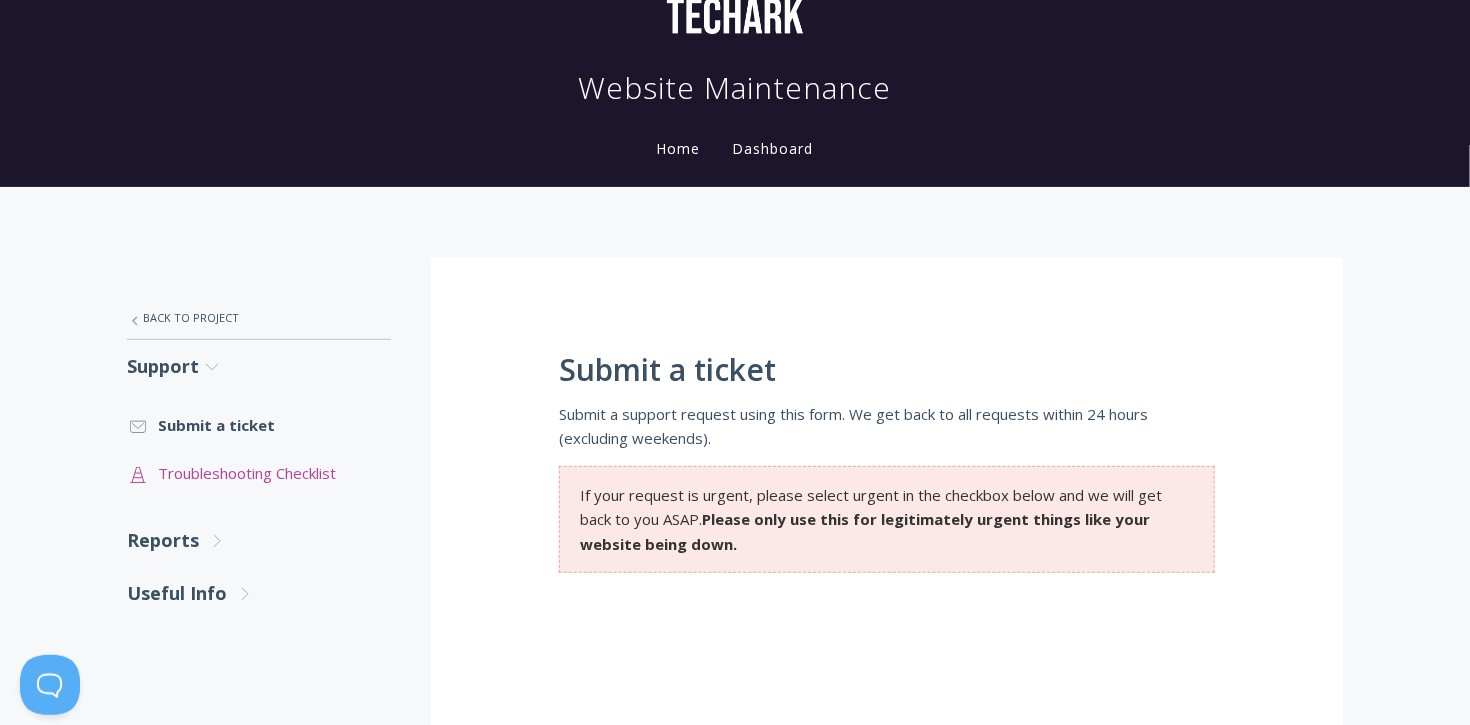 click on ".st0{fill:none;stroke:#000000;stroke-width:2;stroke-miterlimit:10;}
Untitled-24                  Troubleshooting Checklist" at bounding box center [259, 473] 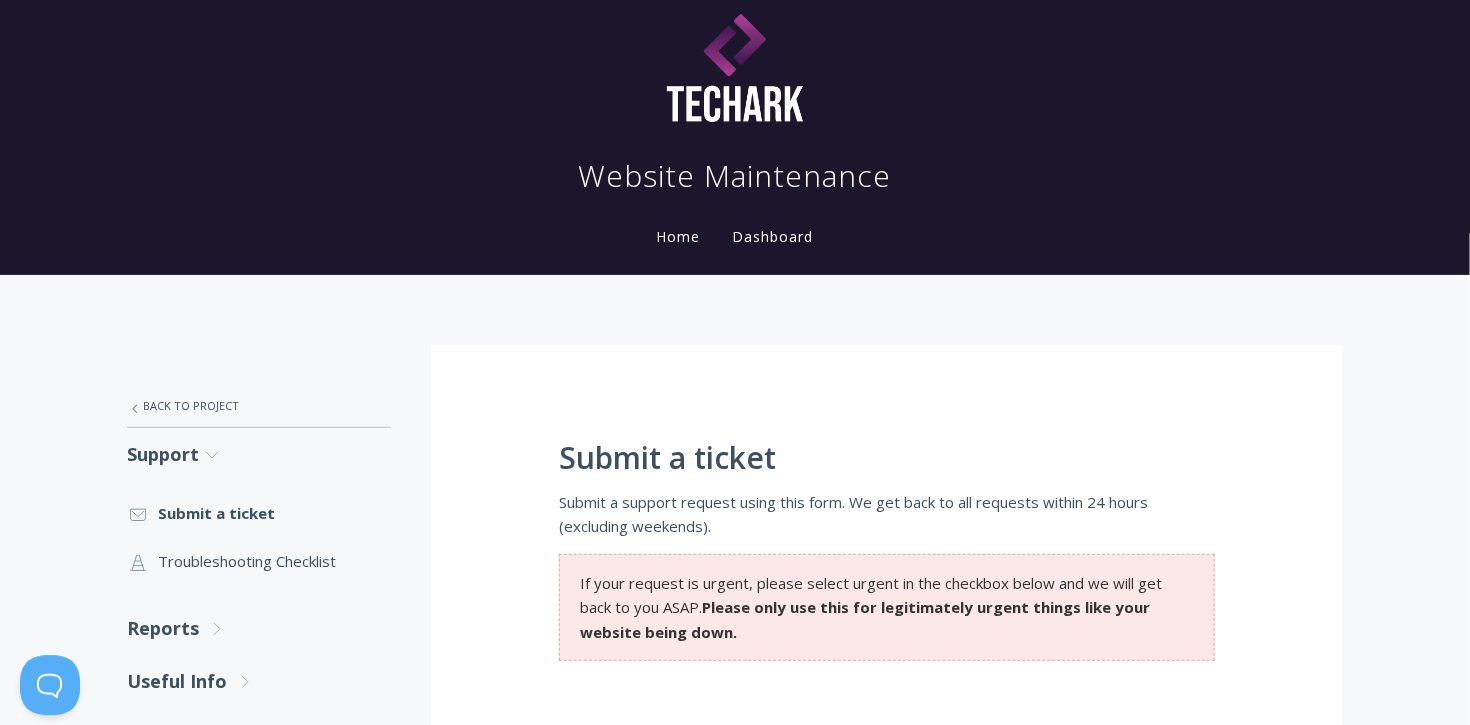 scroll, scrollTop: 0, scrollLeft: 0, axis: both 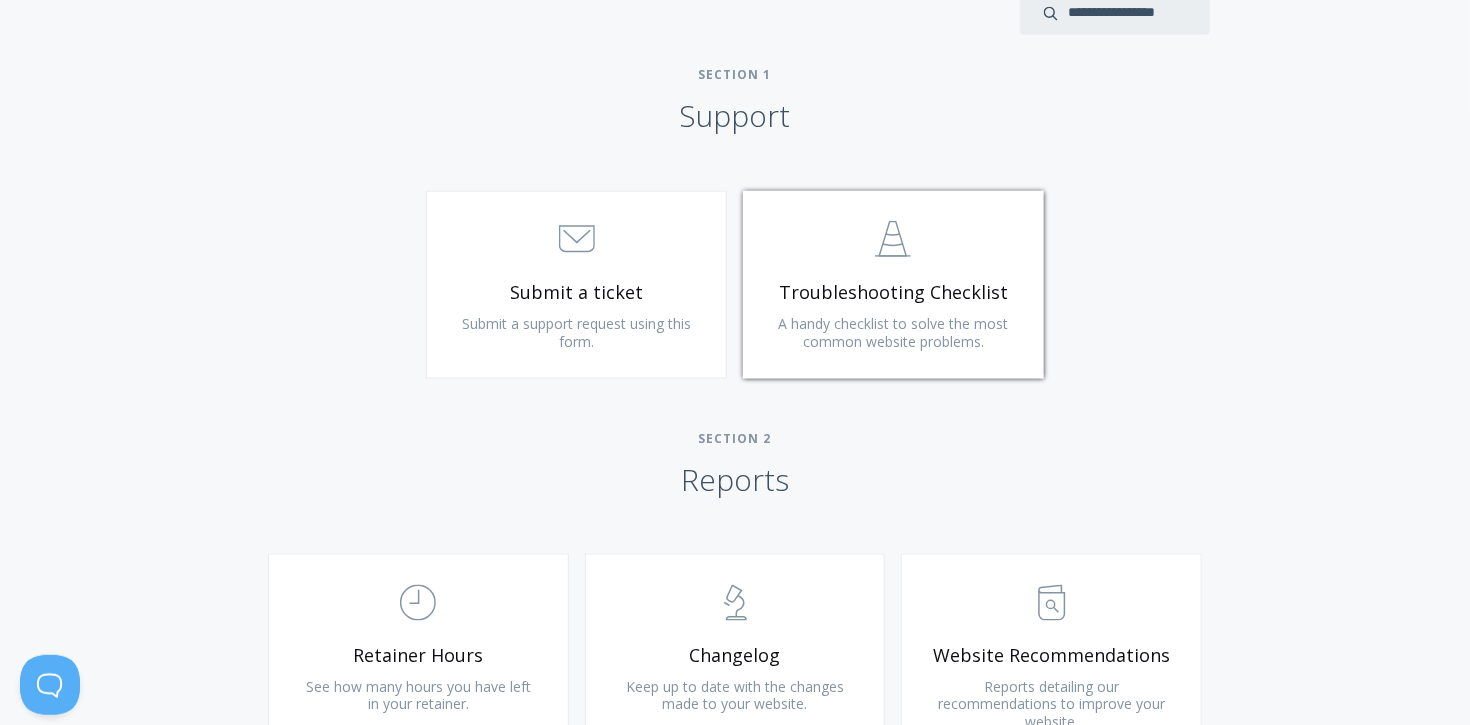 click on "A handy checklist to solve the most common website problems." at bounding box center (893, 332) 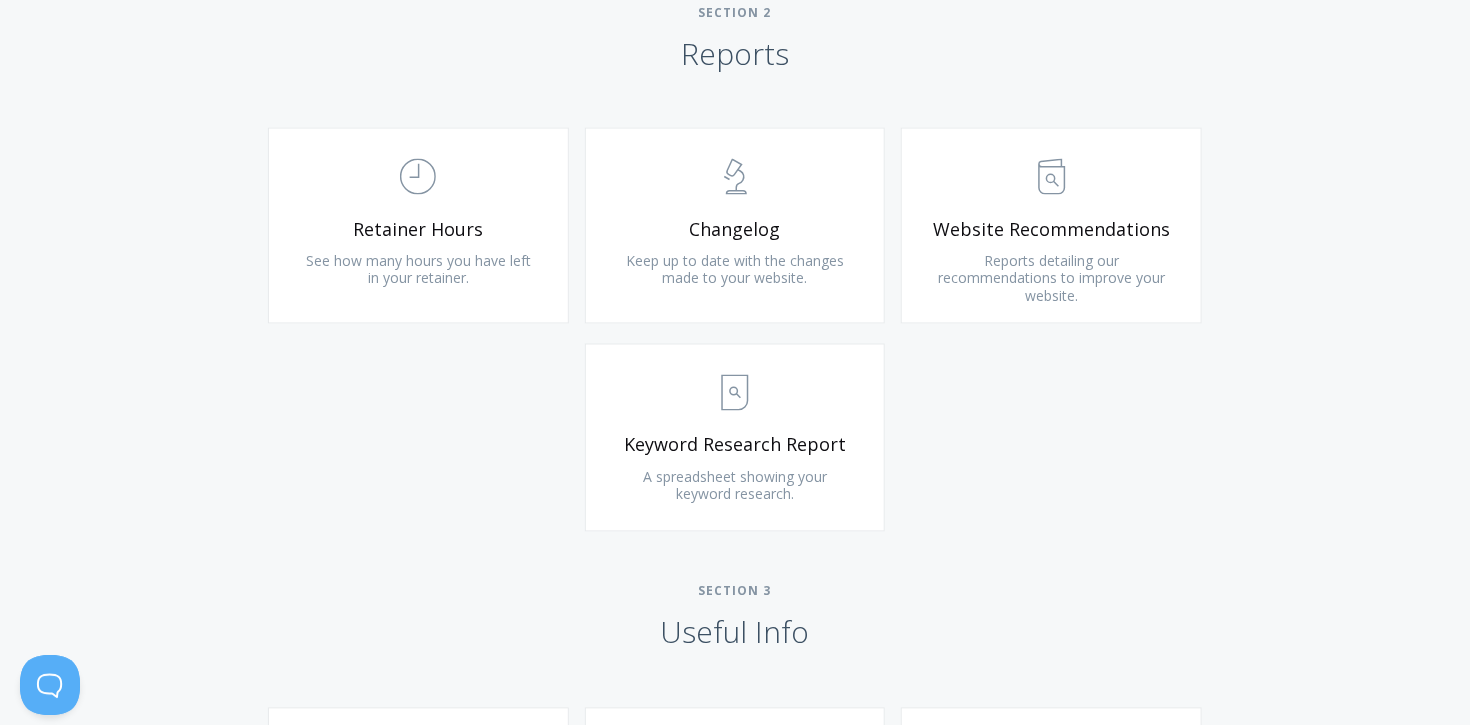 scroll, scrollTop: 1346, scrollLeft: 0, axis: vertical 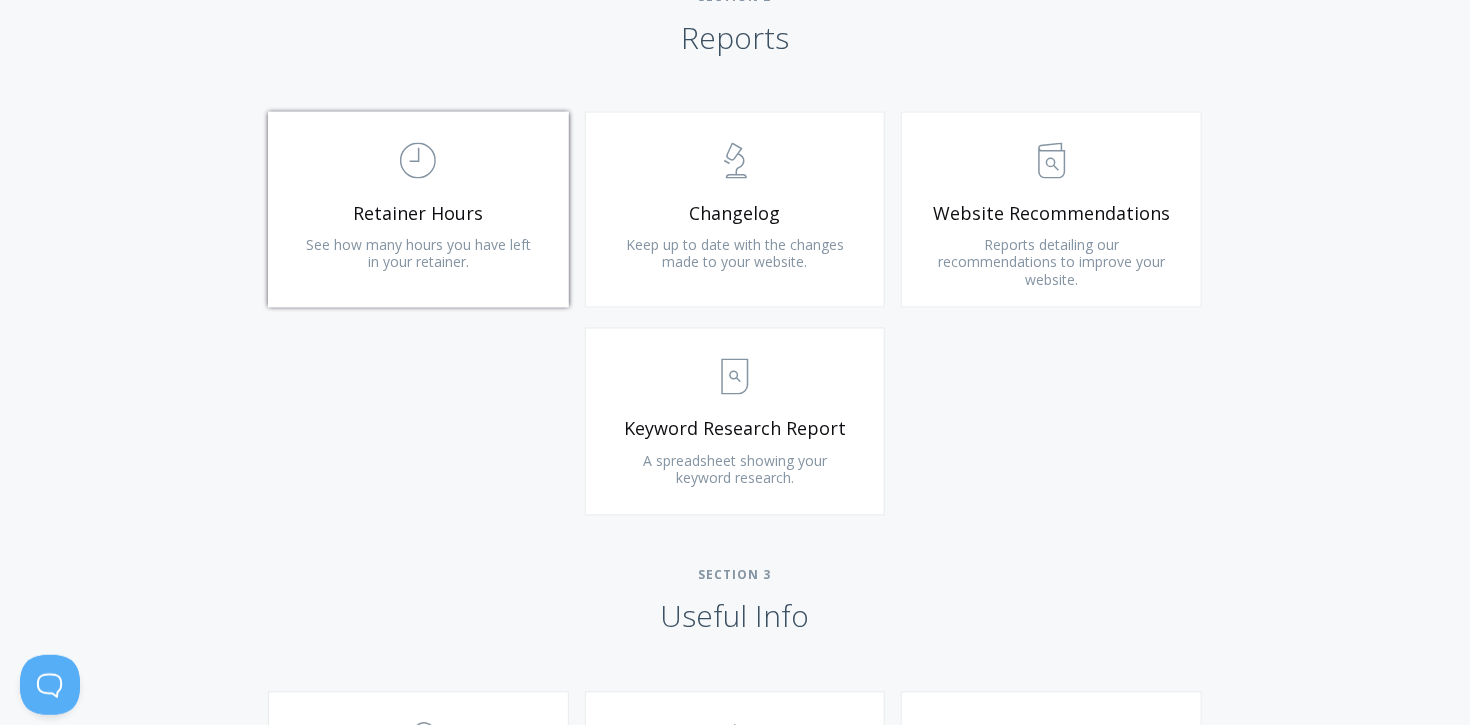 click on "Retainer Hours" at bounding box center (418, 213) 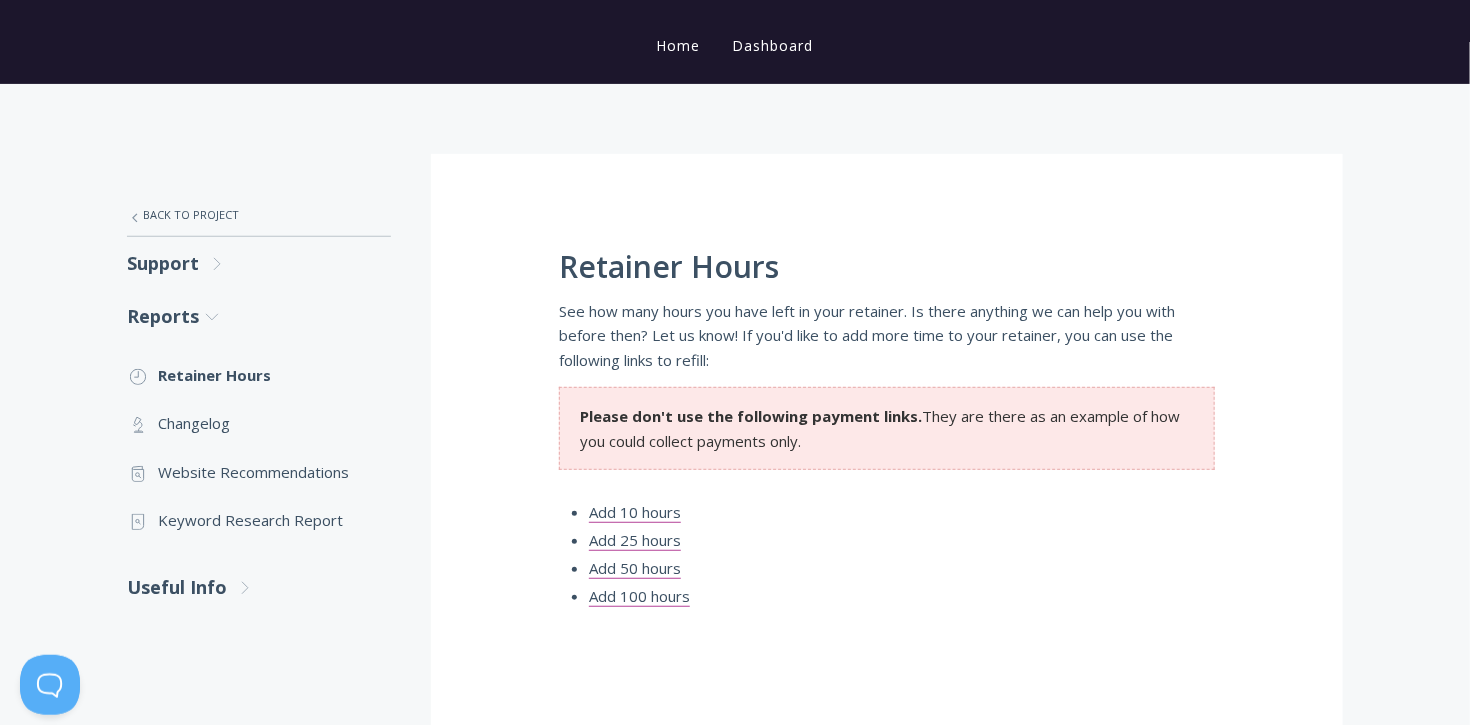 scroll, scrollTop: 331, scrollLeft: 0, axis: vertical 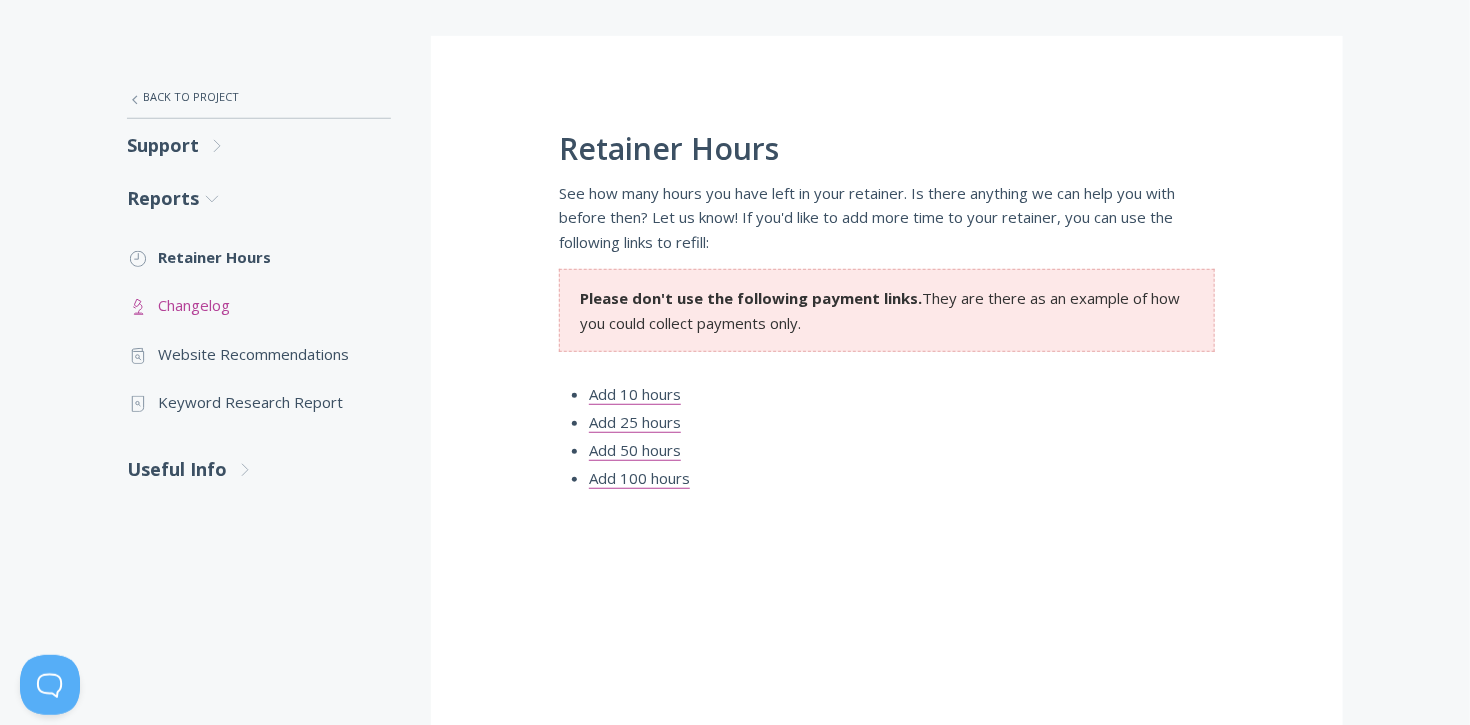 click on ".st0{fill:none;stroke:#000000;stroke-width:2;stroke-miterlimit:10;}
Untitled-25                  Changelog" at bounding box center [259, 305] 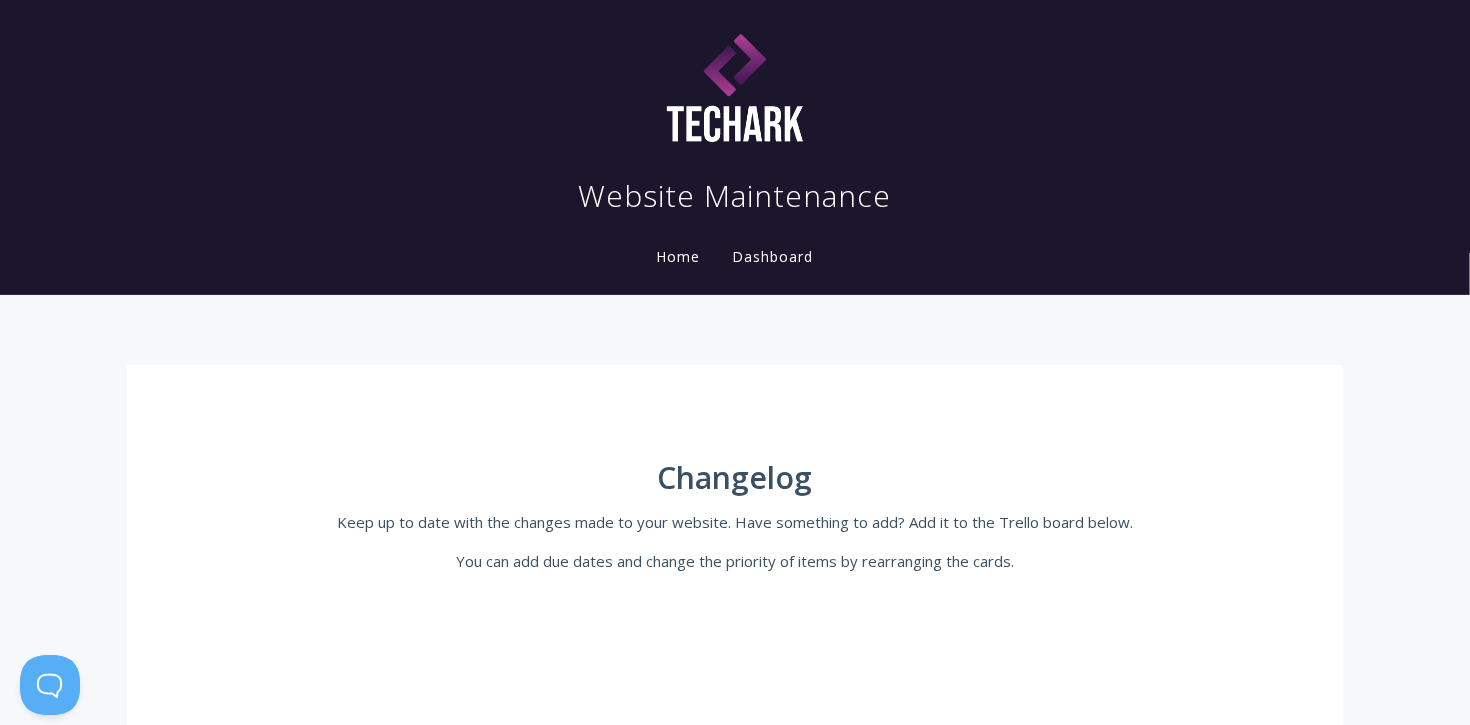 scroll, scrollTop: 0, scrollLeft: 0, axis: both 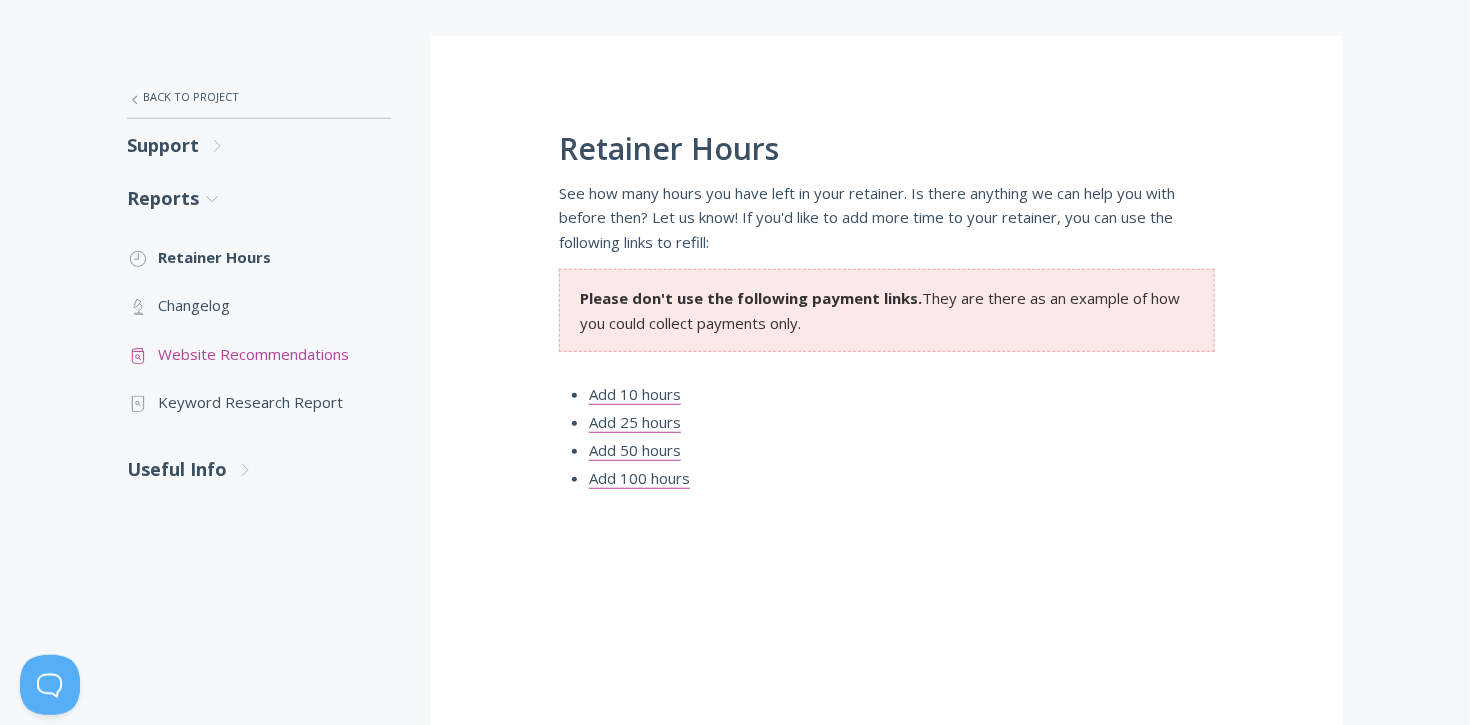 click on ".st0{fill:none;stroke:#000000;stroke-width:2;stroke-miterlimit:10;}
Untitled-13                    Website Recommendations" at bounding box center (259, 354) 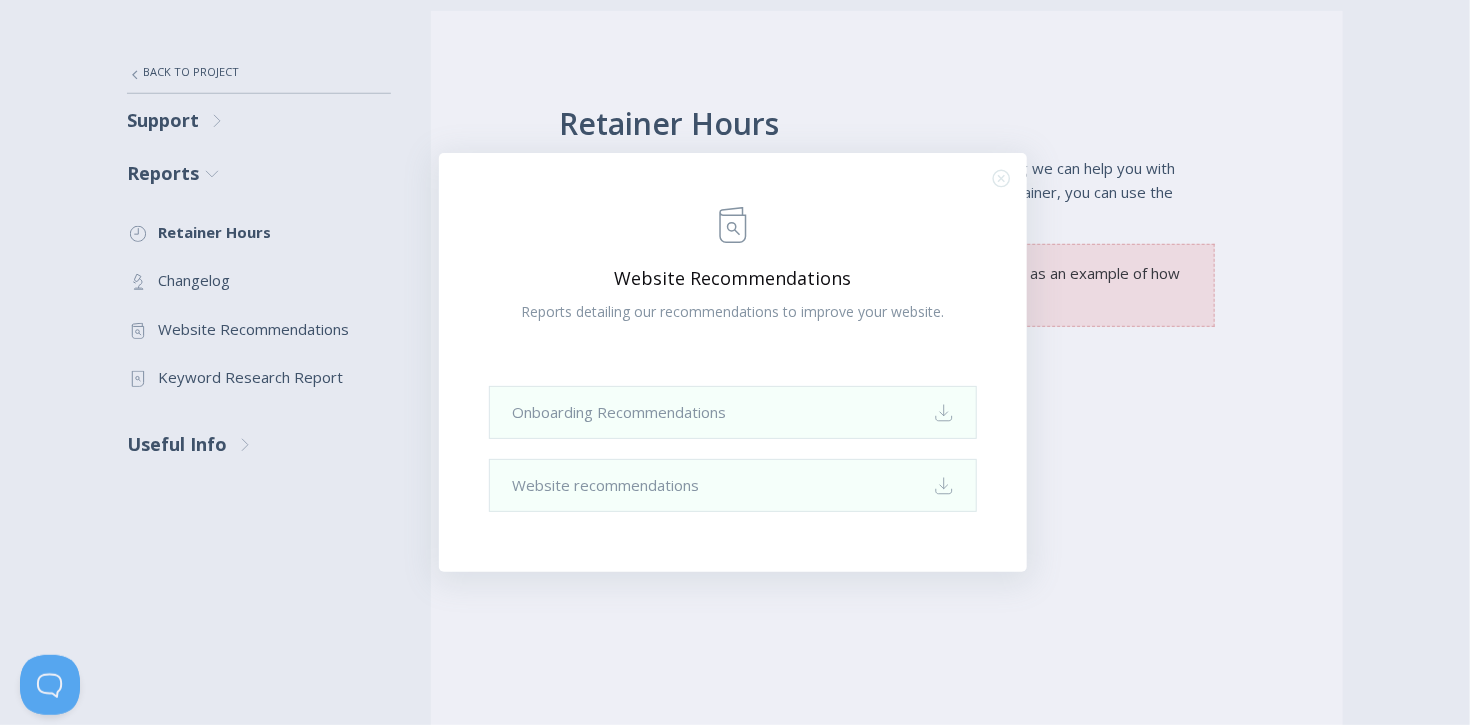 click 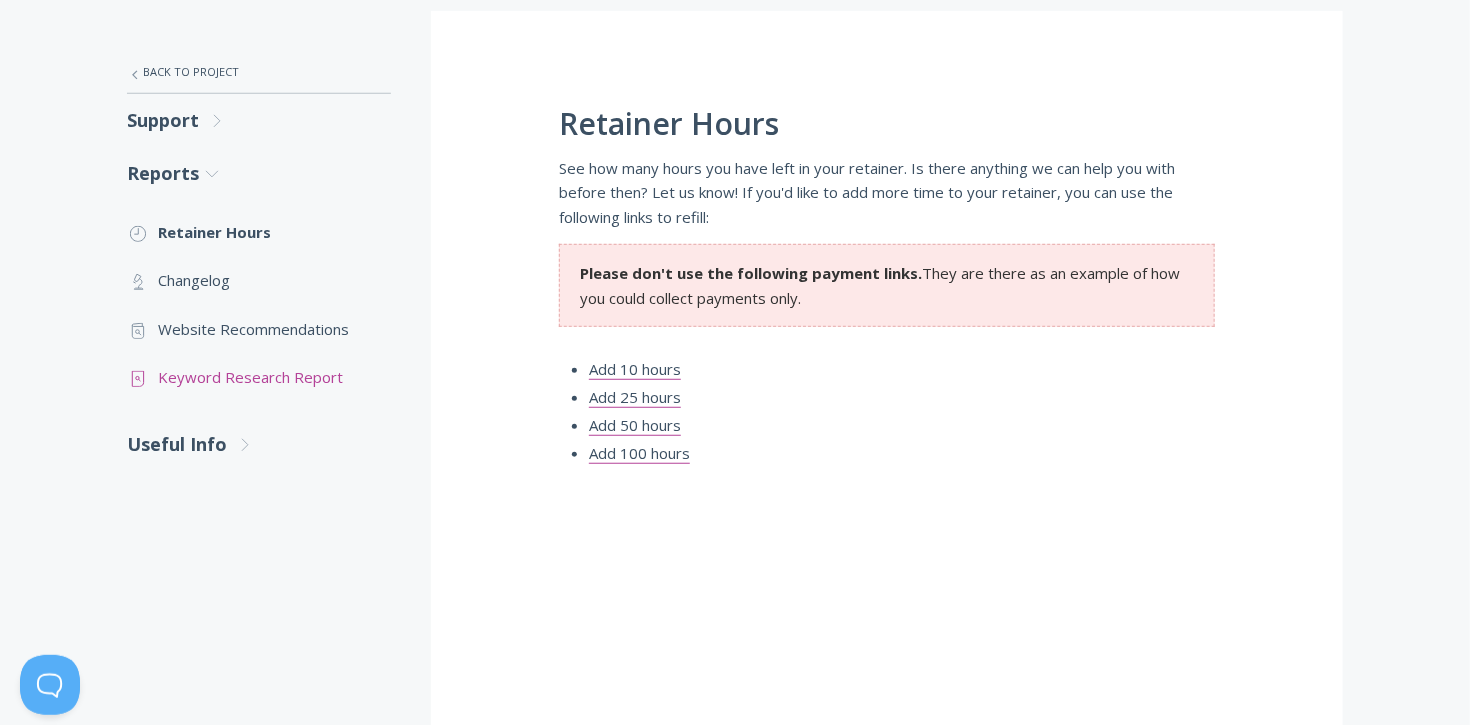 drag, startPoint x: 254, startPoint y: 380, endPoint x: 212, endPoint y: 386, distance: 42.426407 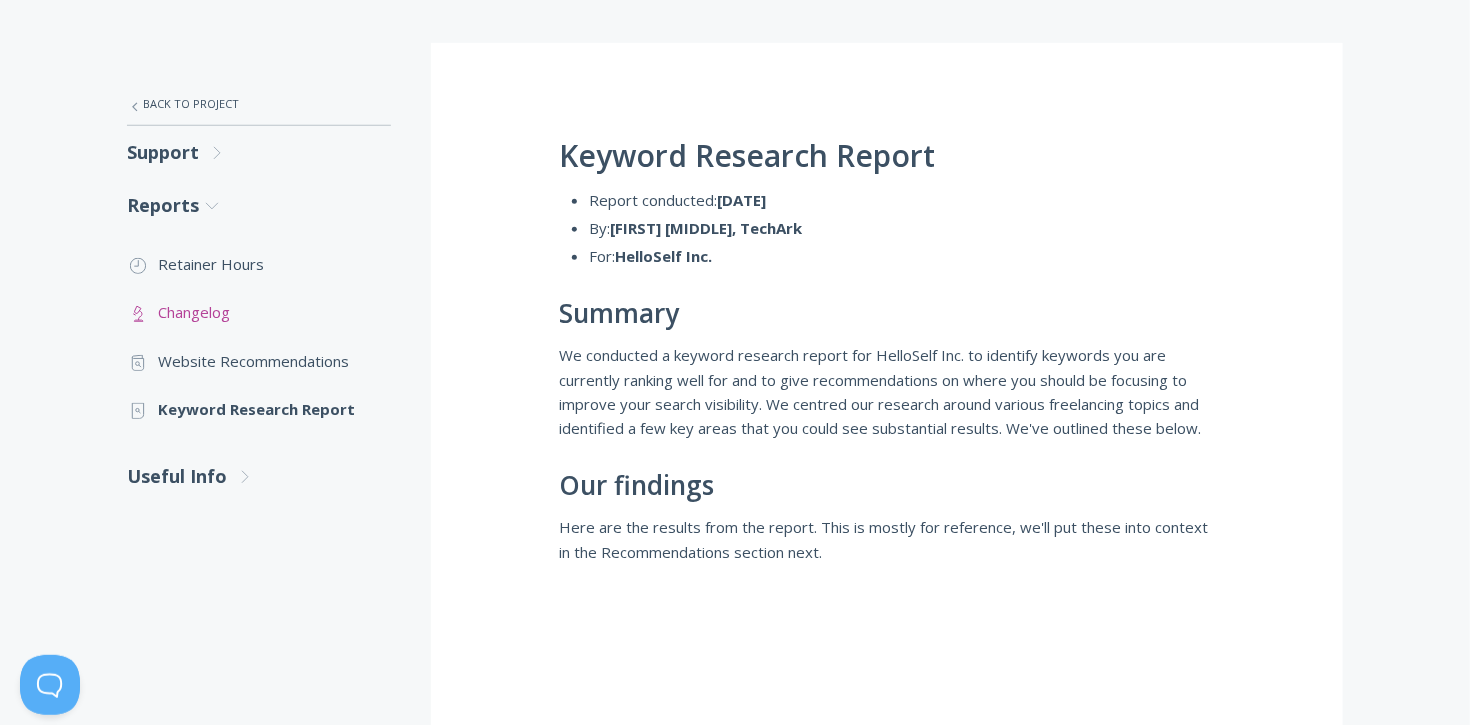 scroll, scrollTop: 0, scrollLeft: 0, axis: both 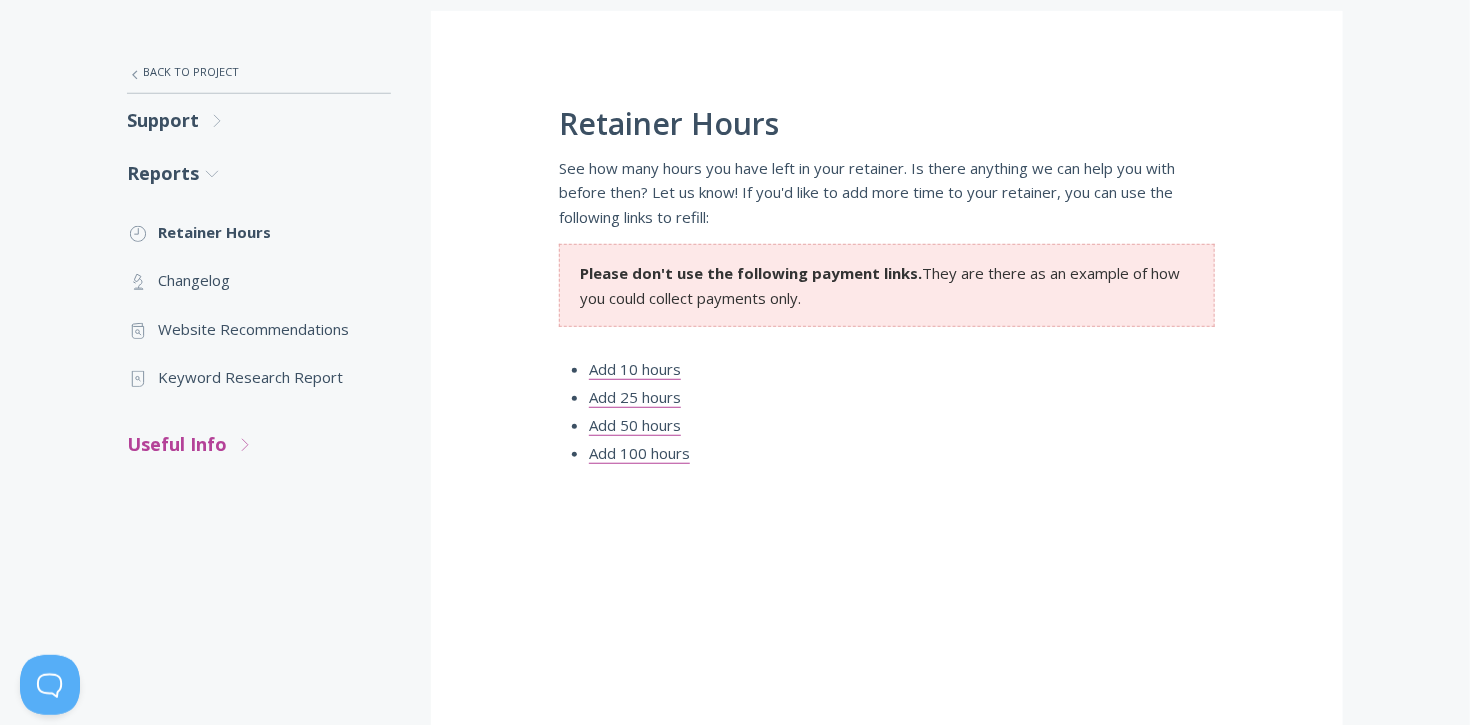 click on "Useful Info
.st0{fill:none;stroke:#000000;stroke-width:2;stroke-miterlimit:10;}
Untitled-27
.st0{fill:none;stroke:#000000;stroke-width:2;stroke-miterlimit:10;}
Untitled-27" at bounding box center [259, 444] 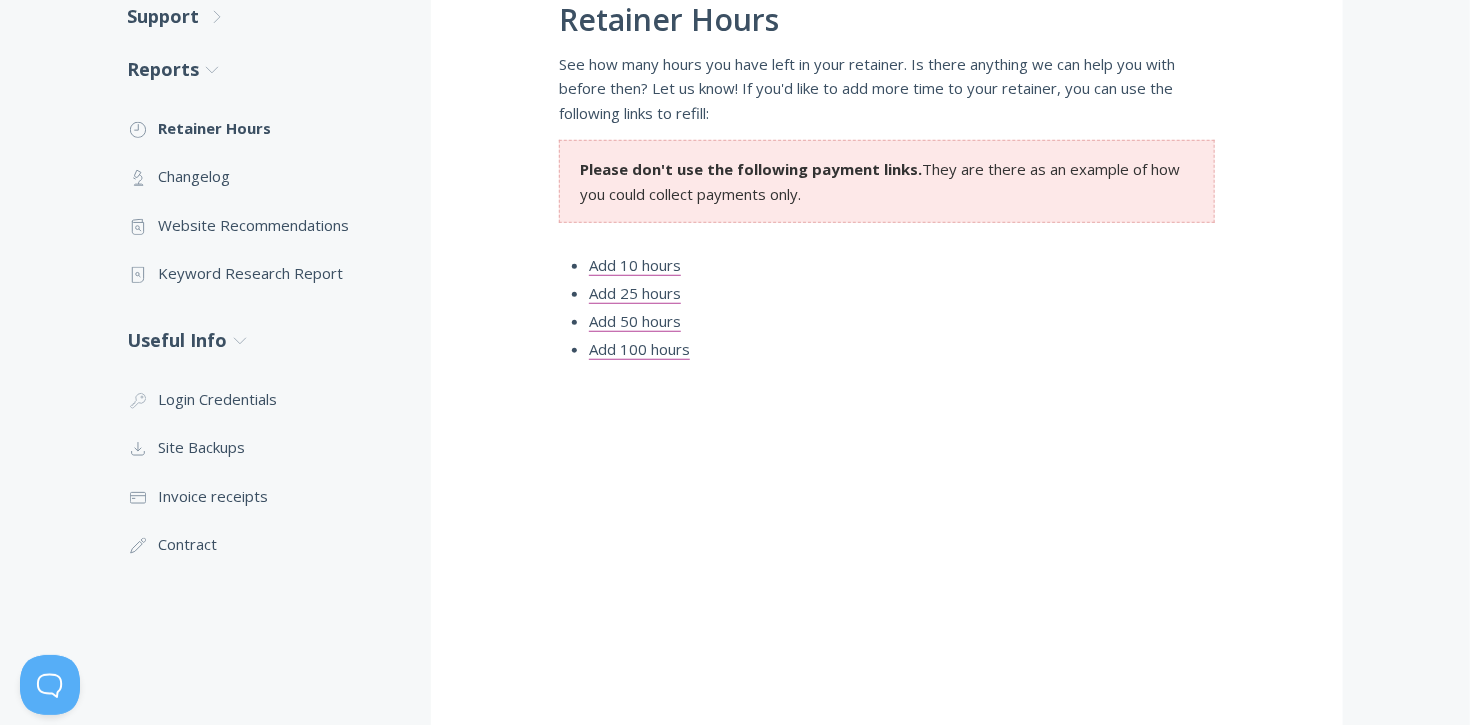 scroll, scrollTop: 466, scrollLeft: 0, axis: vertical 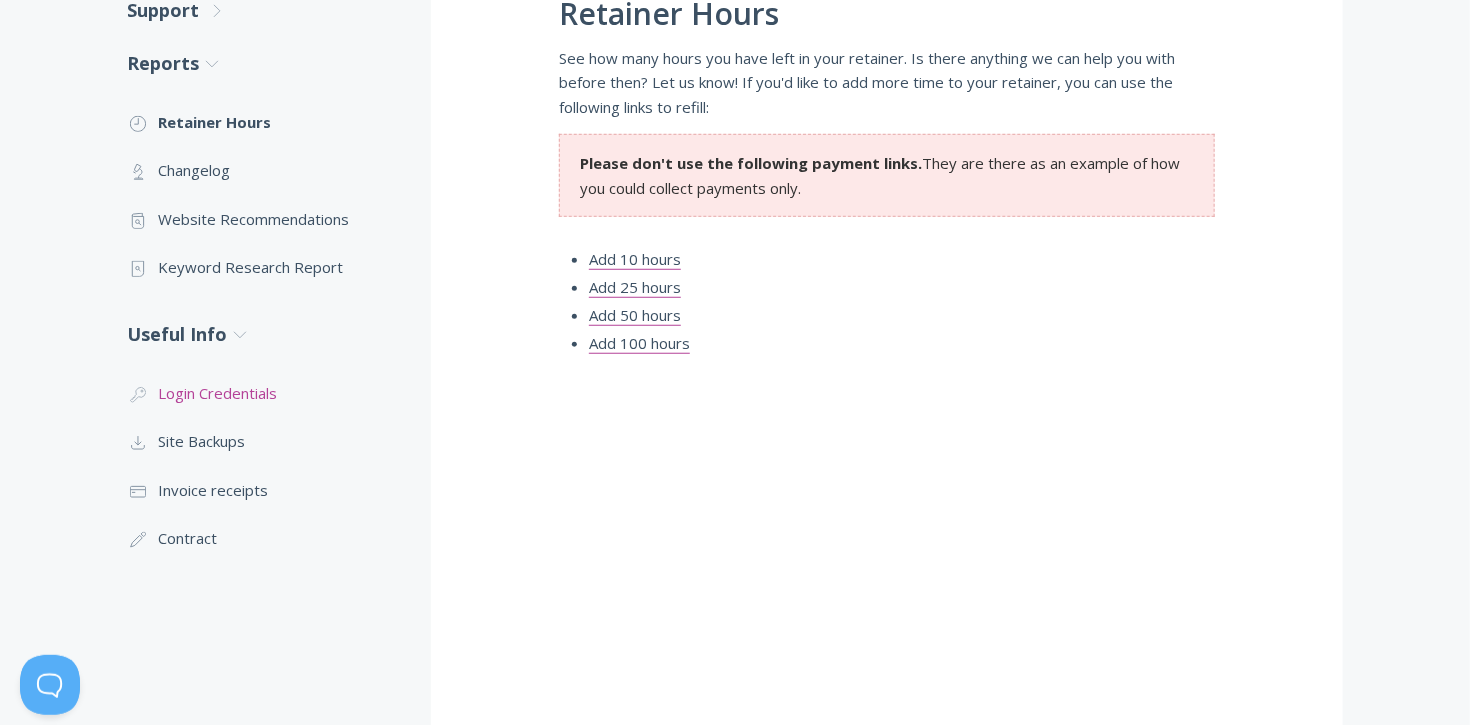 click on ".cls-1{fill:none;stroke:#000;stroke-miterlimit:10;stroke-width:2px;} 1. General  Login Credentials" at bounding box center (259, 393) 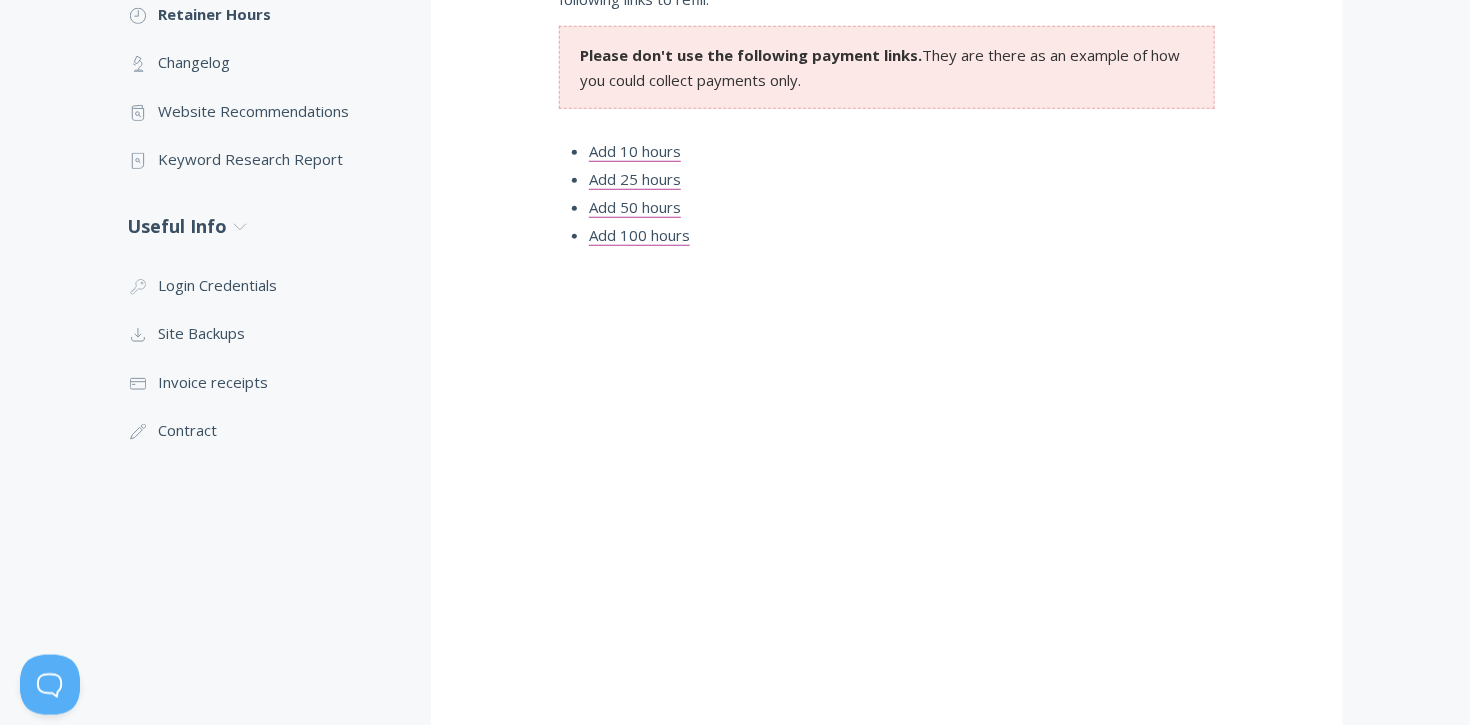 scroll, scrollTop: 577, scrollLeft: 0, axis: vertical 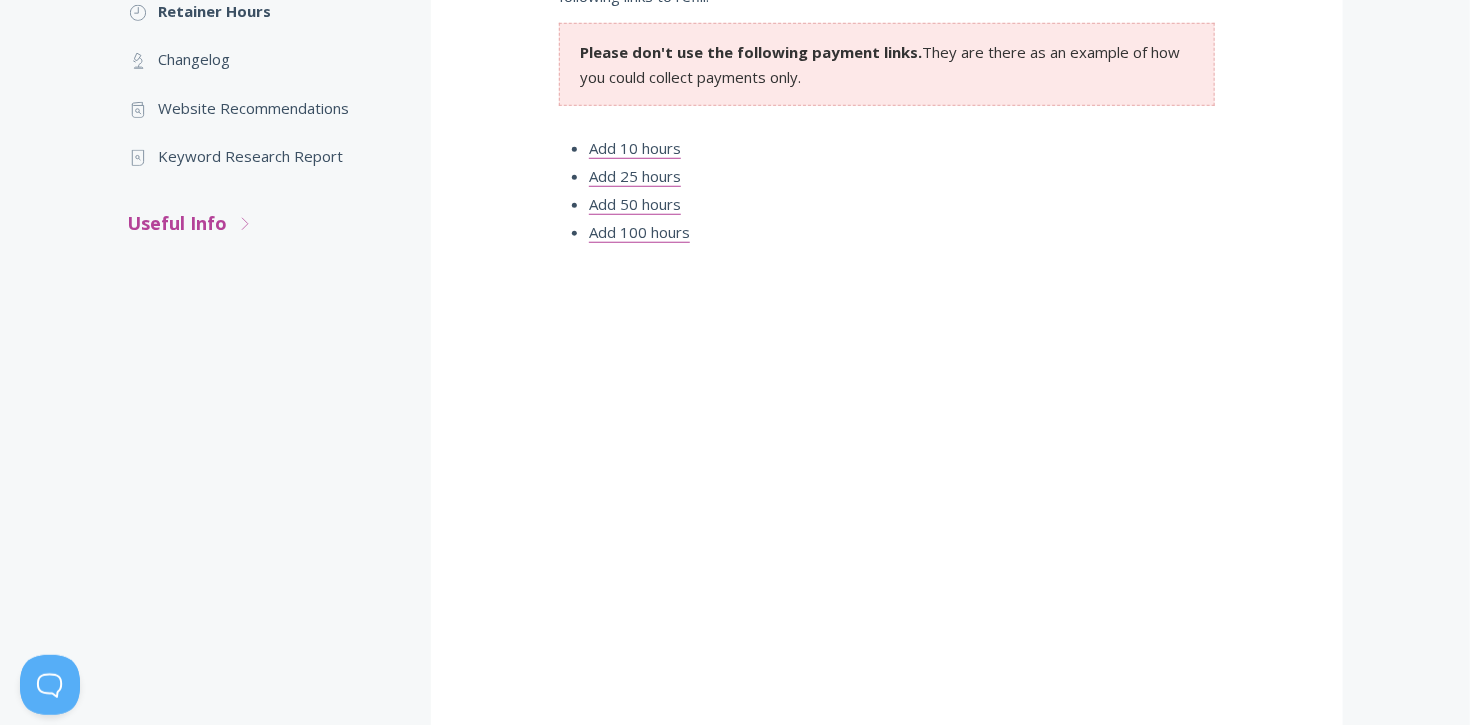 click on "Useful Info
.st0{fill:none;stroke:#000000;stroke-width:2;stroke-miterlimit:10;}
Untitled-27
.st0{fill:none;stroke:#000000;stroke-width:2;stroke-miterlimit:10;}
Untitled-27" at bounding box center (259, 223) 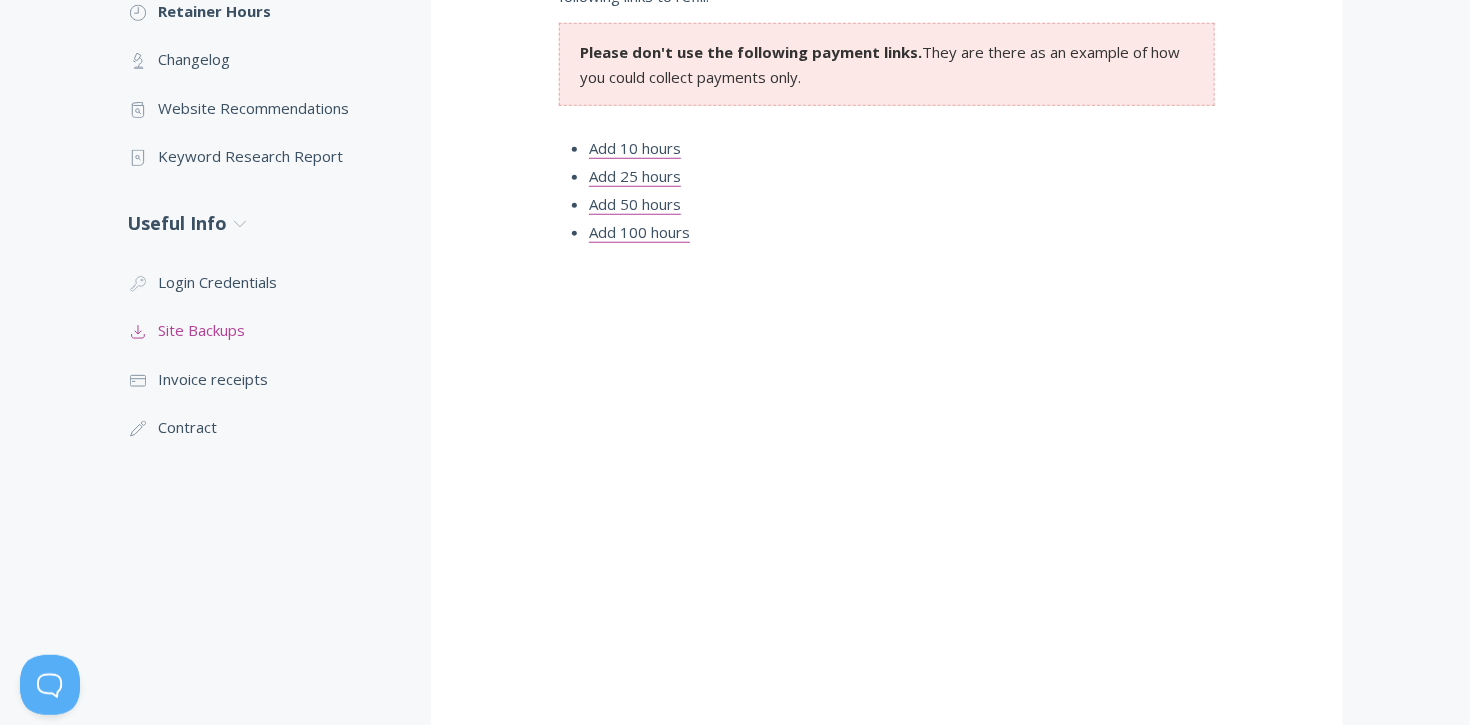 click on ".st0{fill:none;stroke:#000000;stroke-width:2;stroke-miterlimit:10;}
Untitled-15                Site Backups" at bounding box center [259, 330] 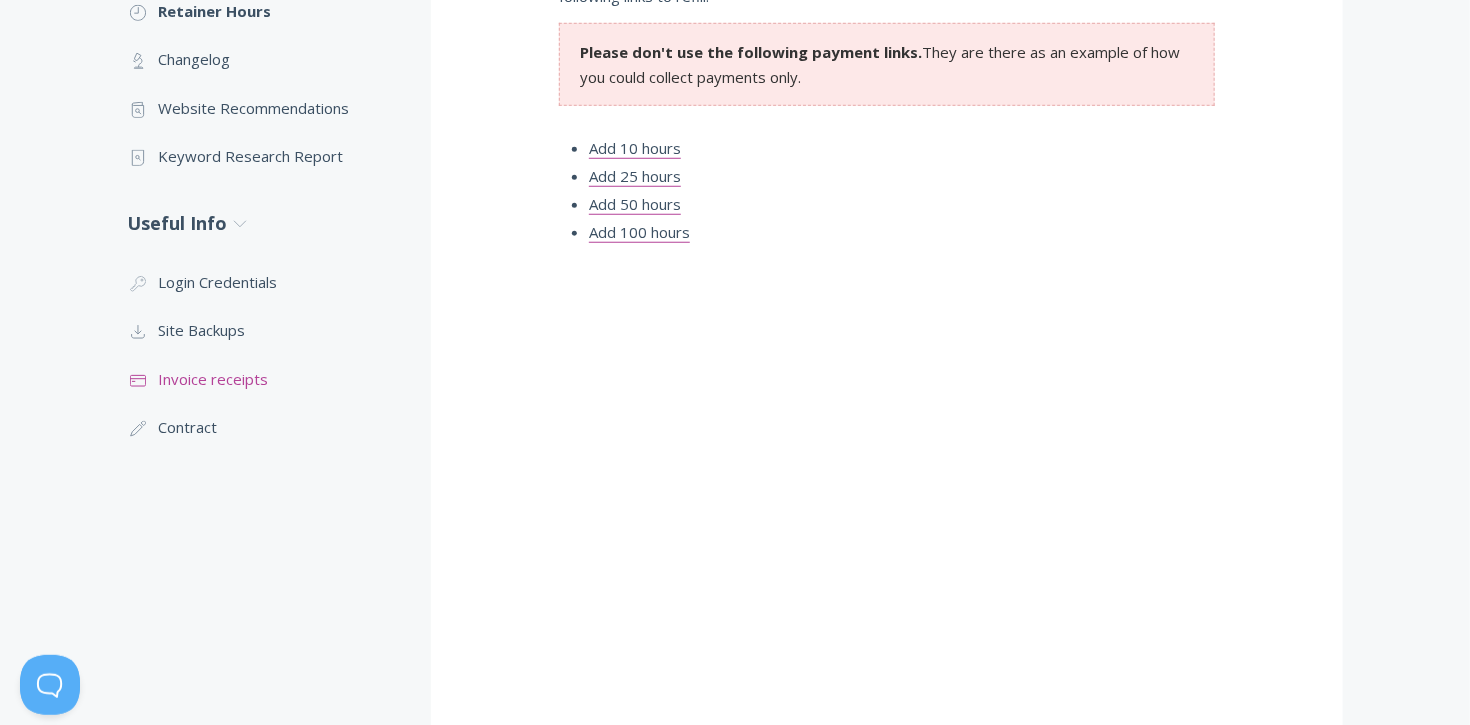 click on ".st0{fill:none;stroke:#000000;stroke-width:2;stroke-miterlimit:10;}
Financial                Invoice receipts" at bounding box center [259, 379] 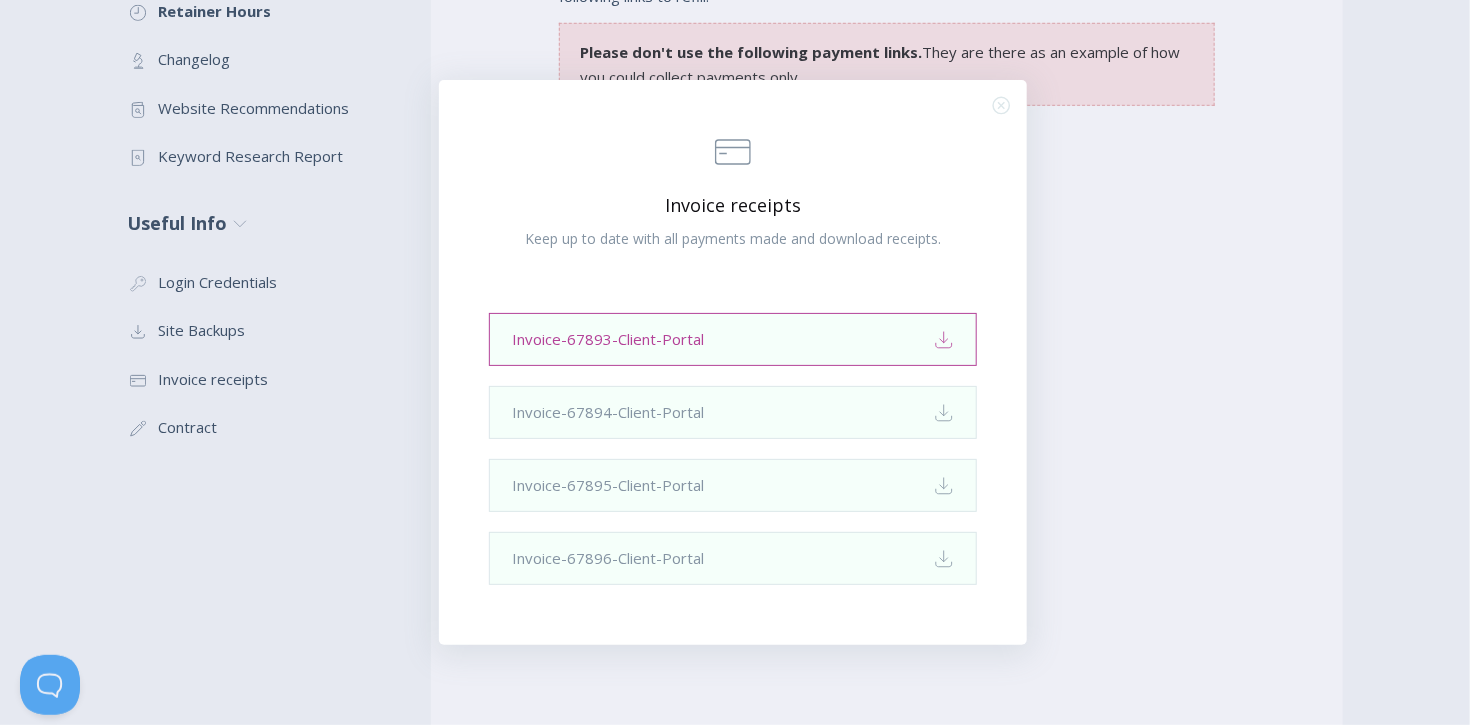 click on "Invoice-67893-Client-Portal      Download" at bounding box center (733, 339) 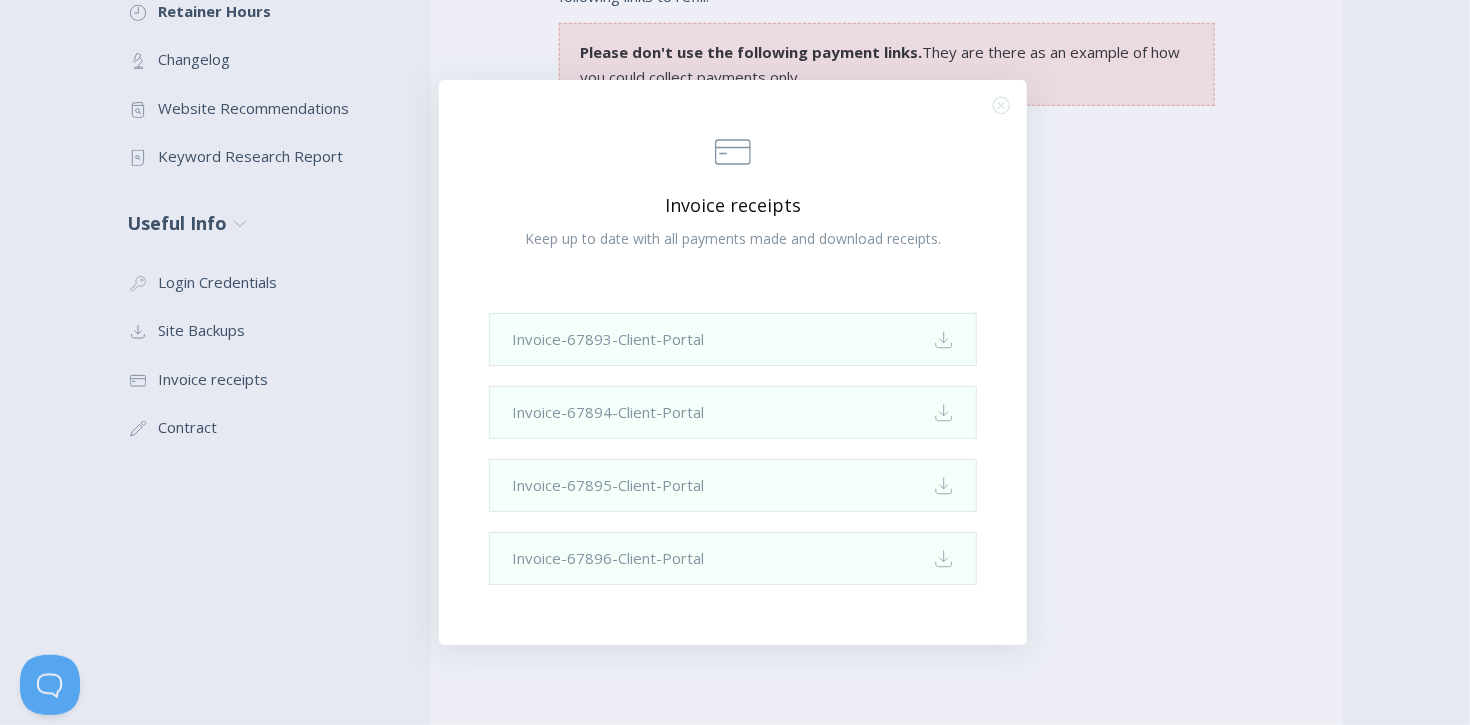 click on ".st0{fill:none;stroke:#000000;stroke-width:2;stroke-miterlimit:10;}
Close" 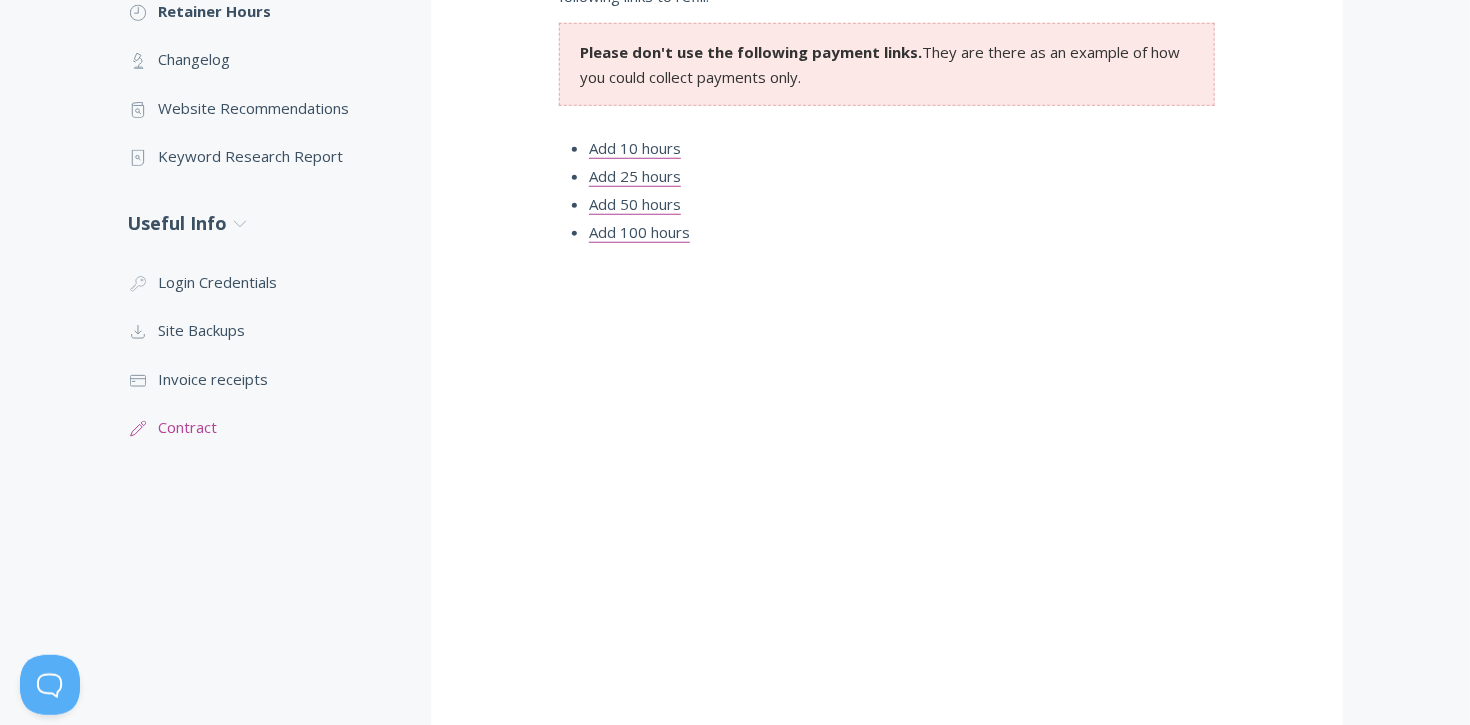 click on ".st0{fill:none;stroke:#000000;stroke-width:2;stroke-miterlimit:10;}
1. General              Contract" at bounding box center (259, 427) 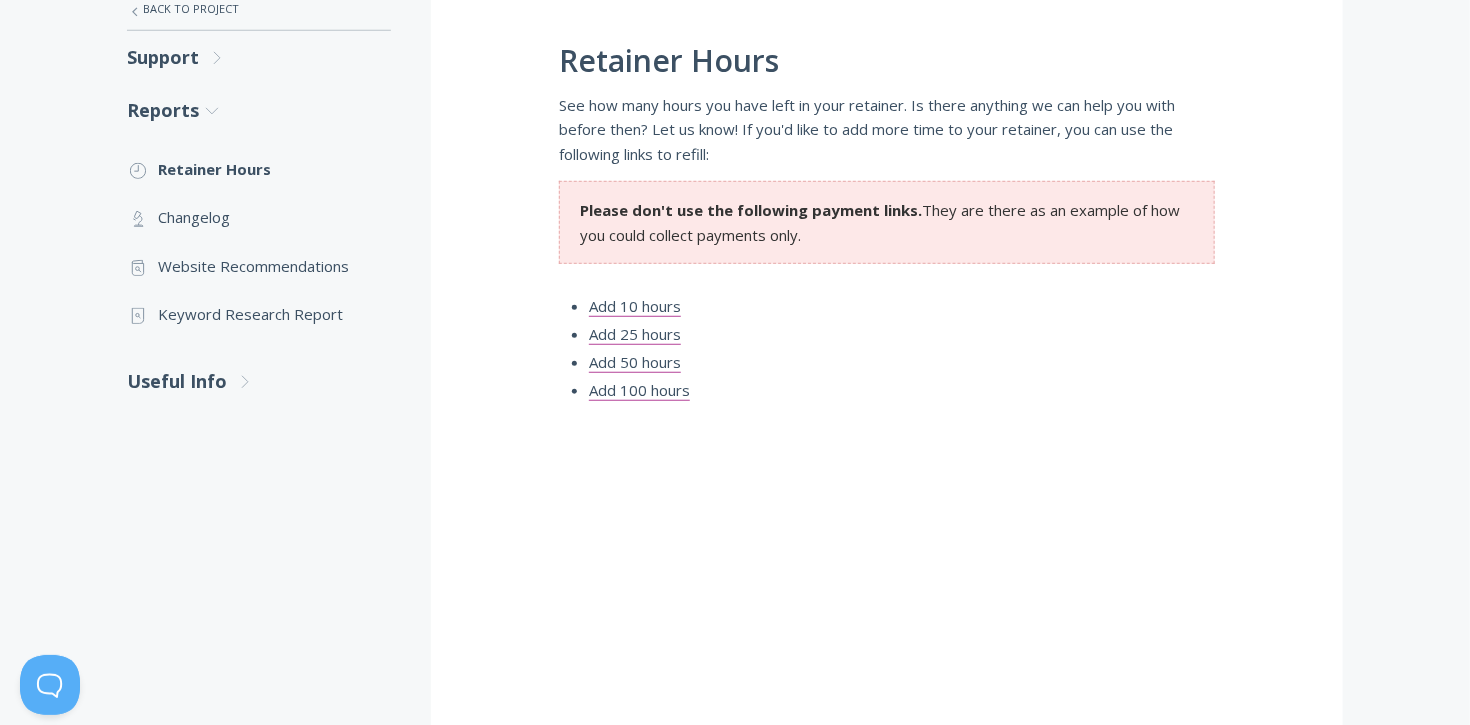 scroll, scrollTop: 246, scrollLeft: 0, axis: vertical 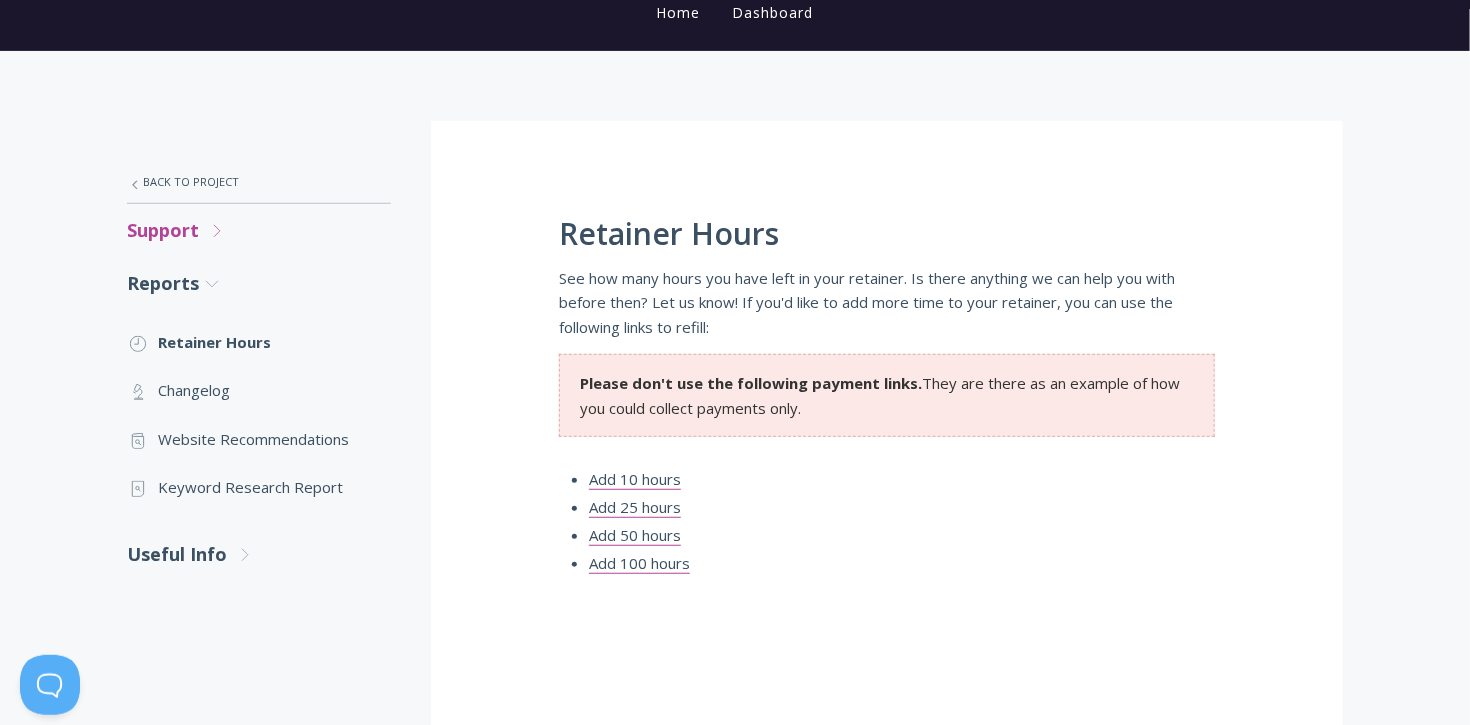 click on "Support
.st0{fill:none;stroke:#000000;stroke-width:2;stroke-miterlimit:10;}
Untitled-27
.st0{fill:none;stroke:#000000;stroke-width:2;stroke-miterlimit:10;}
Untitled-27" at bounding box center [259, 230] 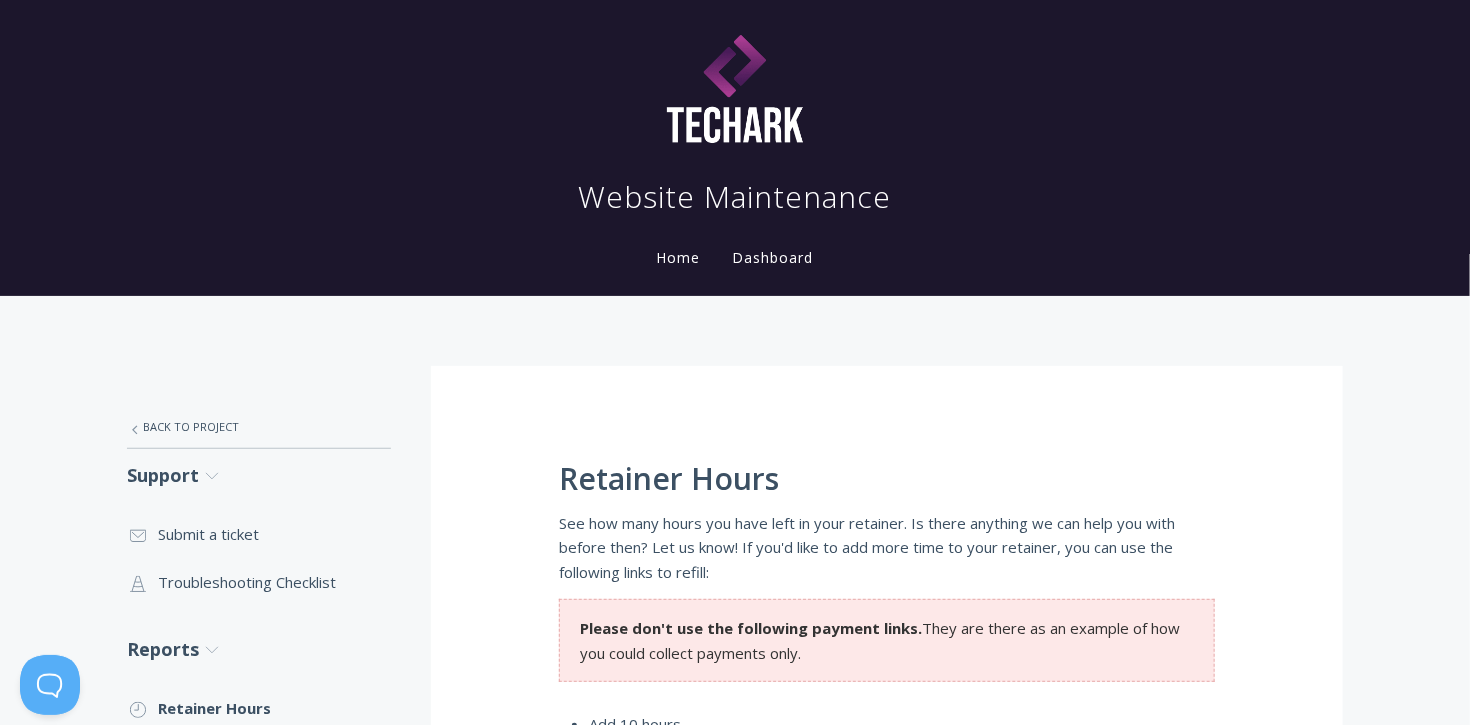 scroll, scrollTop: 0, scrollLeft: 0, axis: both 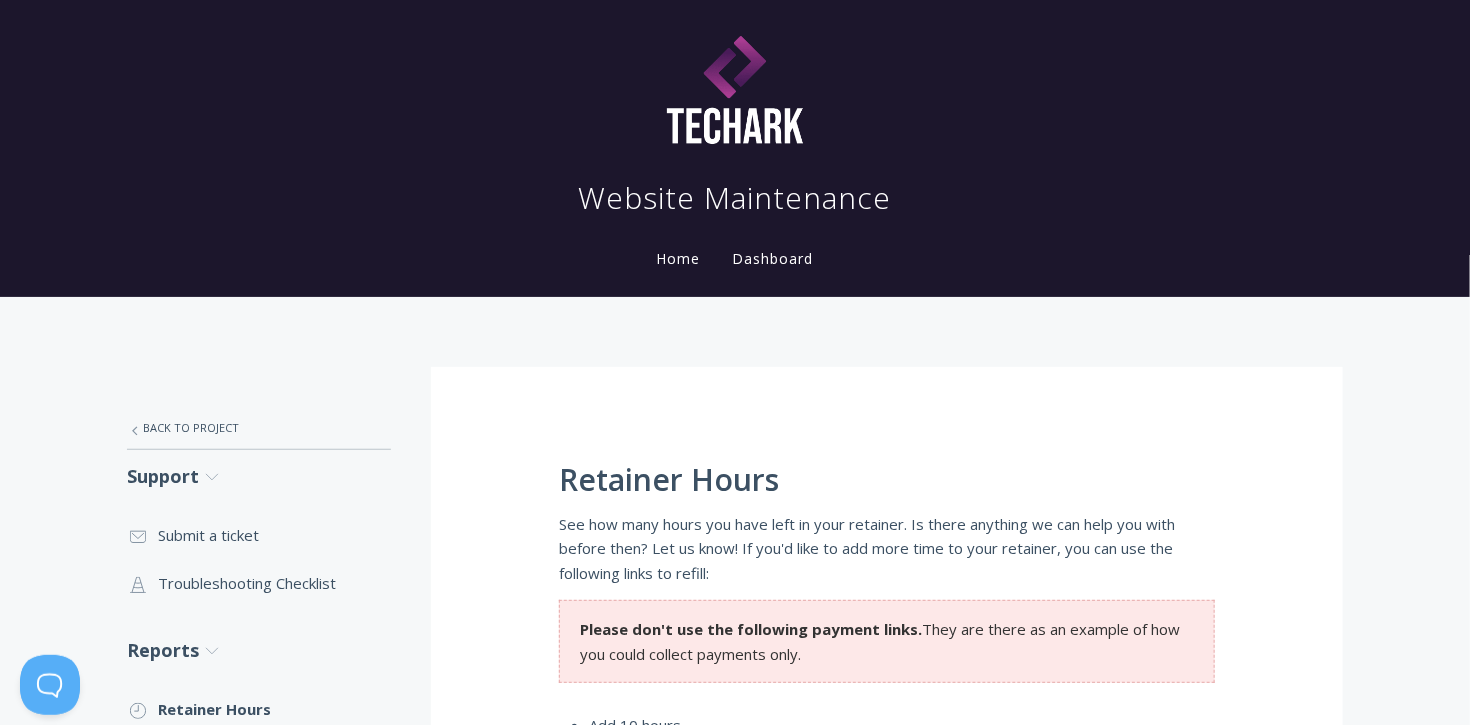 click on "Dashboard" at bounding box center [773, 258] 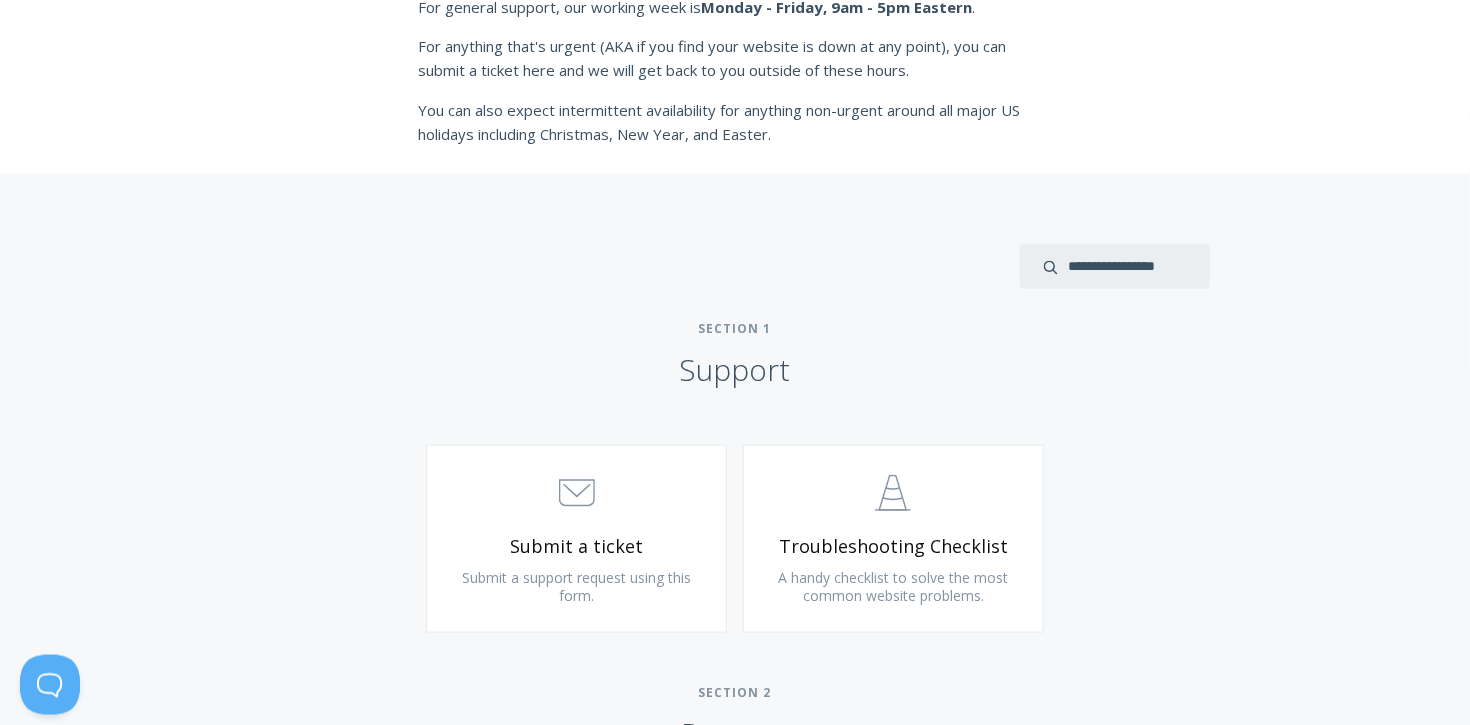 scroll, scrollTop: 662, scrollLeft: 0, axis: vertical 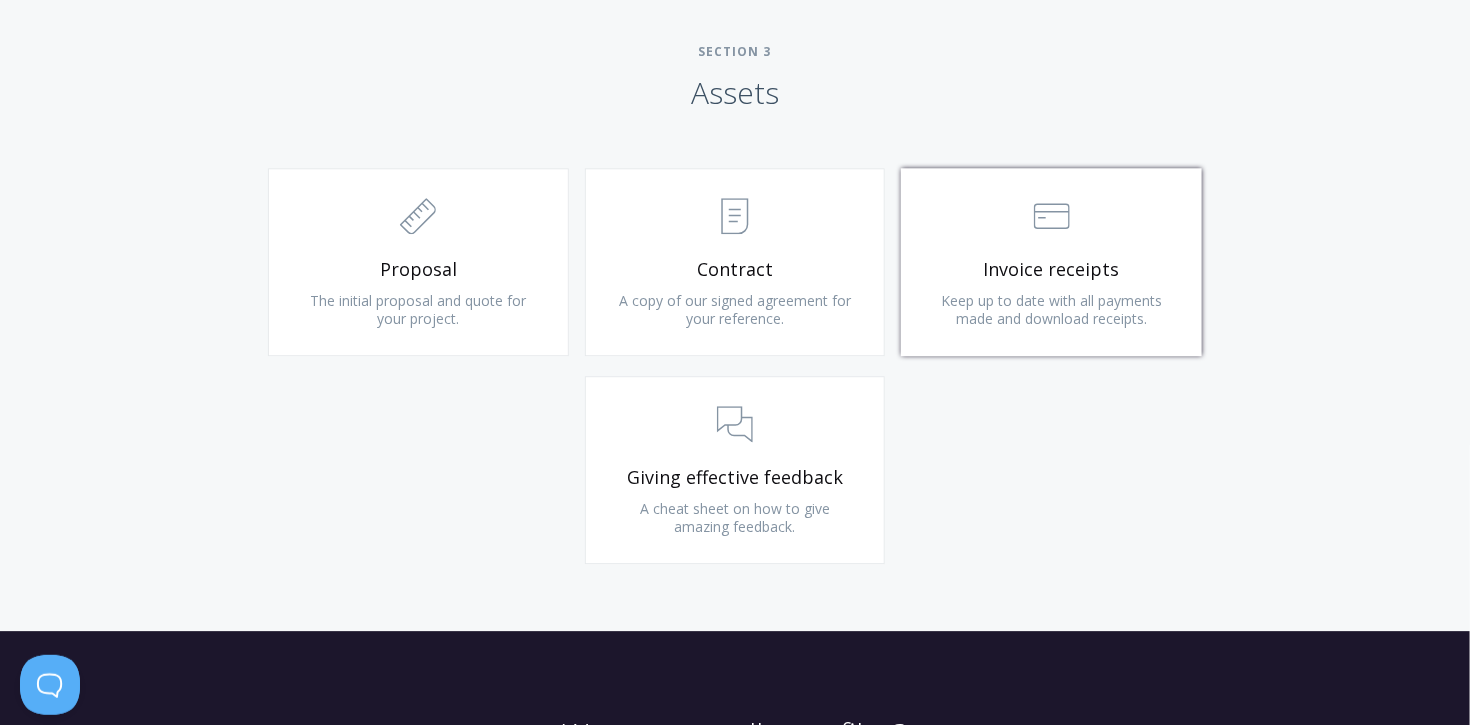 click on "Keep up to date with all payments made and download receipts." at bounding box center [1051, 309] 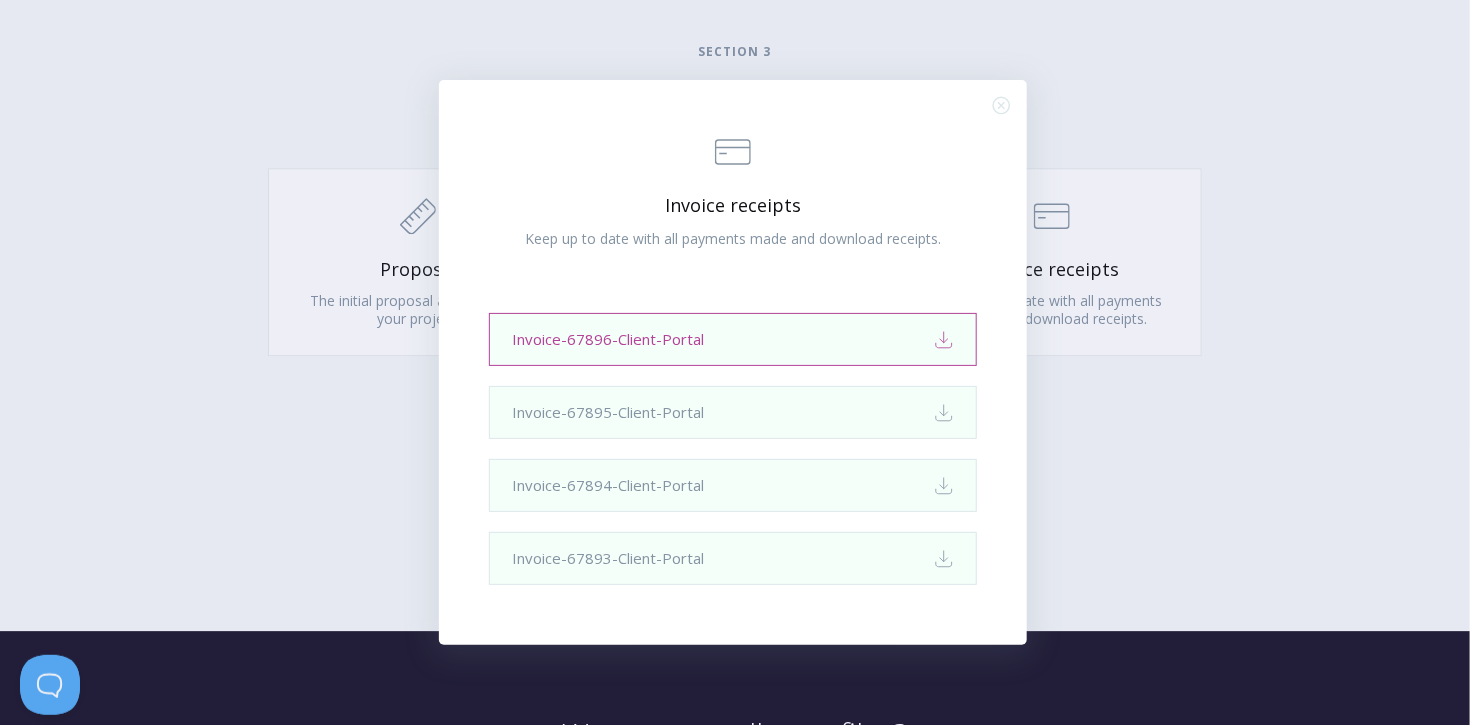 click on "Invoice-67896-Client-Portal      Download" at bounding box center [733, 339] 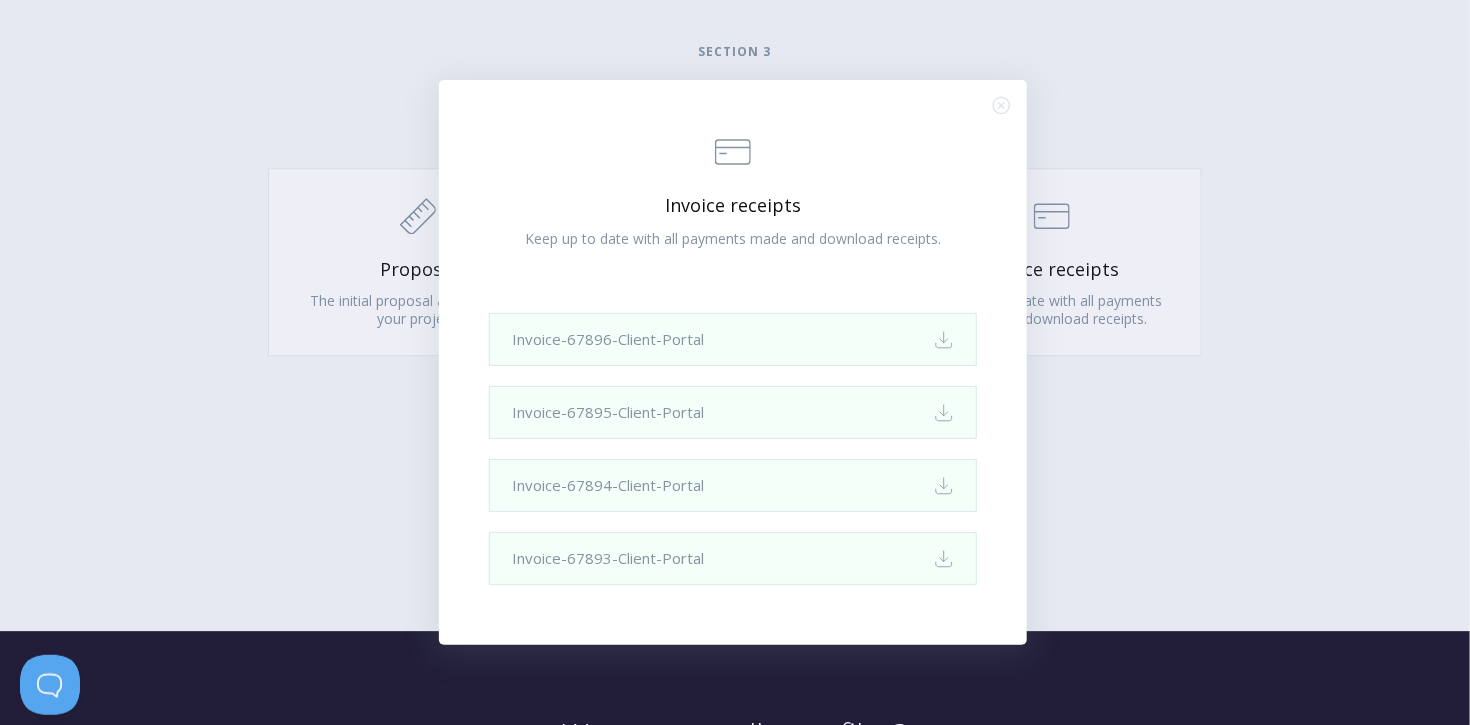 click 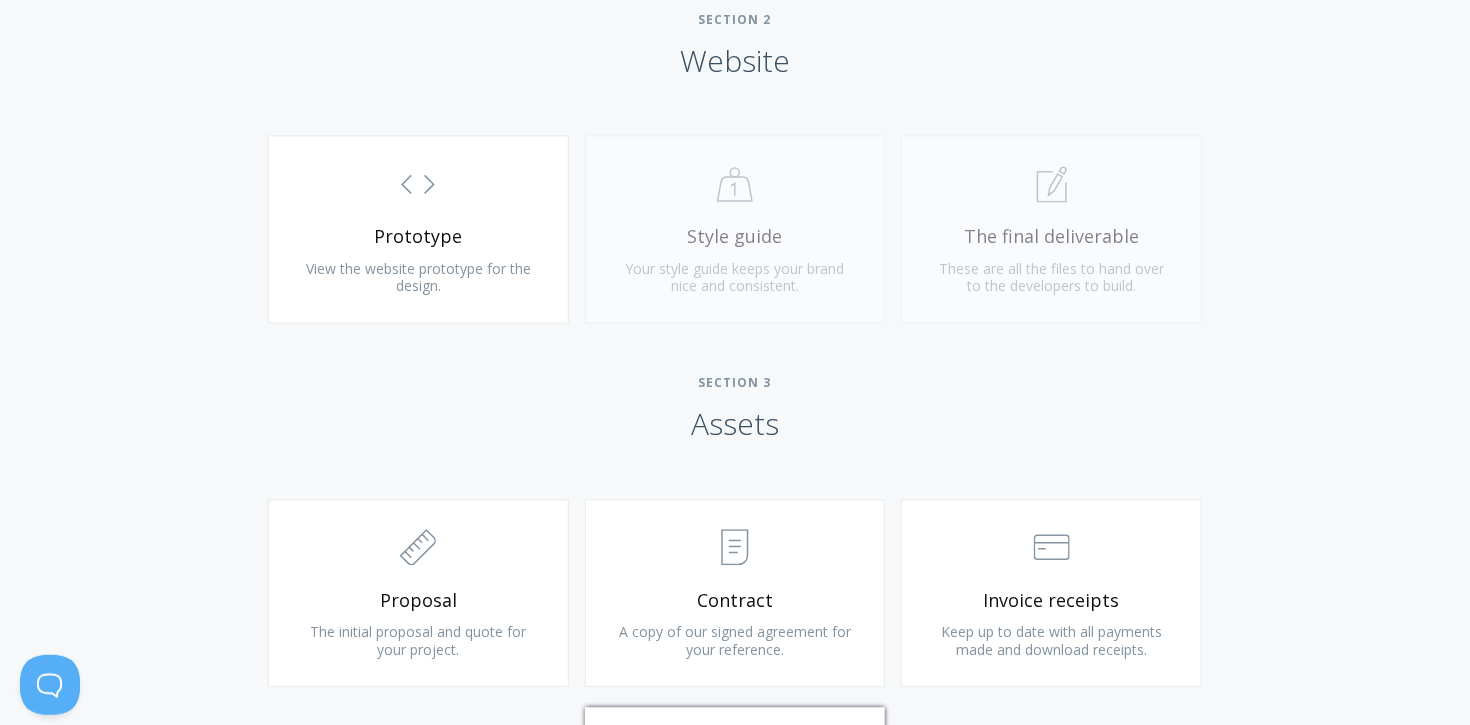 scroll, scrollTop: 1435, scrollLeft: 0, axis: vertical 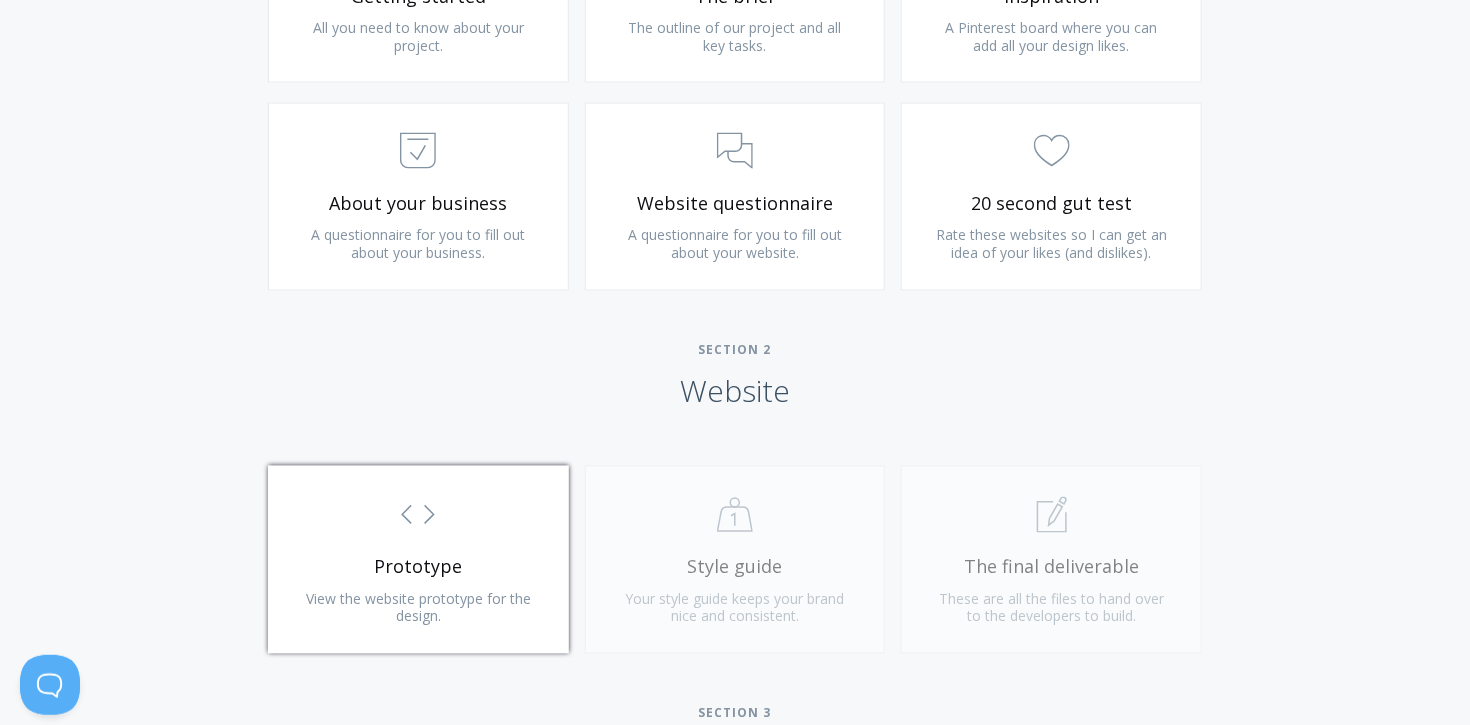 click on ".st0{fill:none;stroke:#000000;stroke-width:2;stroke-miterlimit:10;}
Untitled-16" at bounding box center [418, 515] 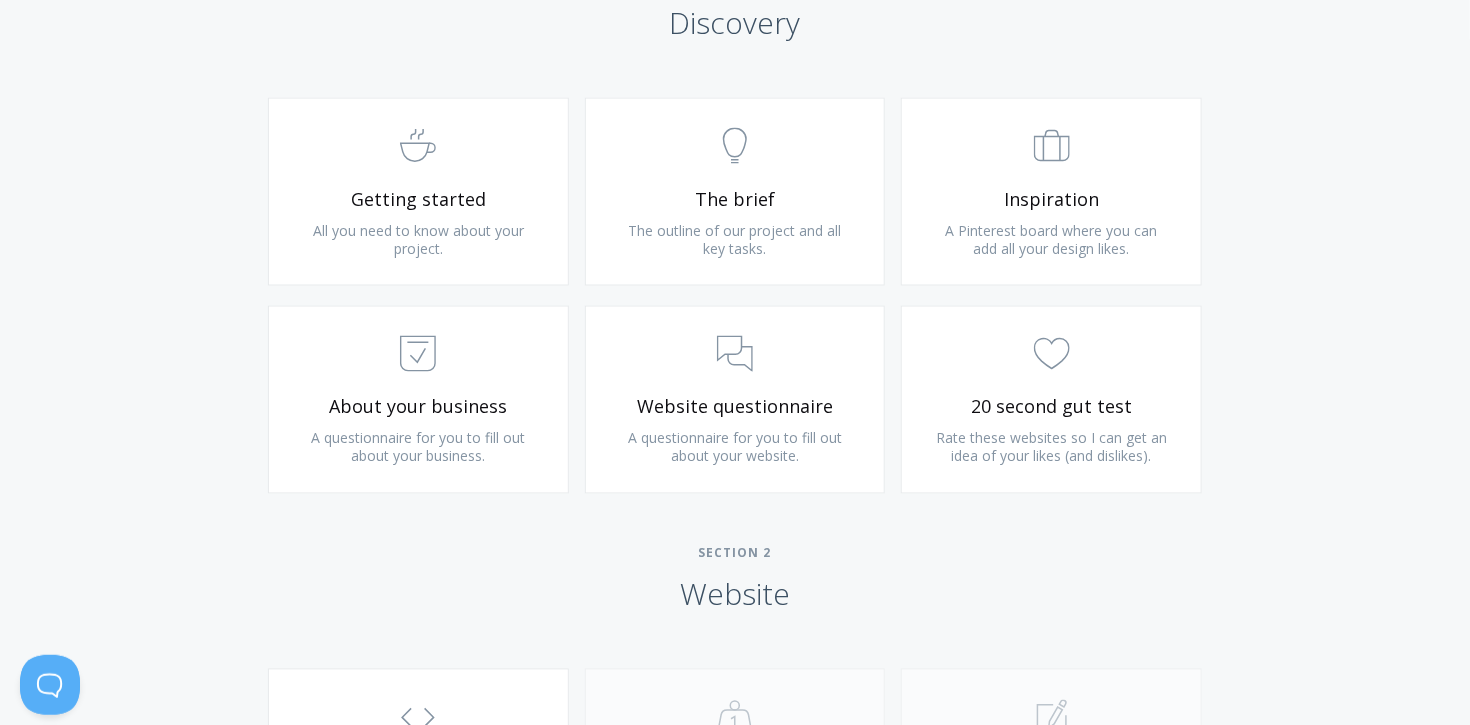 scroll, scrollTop: 1104, scrollLeft: 0, axis: vertical 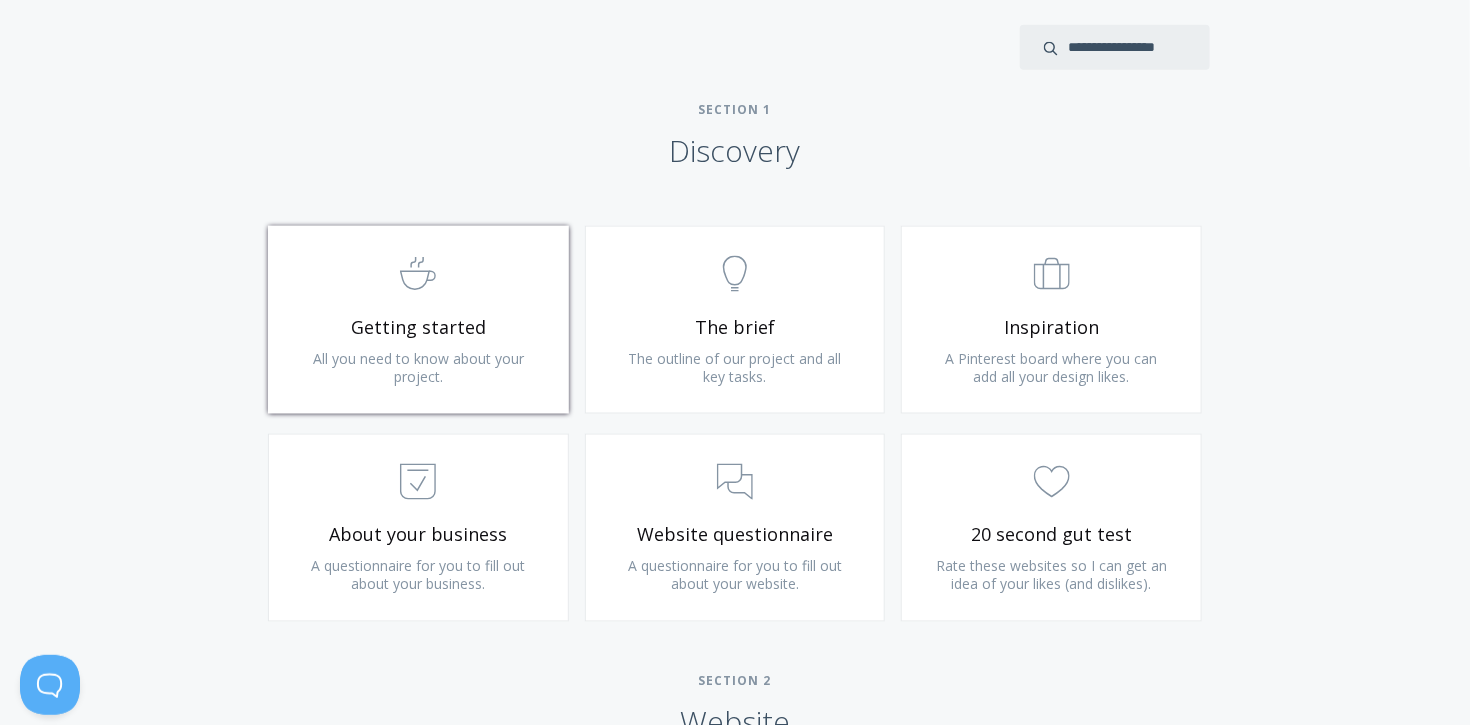 click on ".st0{fill:none;stroke:#000000;stroke-width:2;stroke-miterlimit:10;}
Untitled-22" at bounding box center [418, 275] 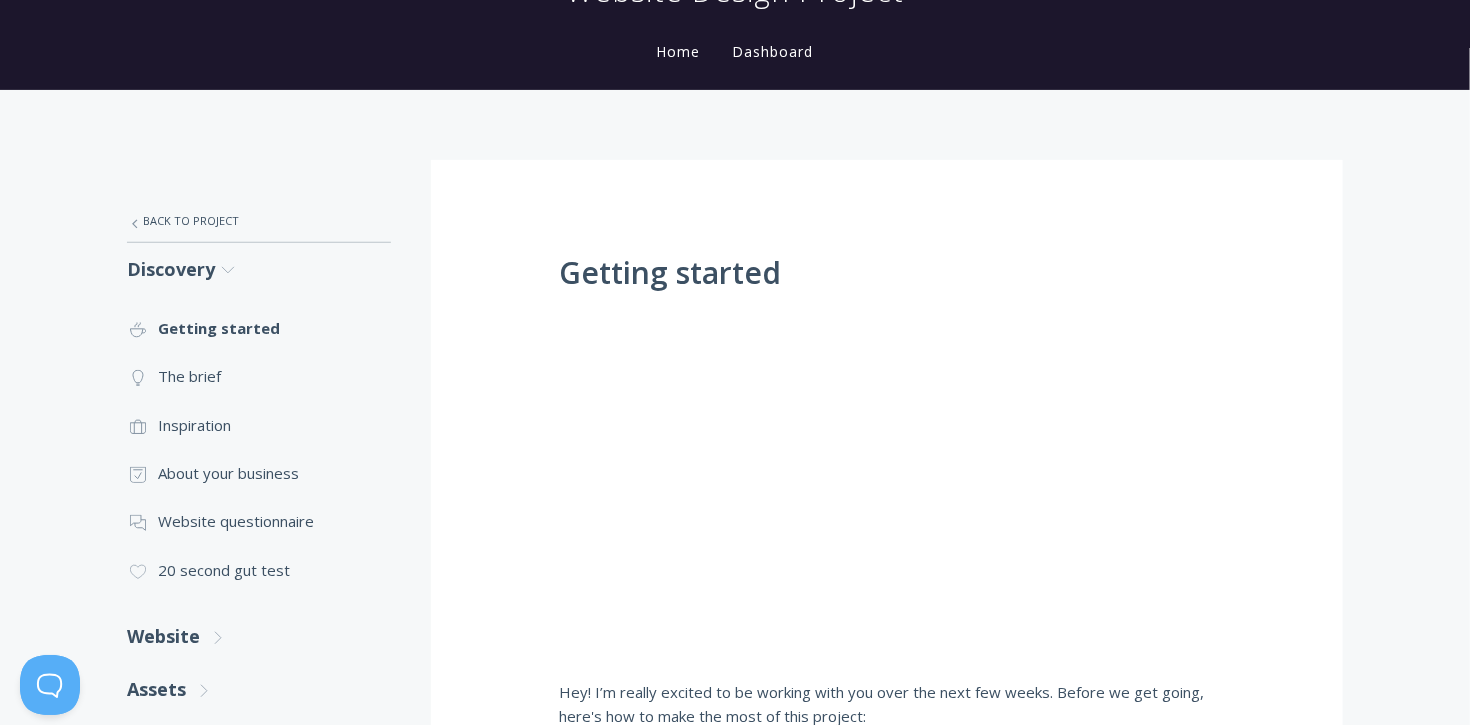 scroll, scrollTop: 331, scrollLeft: 0, axis: vertical 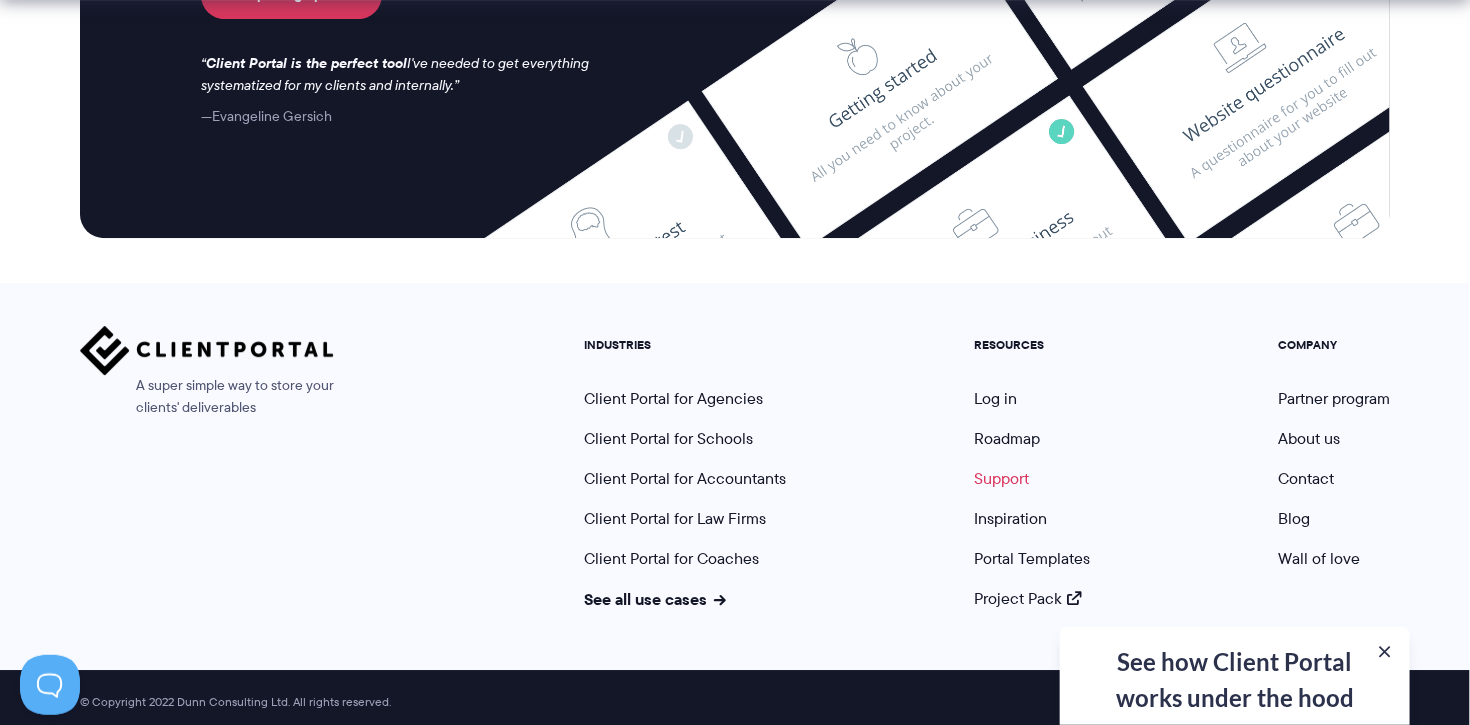 click on "Support" at bounding box center (1001, 478) 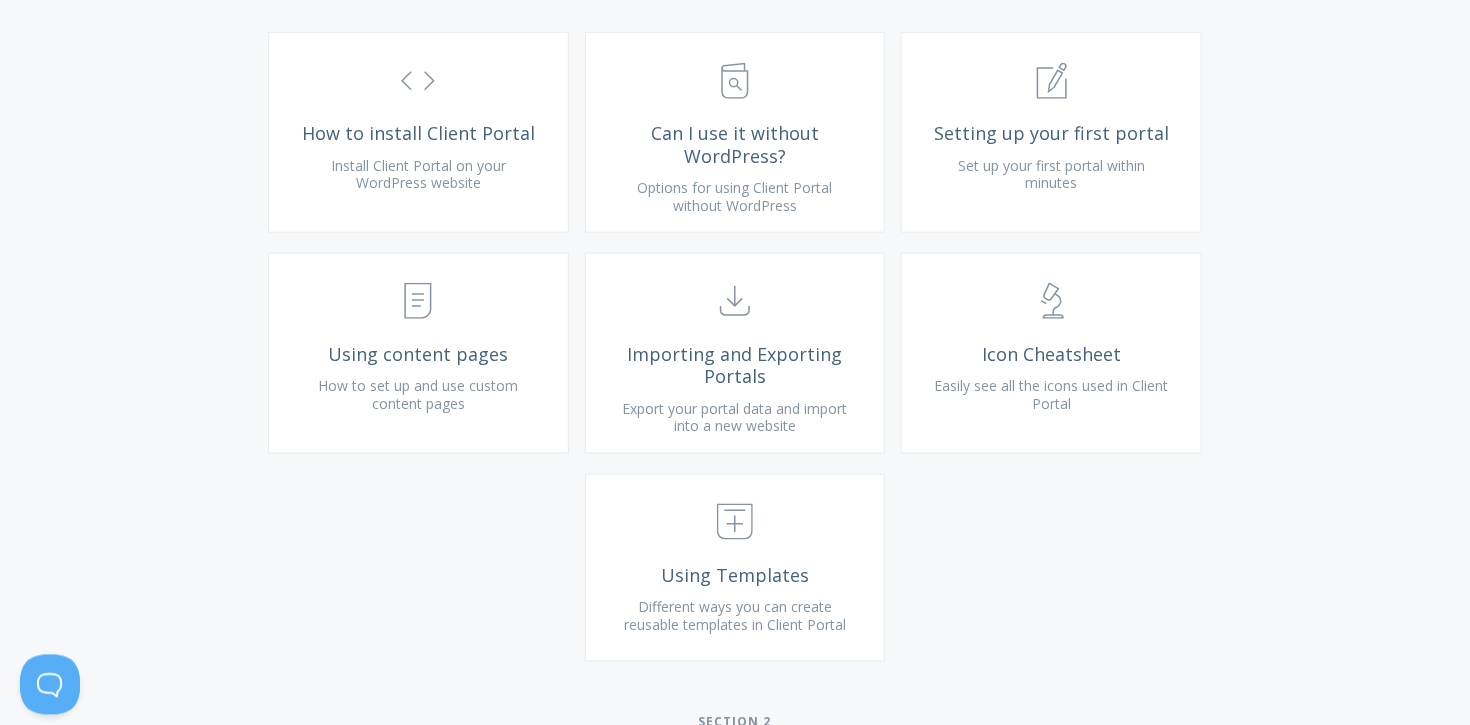 scroll, scrollTop: 817, scrollLeft: 0, axis: vertical 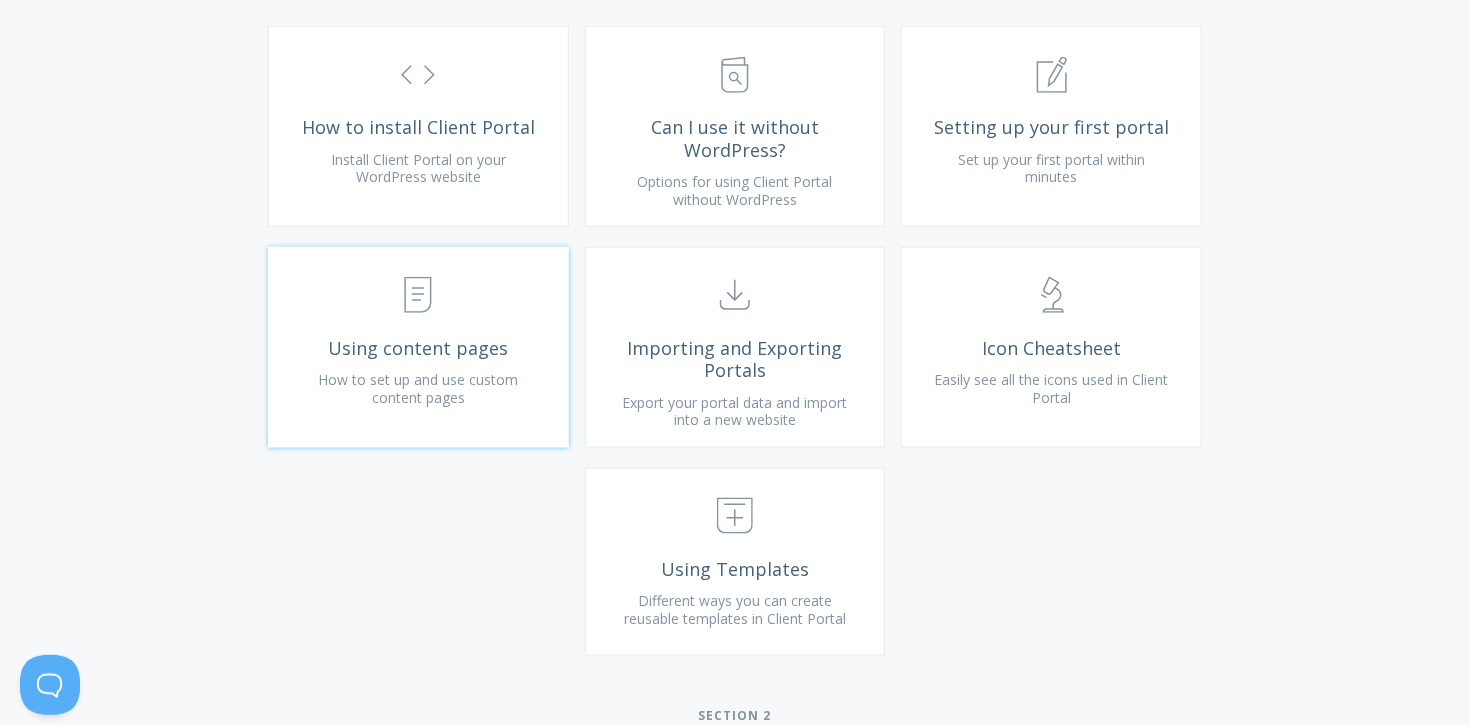 click on "Using content pages" at bounding box center [418, 348] 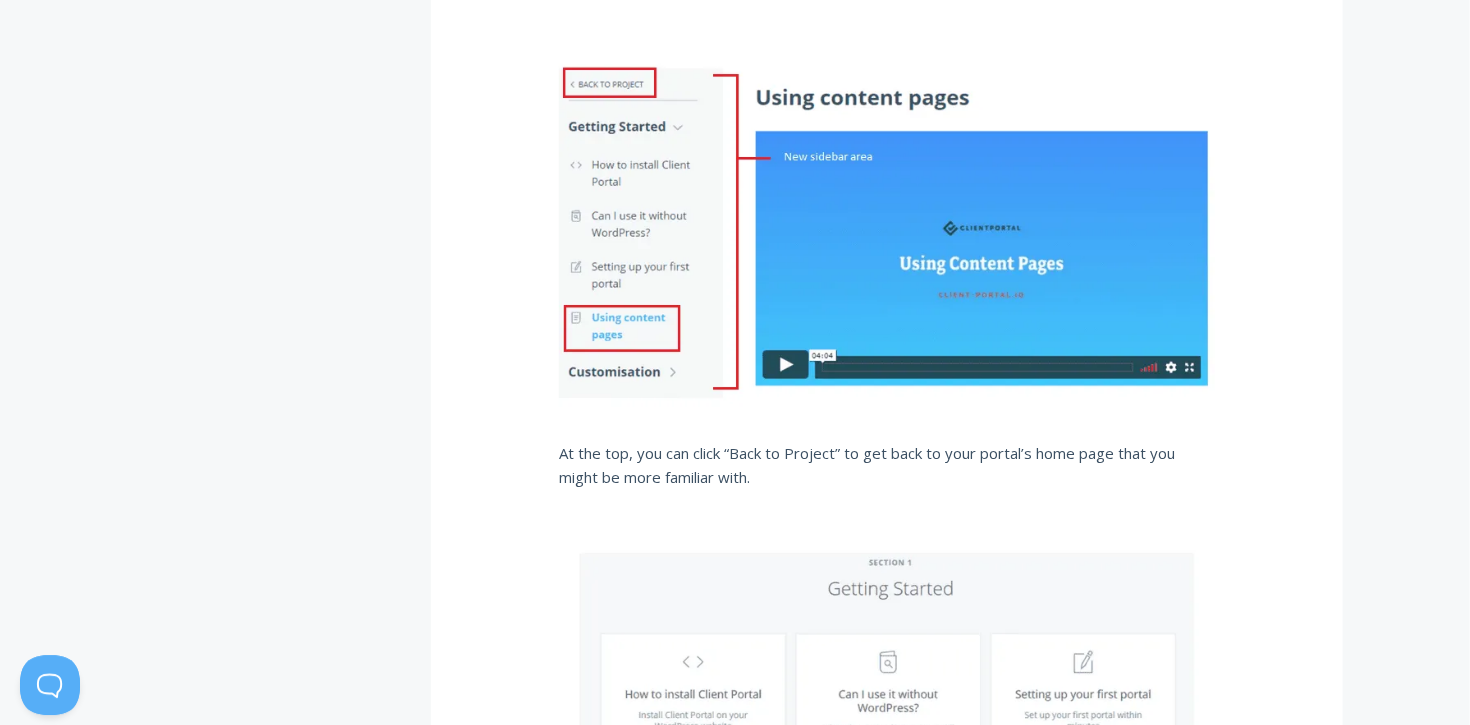 scroll, scrollTop: 3331, scrollLeft: 0, axis: vertical 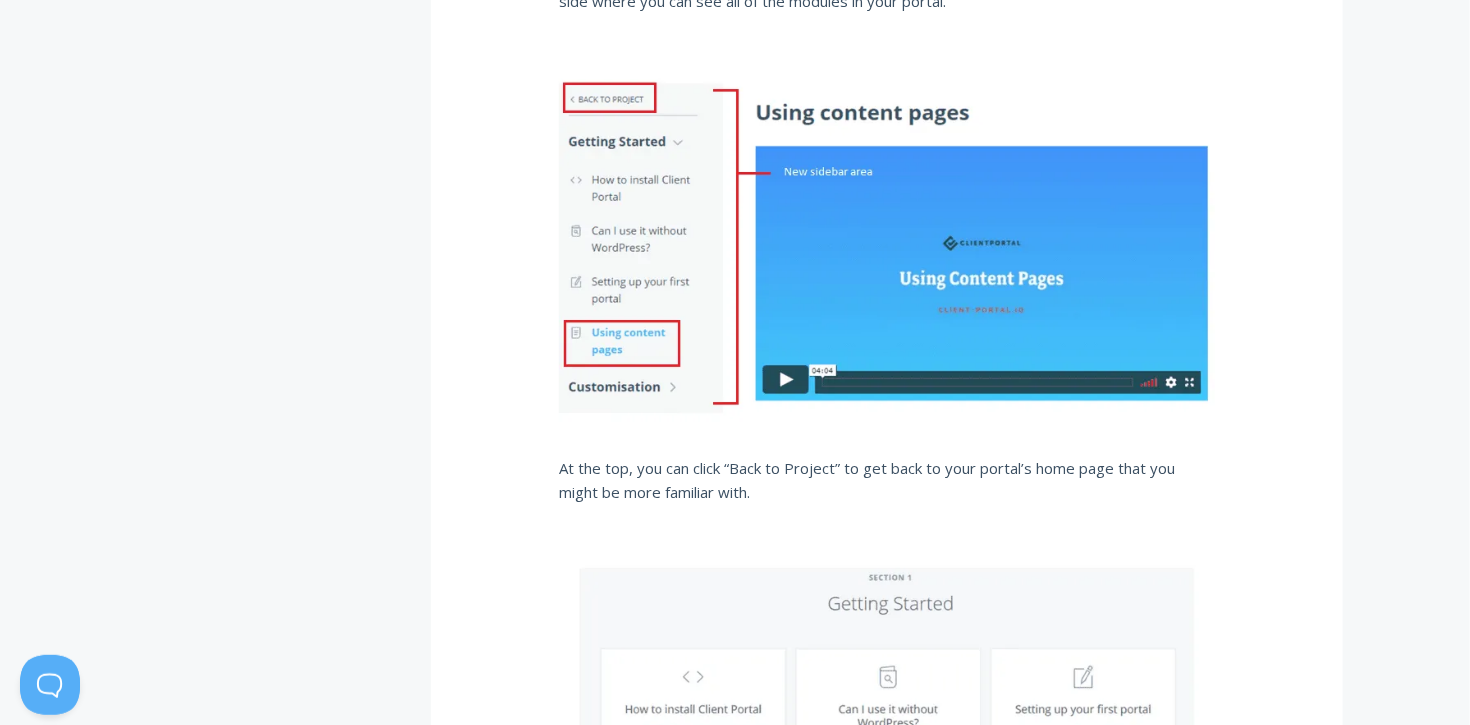 click at bounding box center (887, 251) 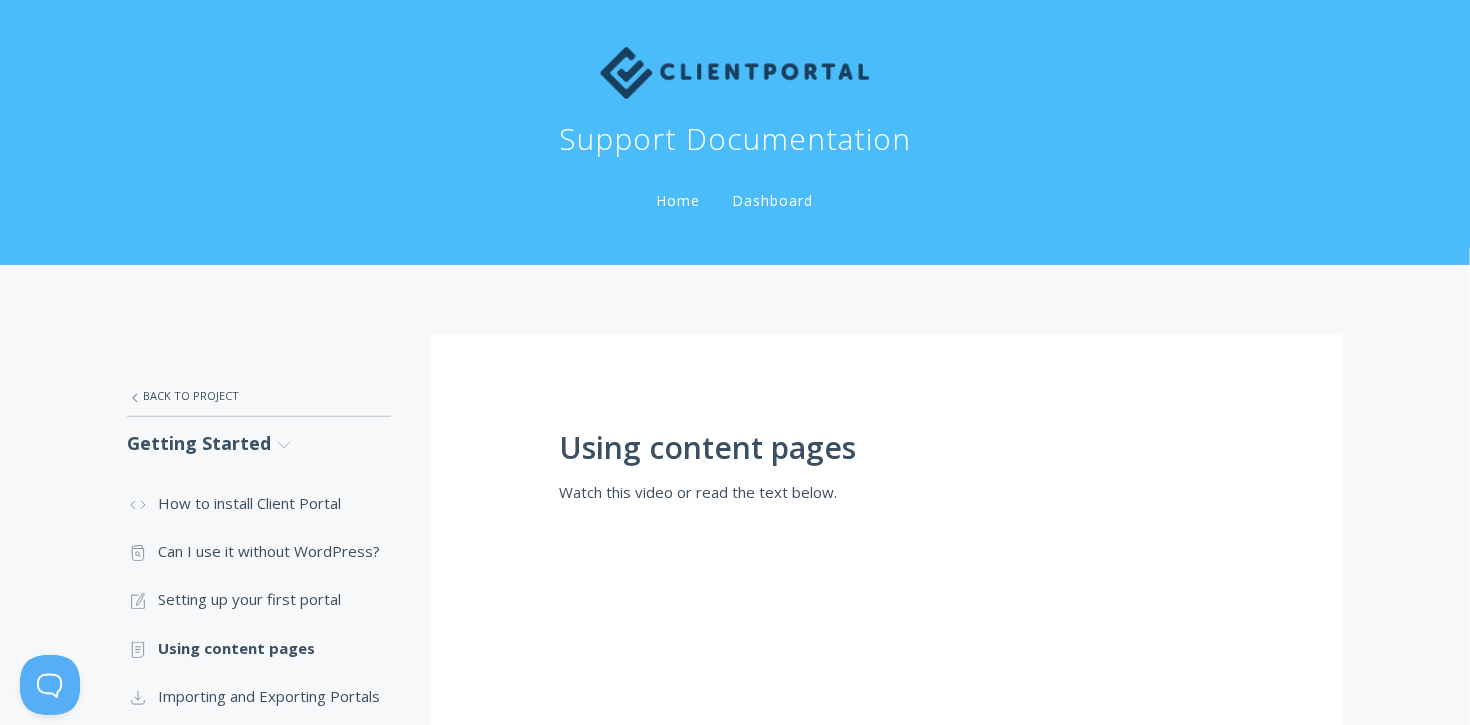 scroll, scrollTop: 0, scrollLeft: 0, axis: both 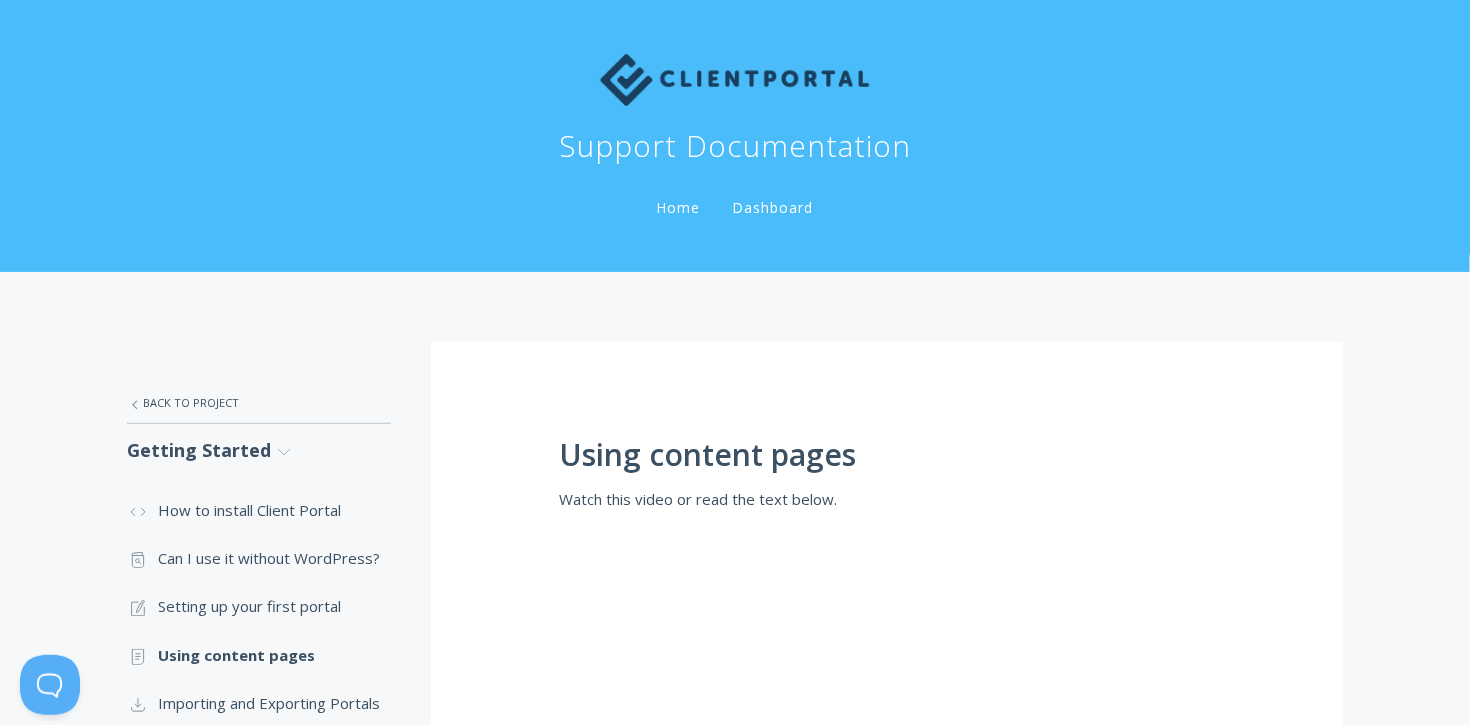 click on "Dashboard" at bounding box center [773, 207] 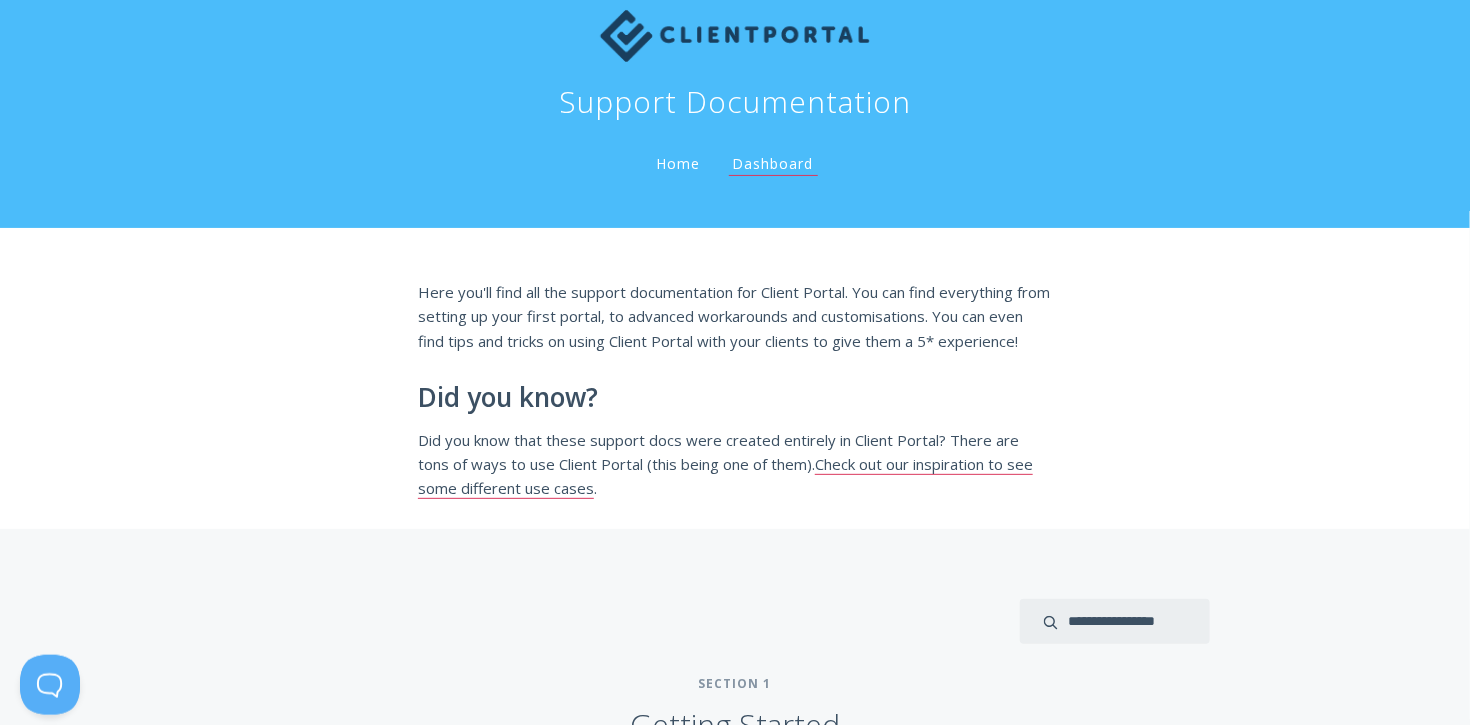 scroll, scrollTop: 0, scrollLeft: 0, axis: both 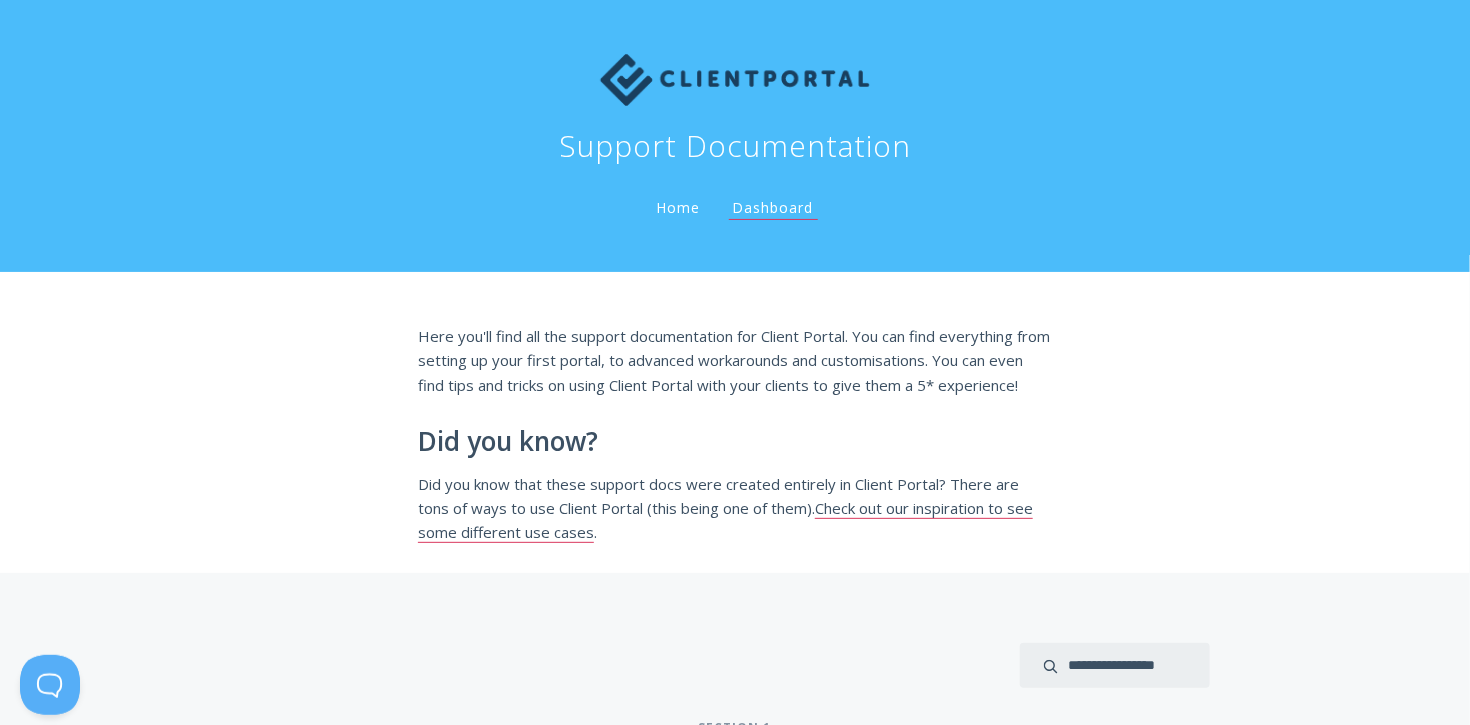 click on "Home" at bounding box center (679, 207) 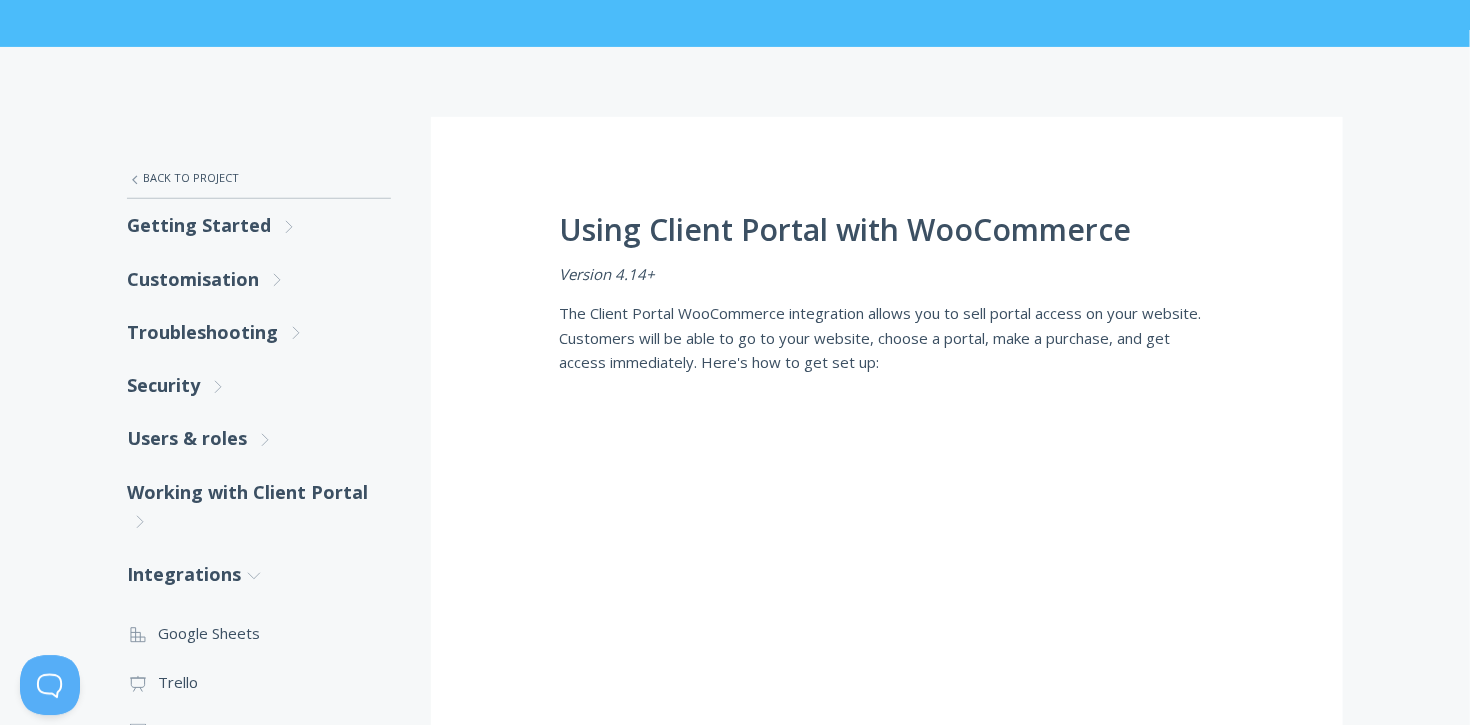 scroll, scrollTop: 220, scrollLeft: 0, axis: vertical 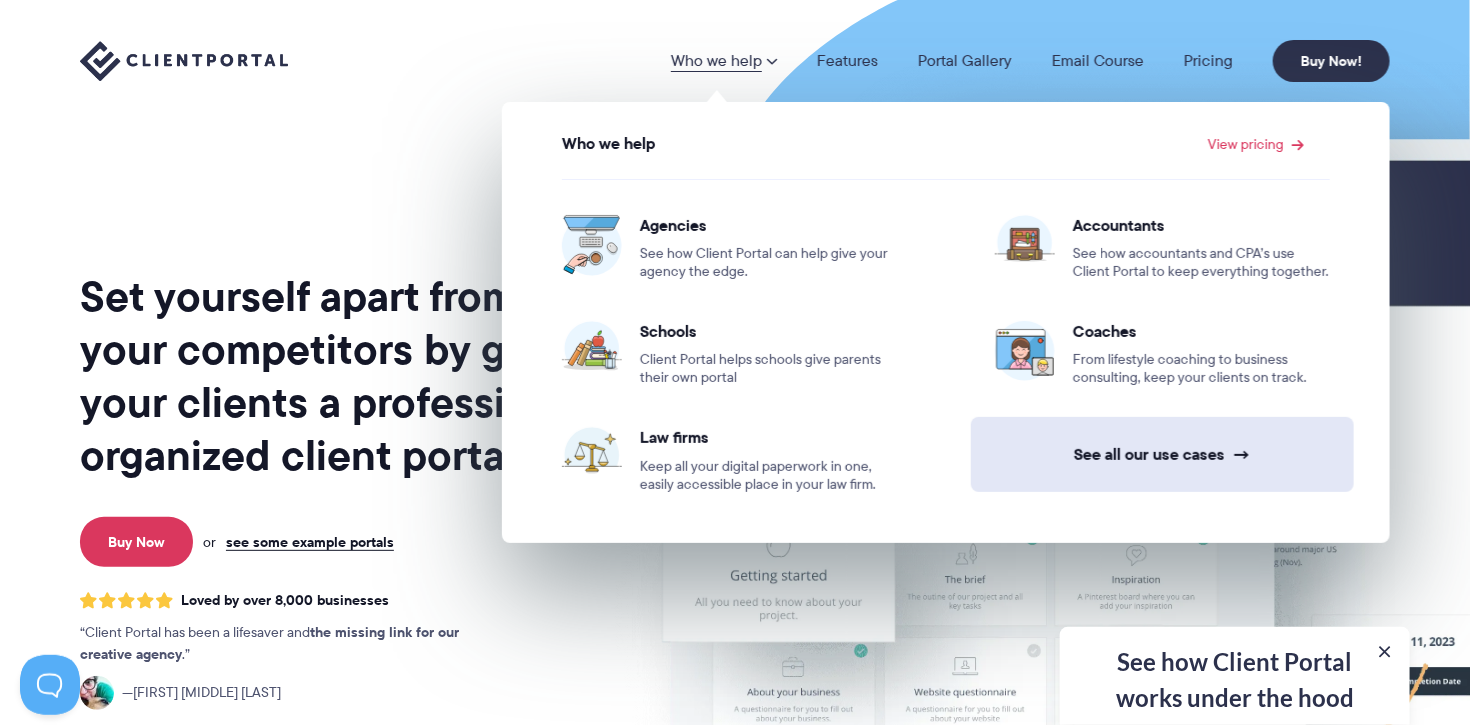 click on "See all our use cases  →" at bounding box center (1162, 454) 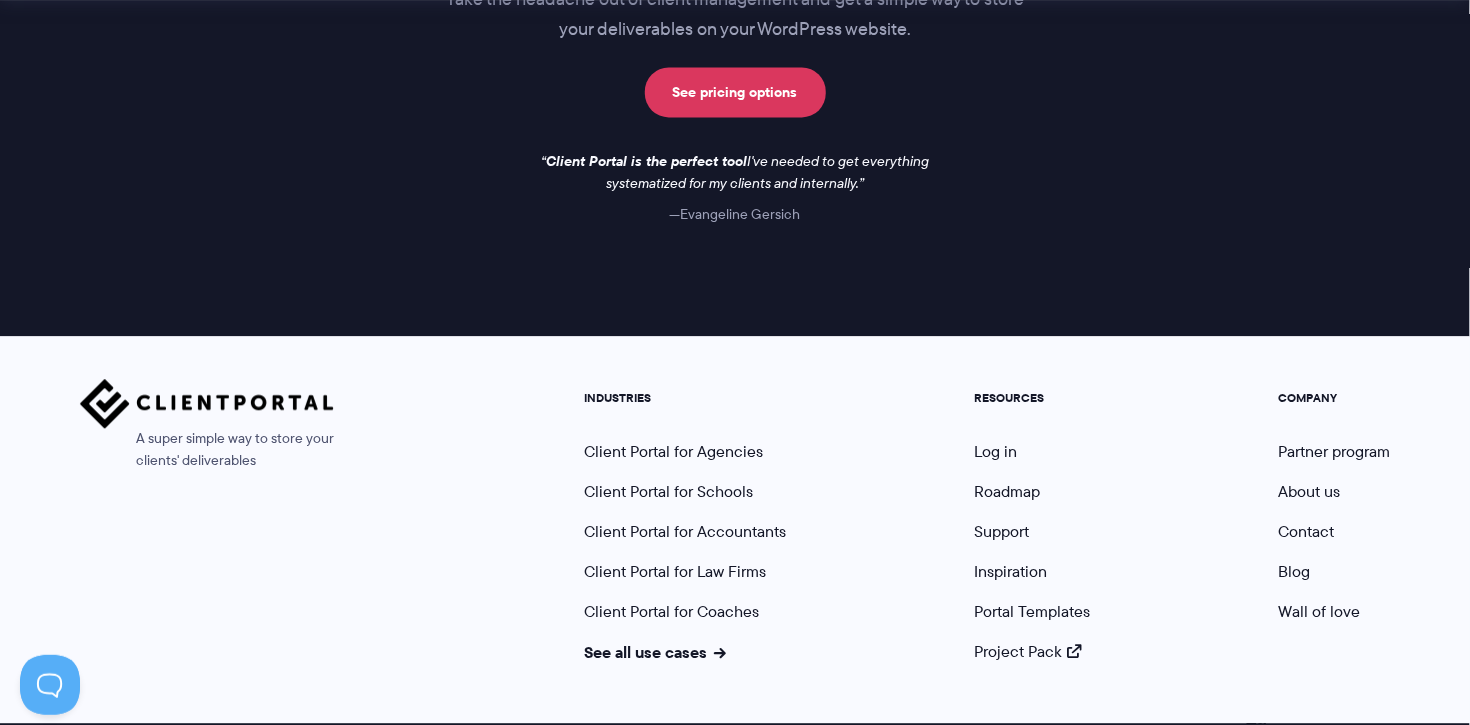 scroll, scrollTop: 1828, scrollLeft: 0, axis: vertical 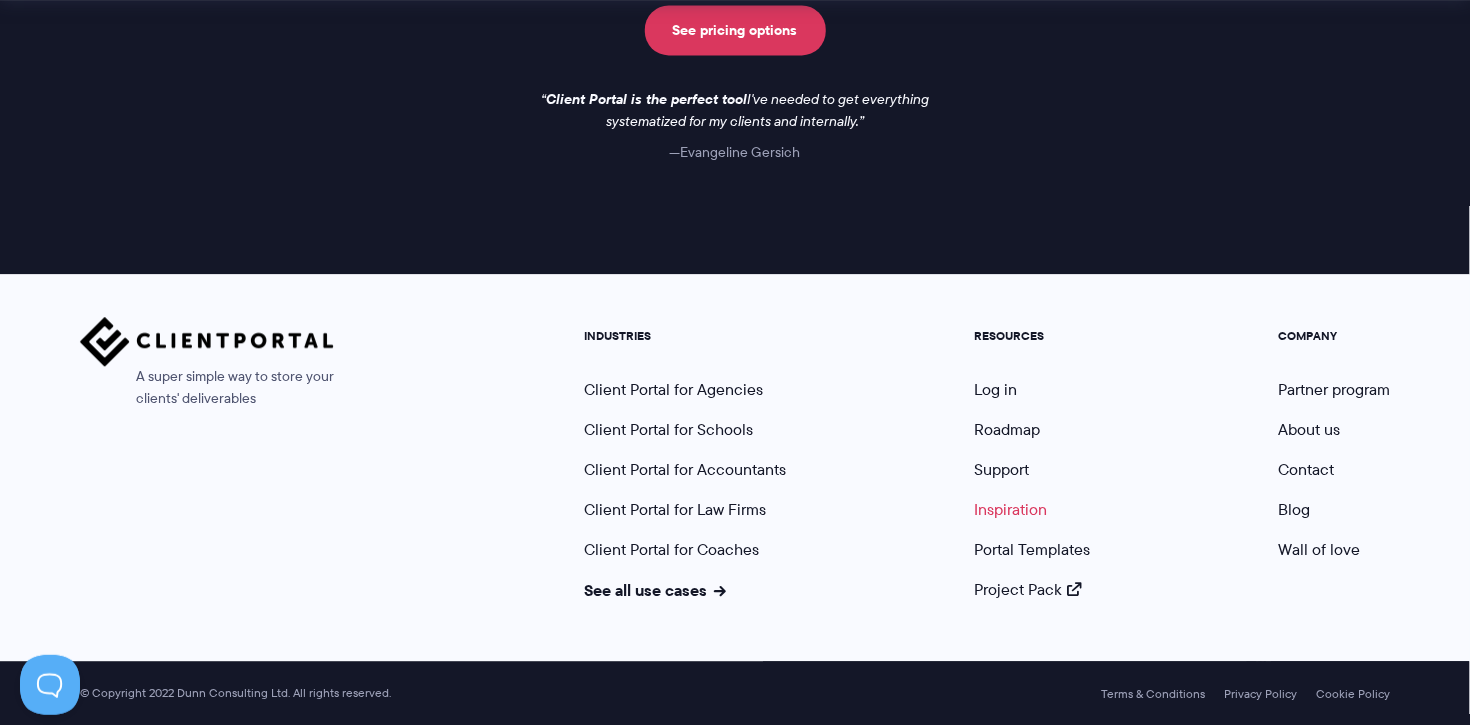 click on "Inspiration" at bounding box center (1010, 509) 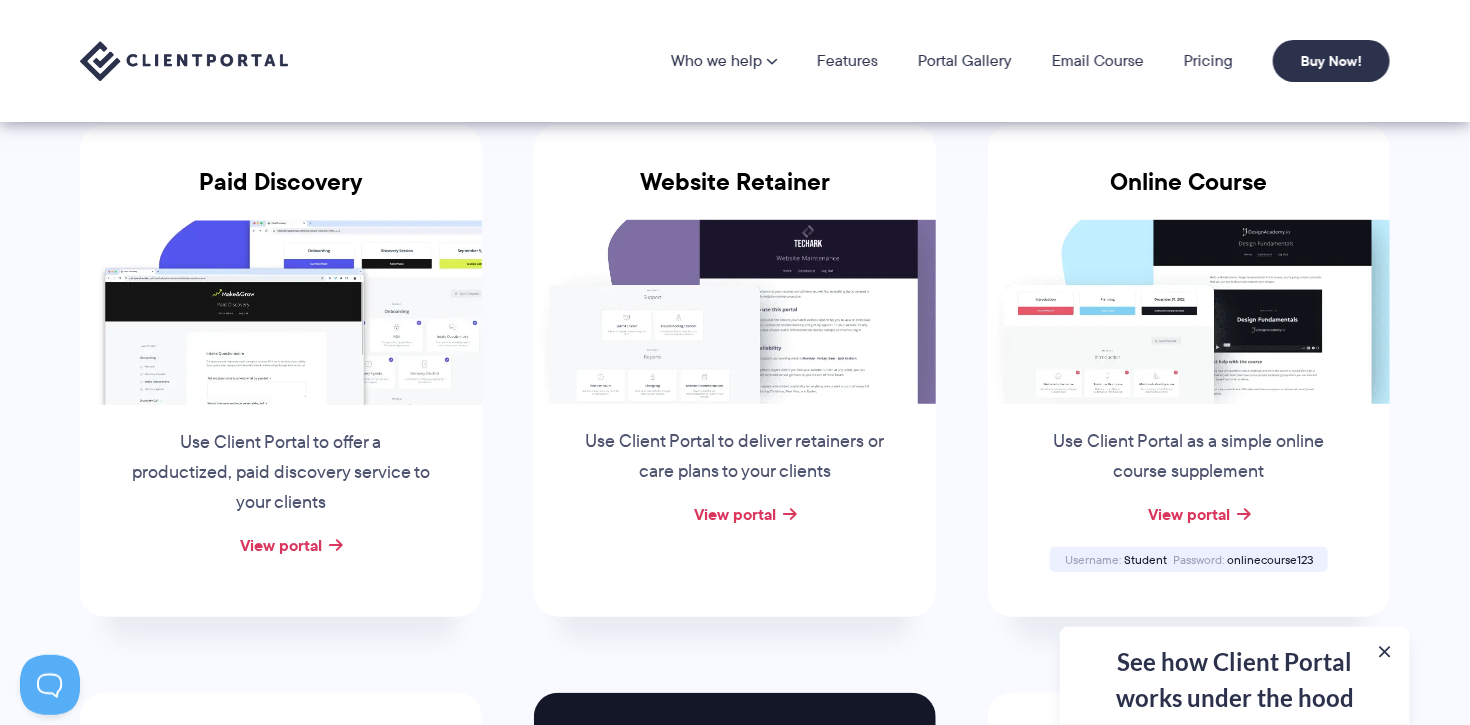 scroll, scrollTop: 0, scrollLeft: 0, axis: both 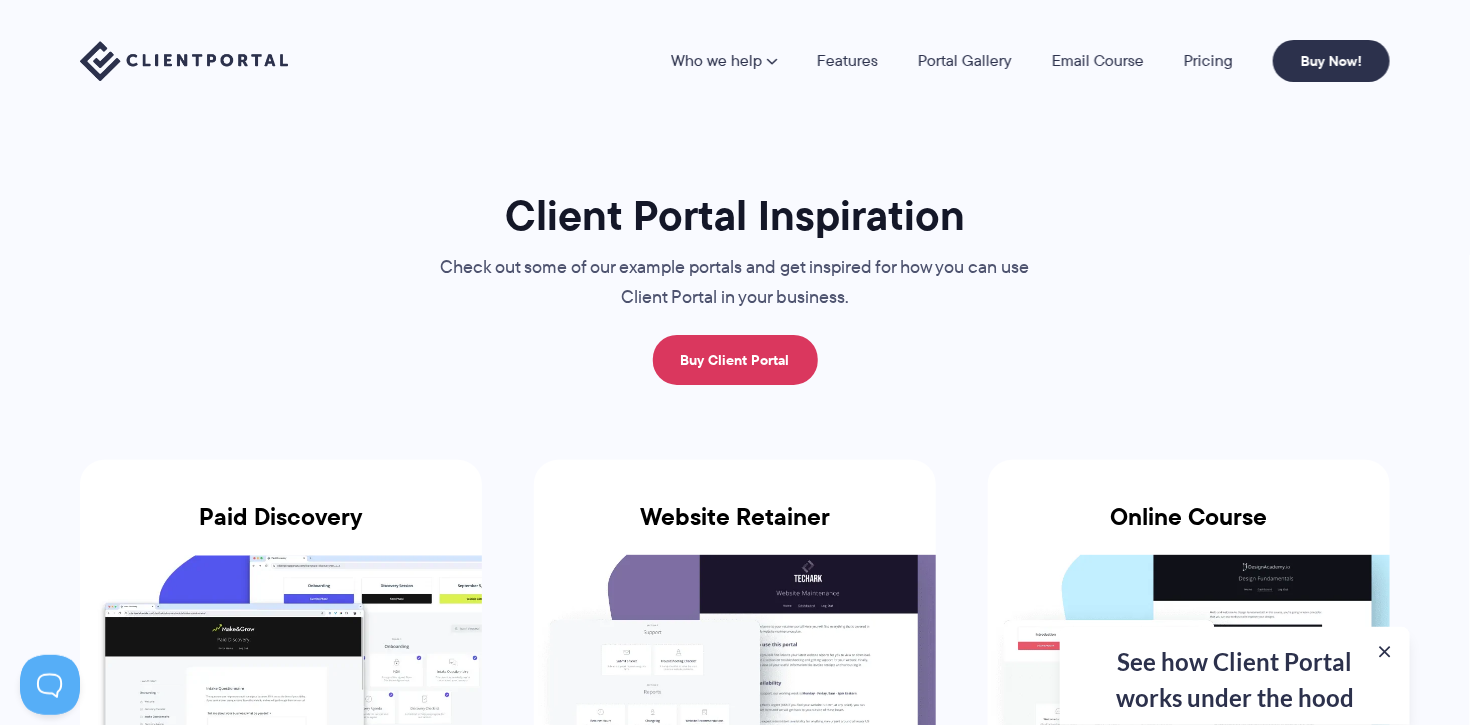 click at bounding box center (184, 61) 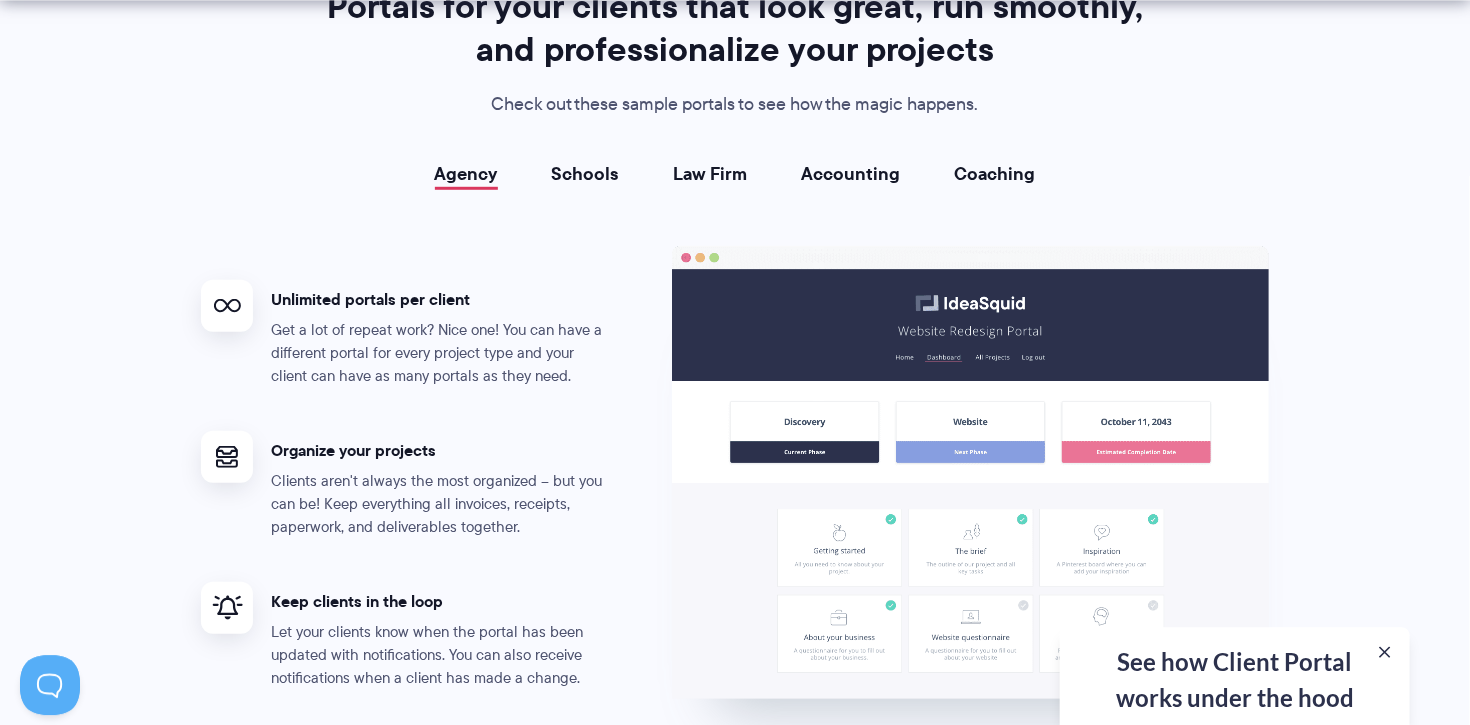 scroll, scrollTop: 3643, scrollLeft: 0, axis: vertical 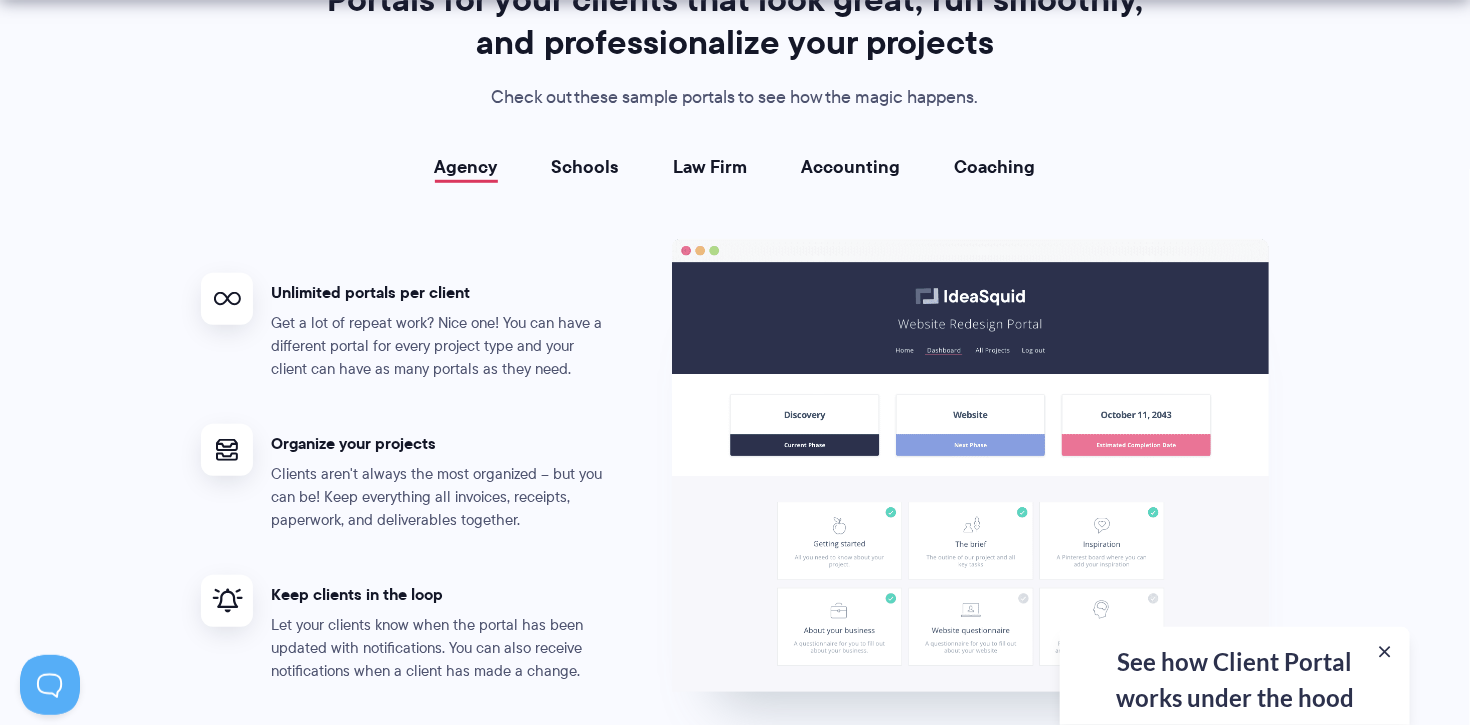 click on "Accounting" at bounding box center [851, 167] 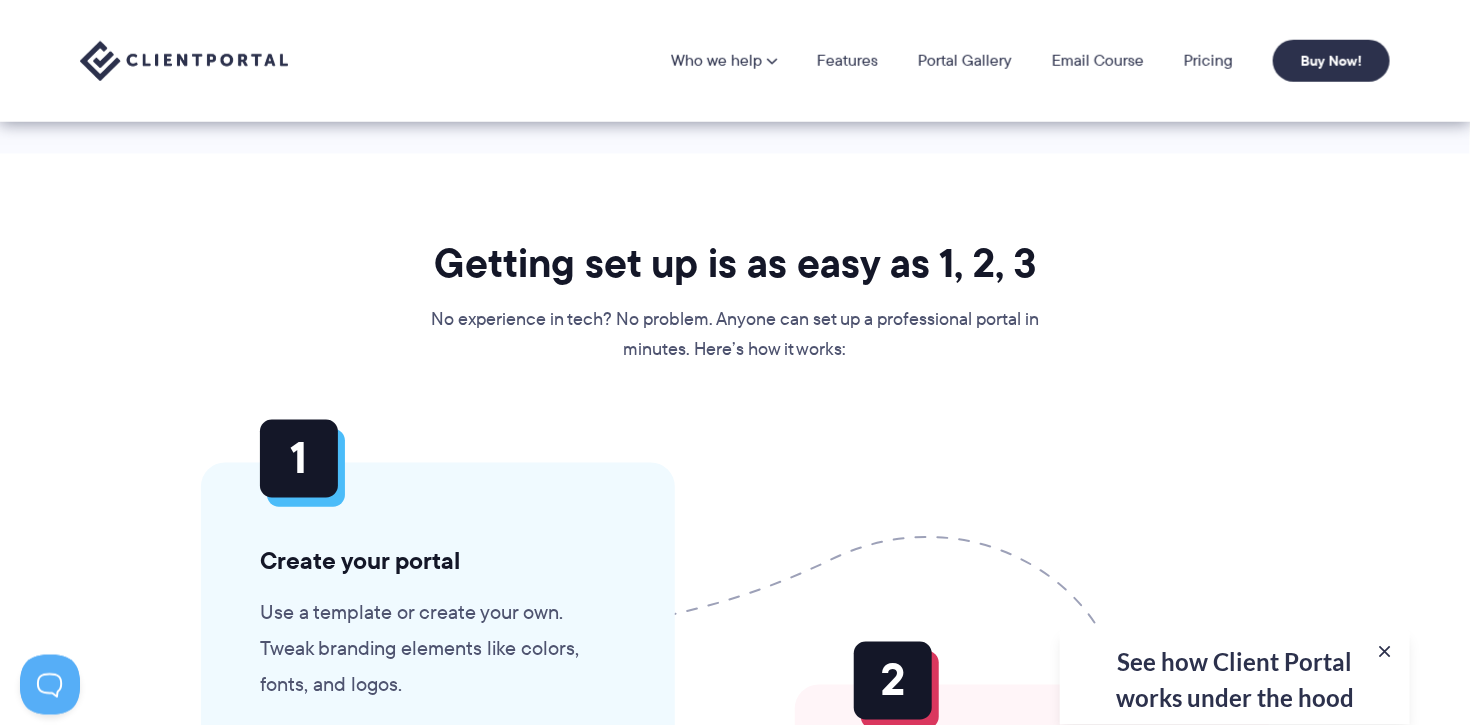 scroll, scrollTop: 4305, scrollLeft: 0, axis: vertical 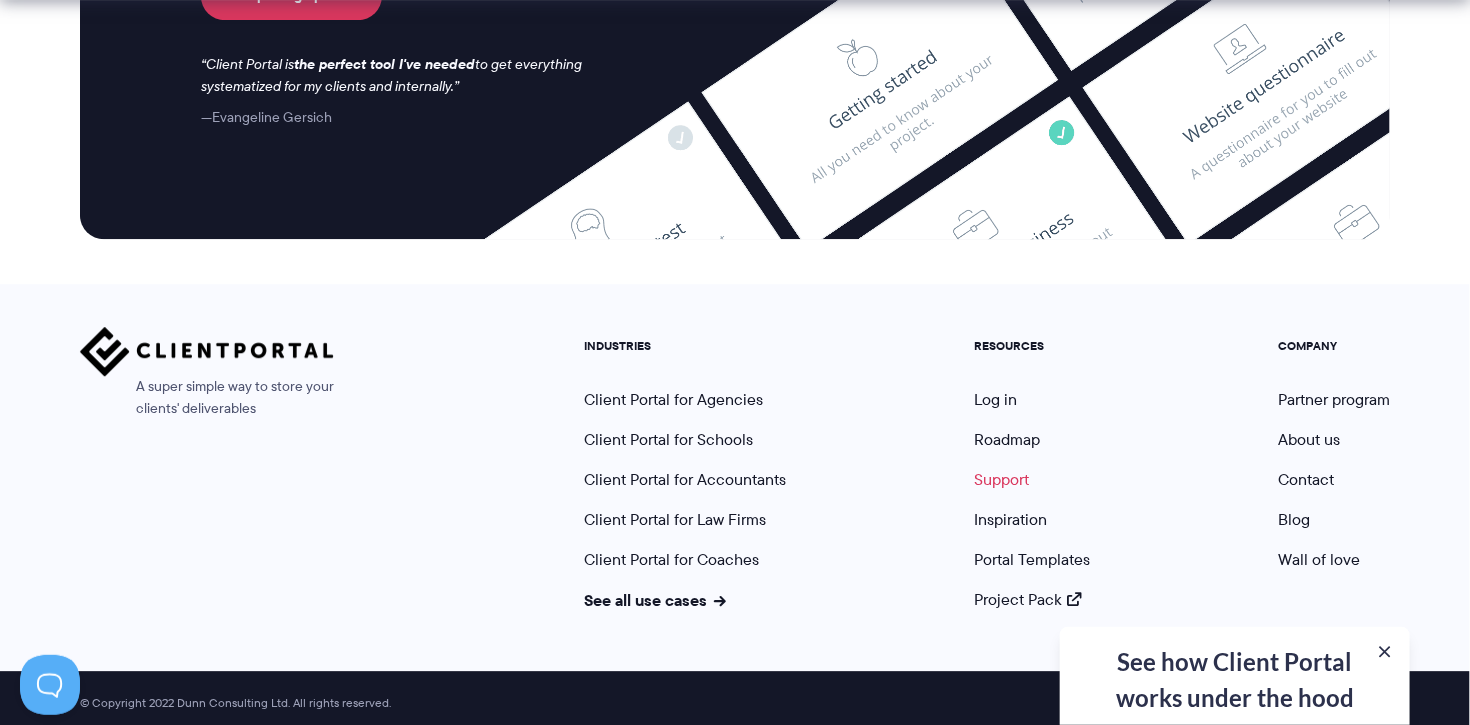 click on "Support" at bounding box center [1001, 479] 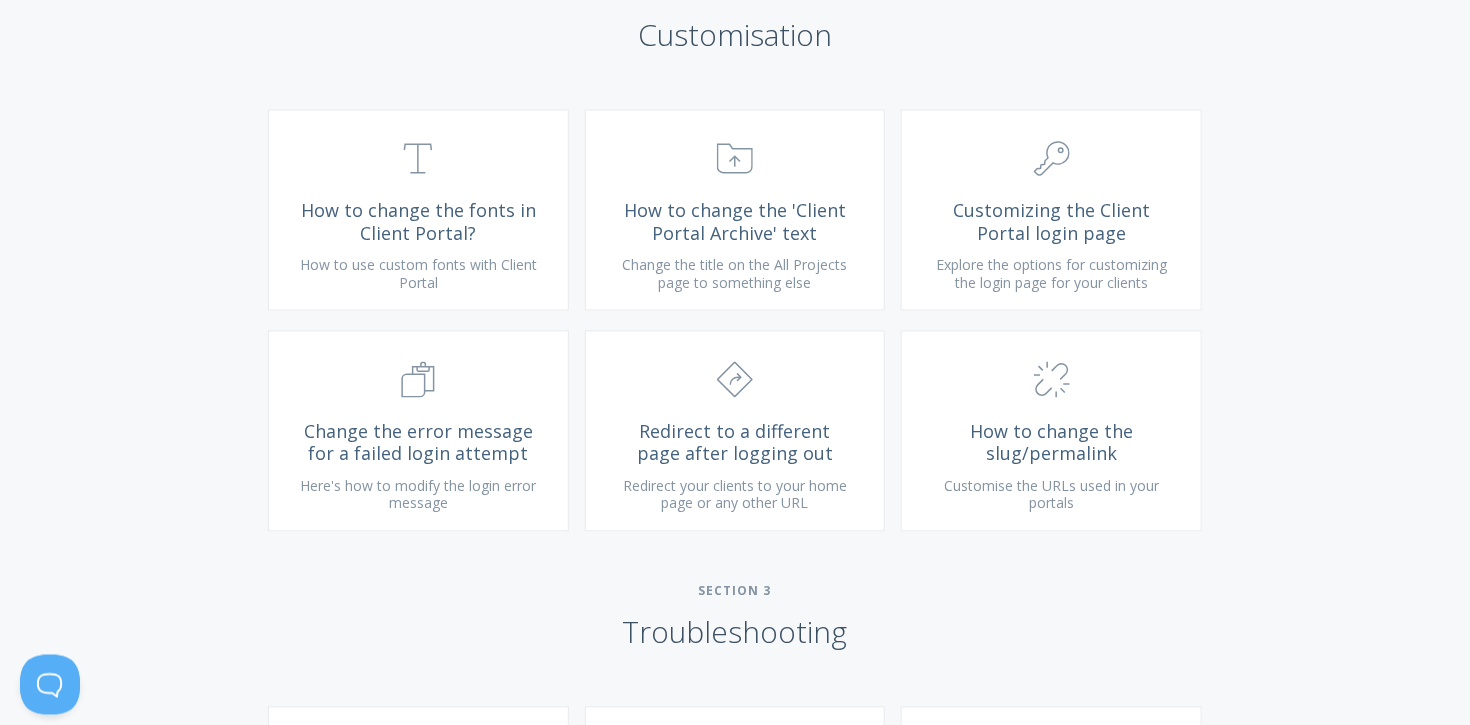 scroll, scrollTop: 1545, scrollLeft: 0, axis: vertical 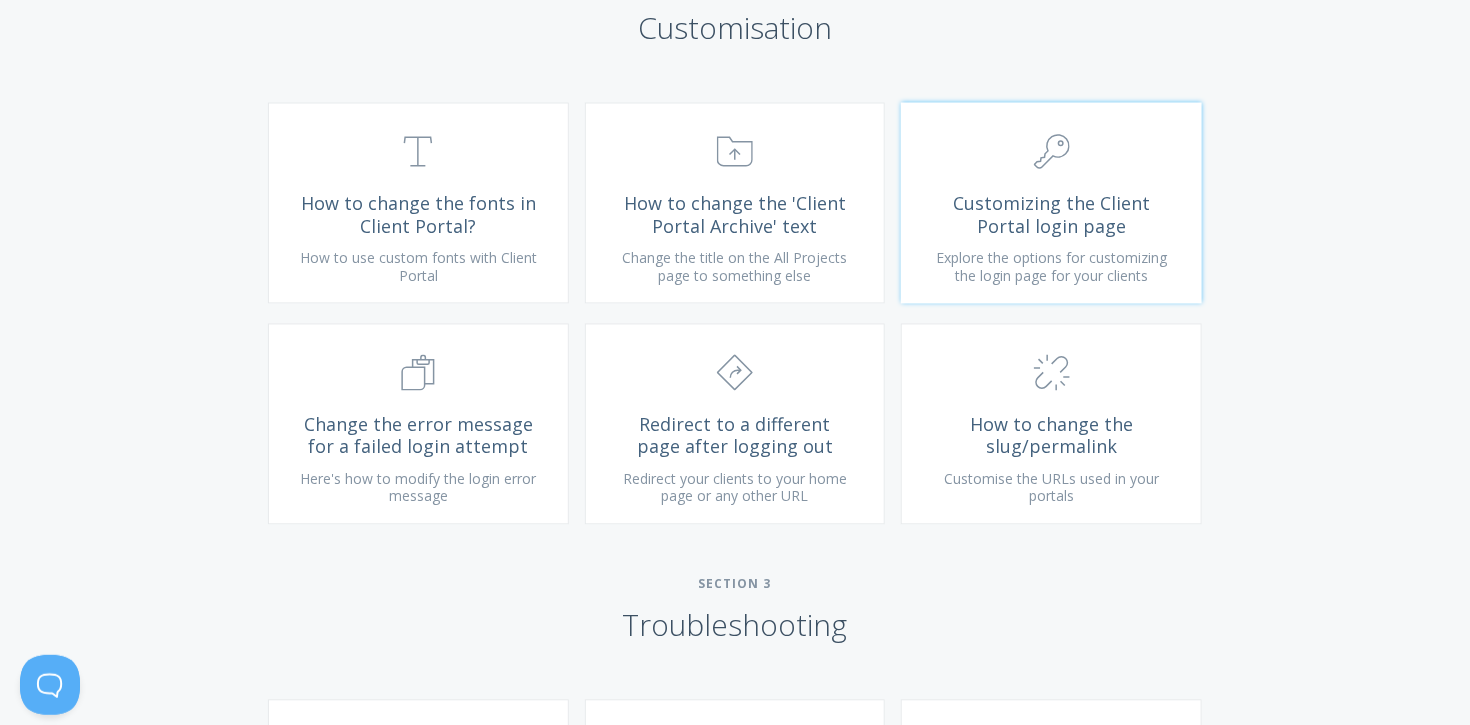 click on "Explore the options for customizing the login page for your clients" at bounding box center [1051, 267] 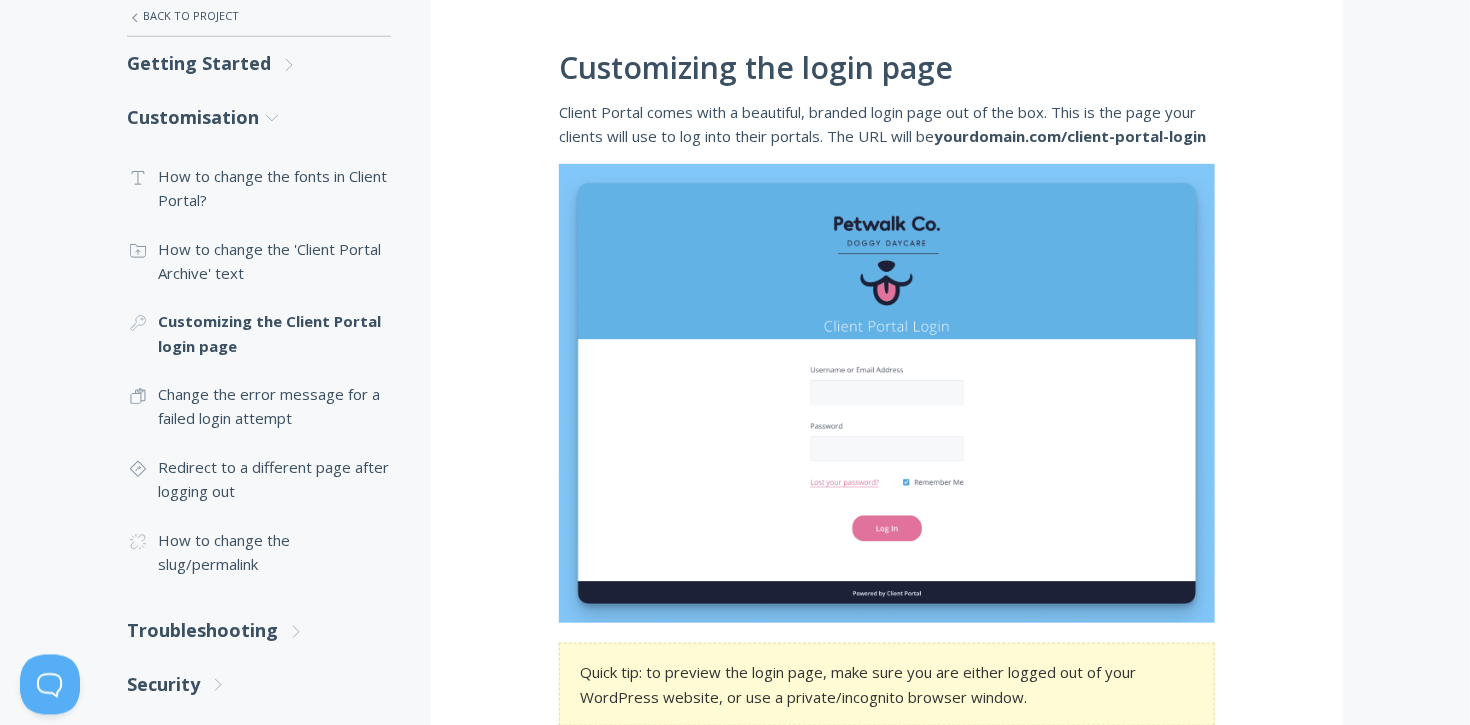 scroll, scrollTop: 379, scrollLeft: 0, axis: vertical 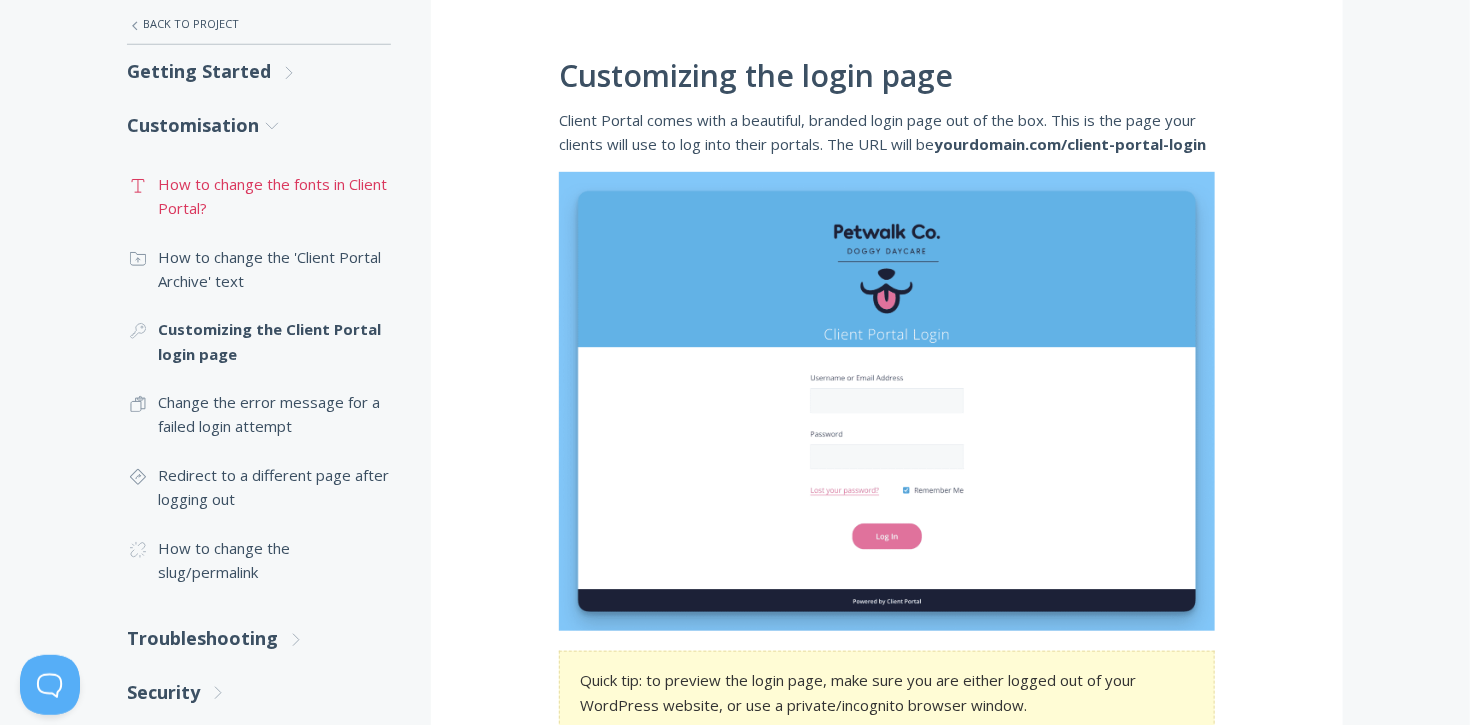 click on ".st0{fill:none;stroke:#000000;stroke-width:2;stroke-miterlimit:10;}
Untitled-16                How to change the fonts in Client Portal?" at bounding box center (259, 196) 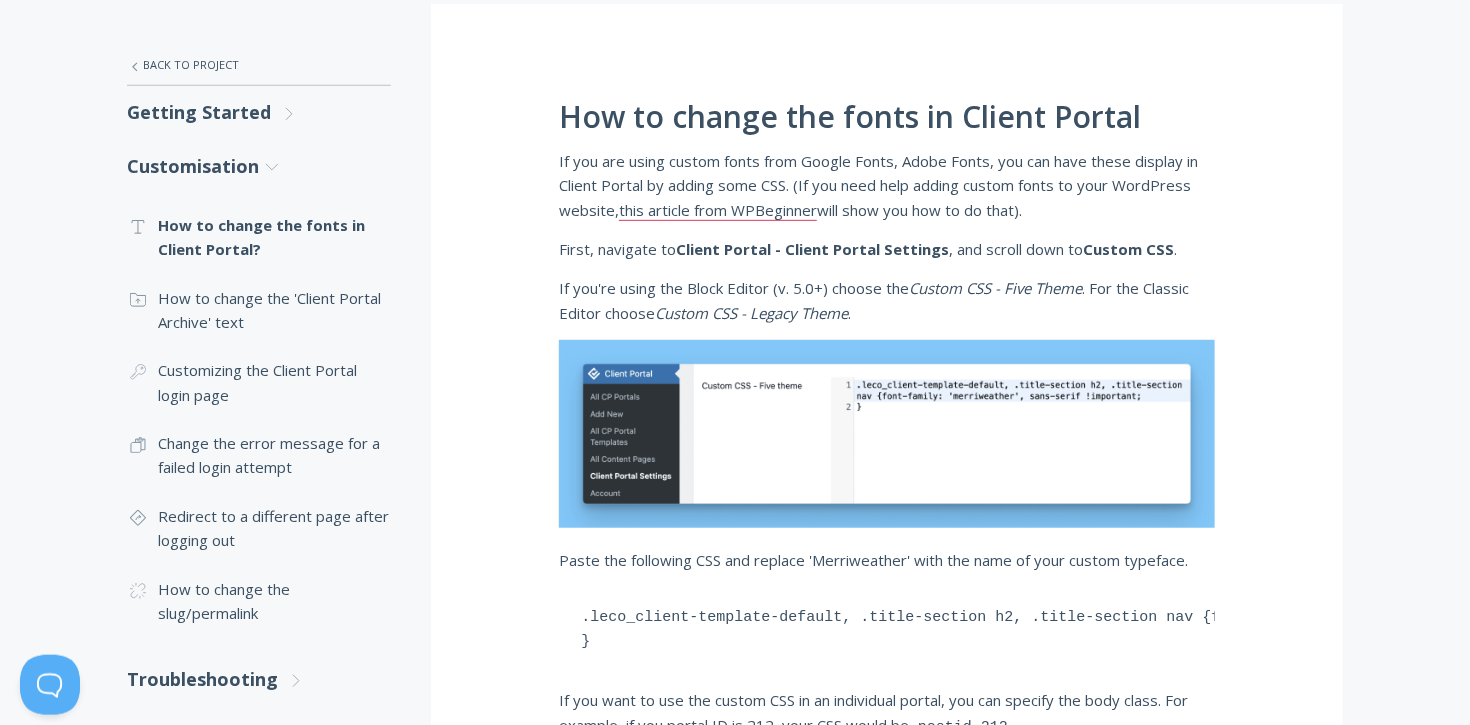scroll, scrollTop: 331, scrollLeft: 0, axis: vertical 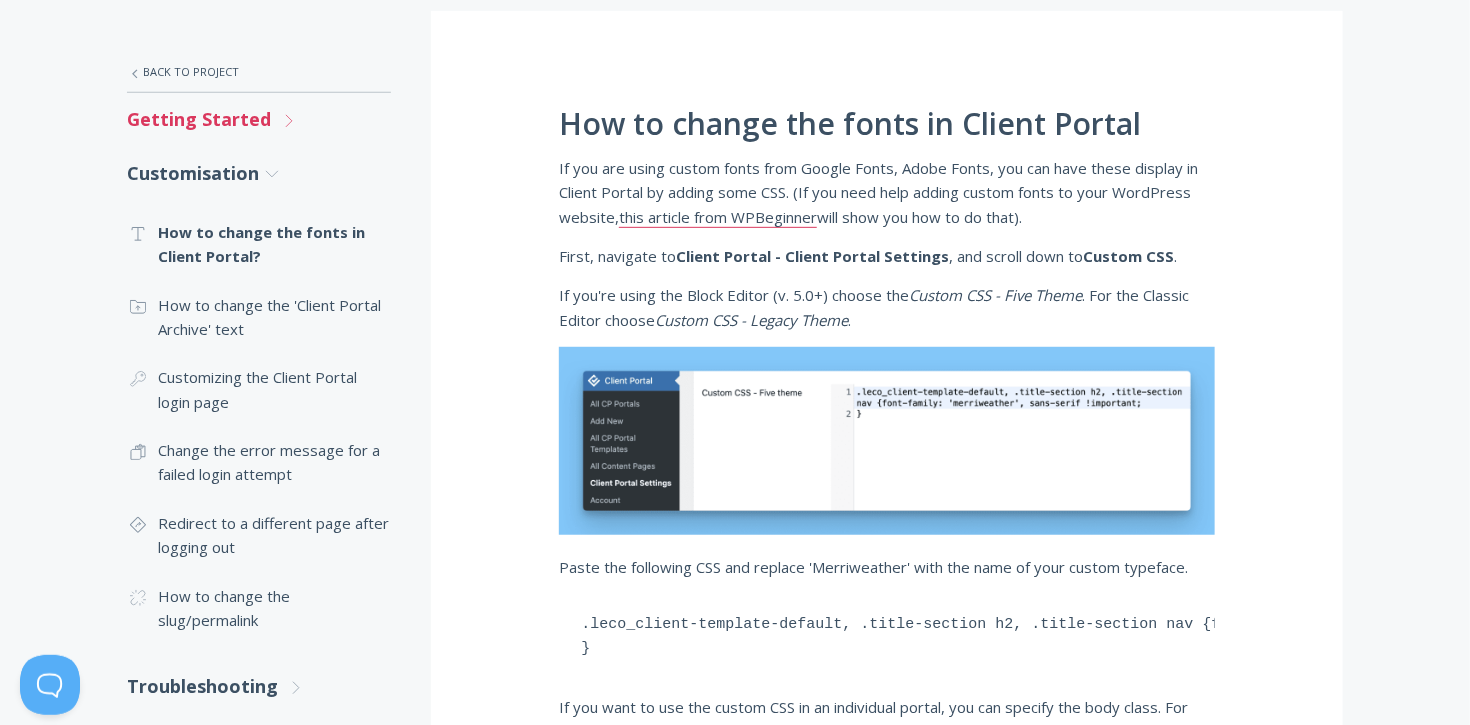click on "Getting Started
.st0{fill:none;stroke:#000000;stroke-width:2;stroke-miterlimit:10;}
Untitled-27
.st0{fill:none;stroke:#000000;stroke-width:2;stroke-miterlimit:10;}
Untitled-27" at bounding box center [259, 119] 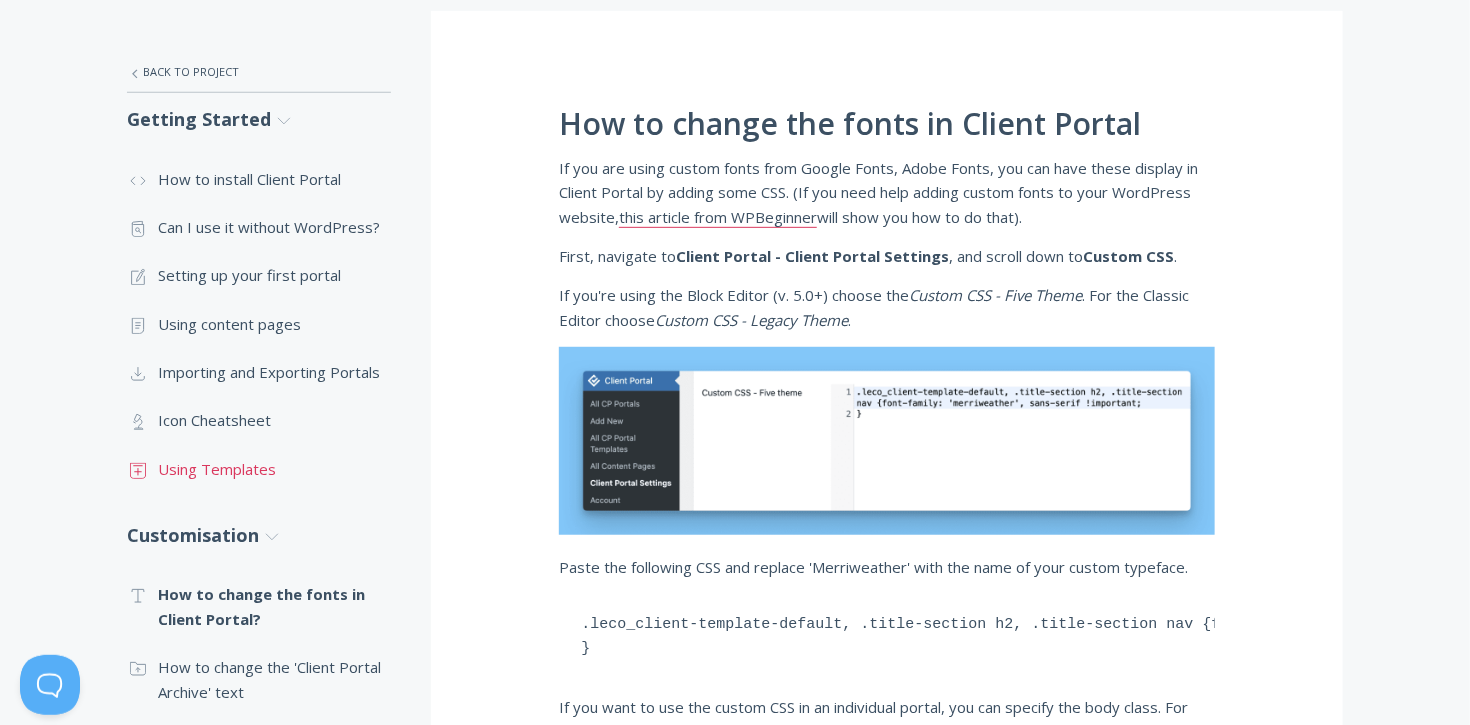 click on ".st0{fill:none;stroke:#000000;stroke-width:2;stroke-miterlimit:10;}
Untitled-18                      Using Templates" at bounding box center (259, 469) 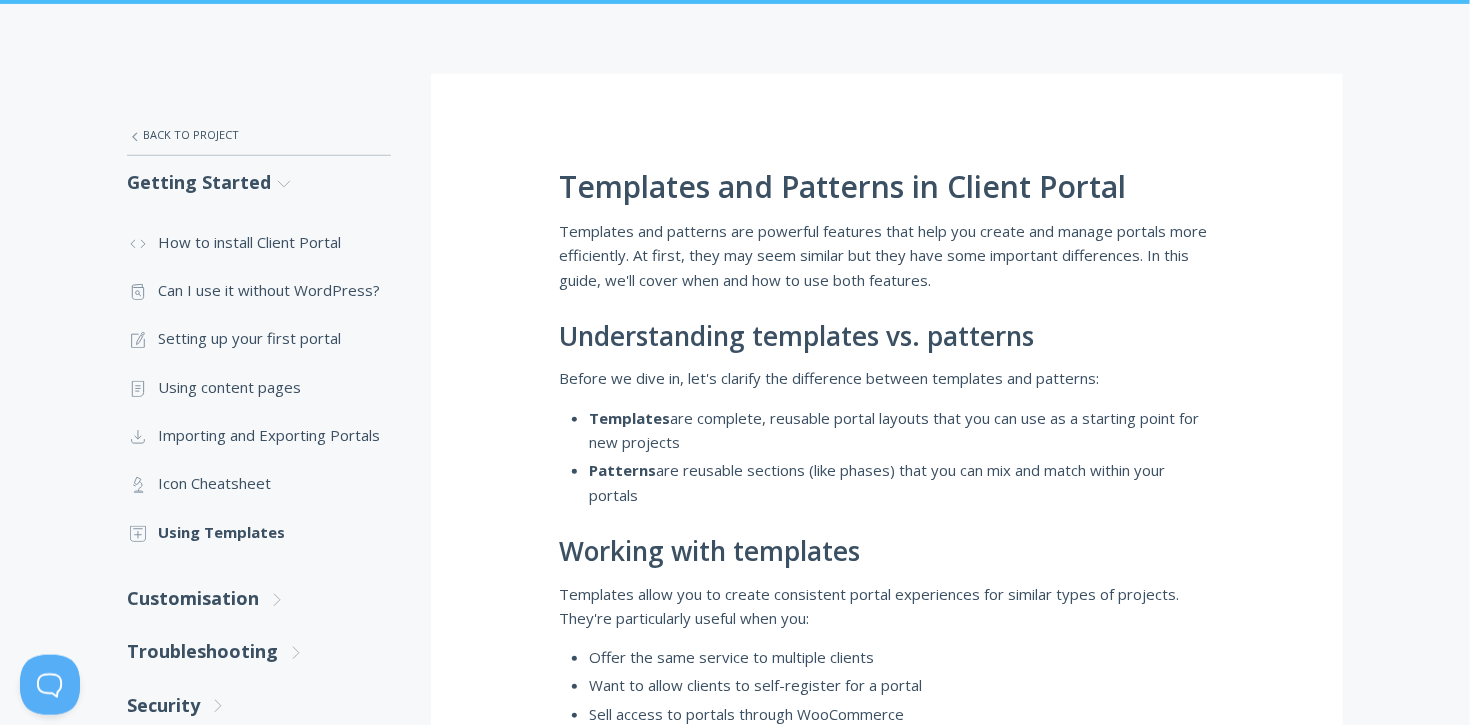 scroll, scrollTop: 269, scrollLeft: 0, axis: vertical 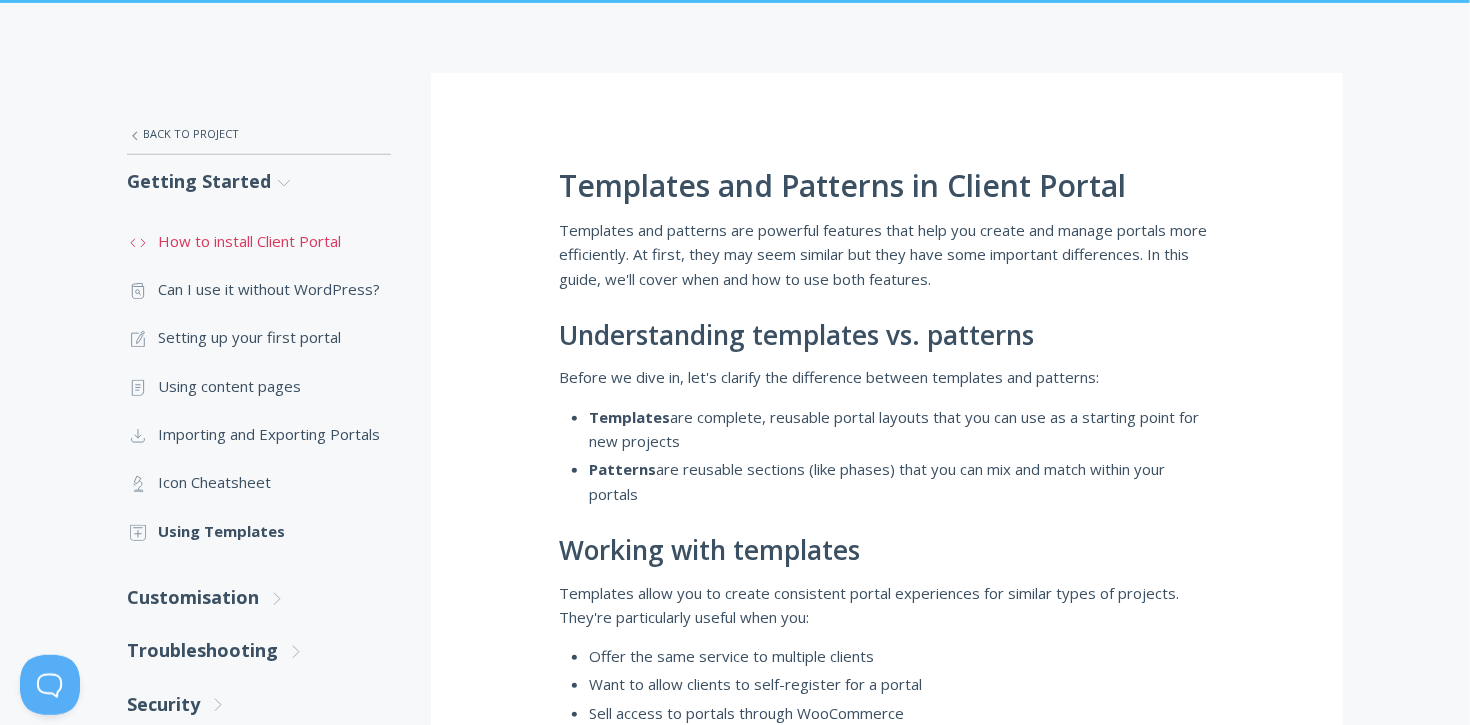 click on ".st0{fill:none;stroke:#000000;stroke-width:2;stroke-miterlimit:10;}
Untitled-16              How to install Client Portal" at bounding box center (259, 241) 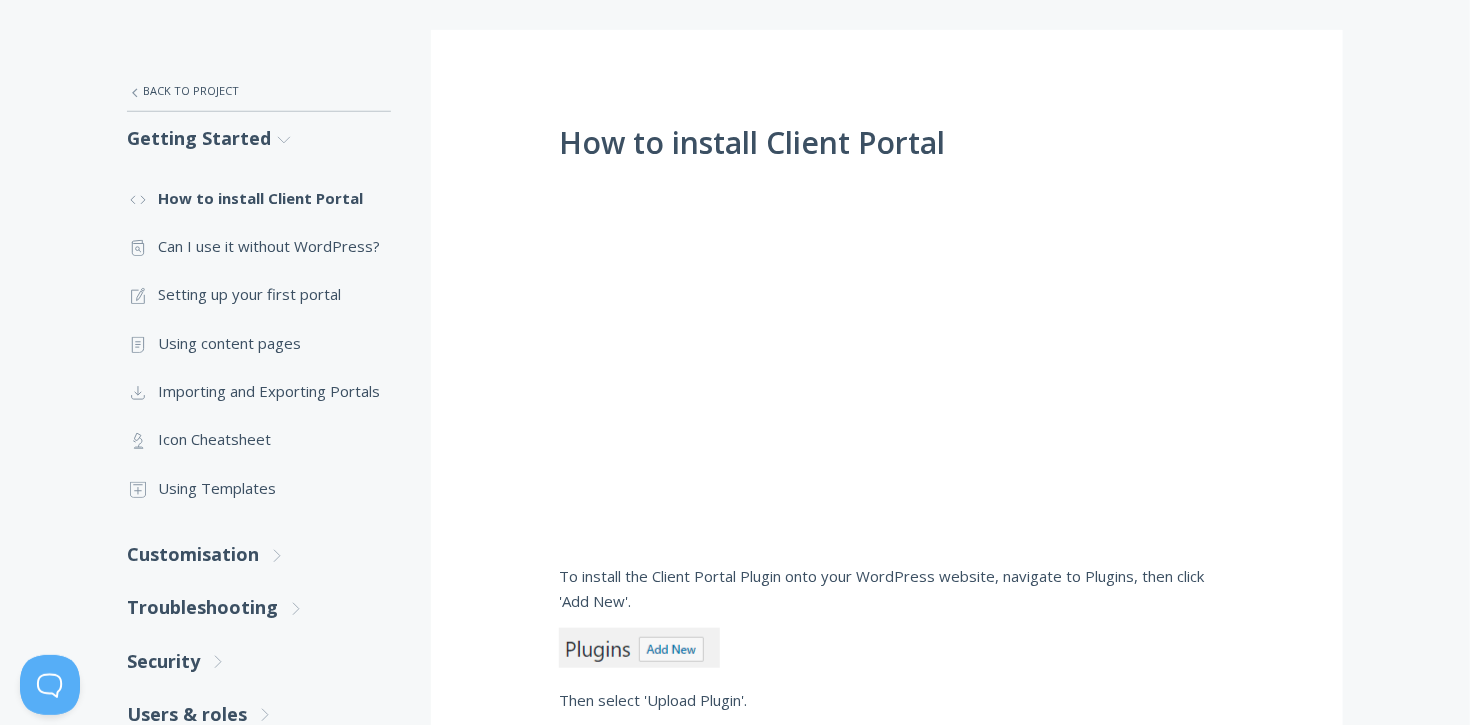 scroll, scrollTop: 309, scrollLeft: 0, axis: vertical 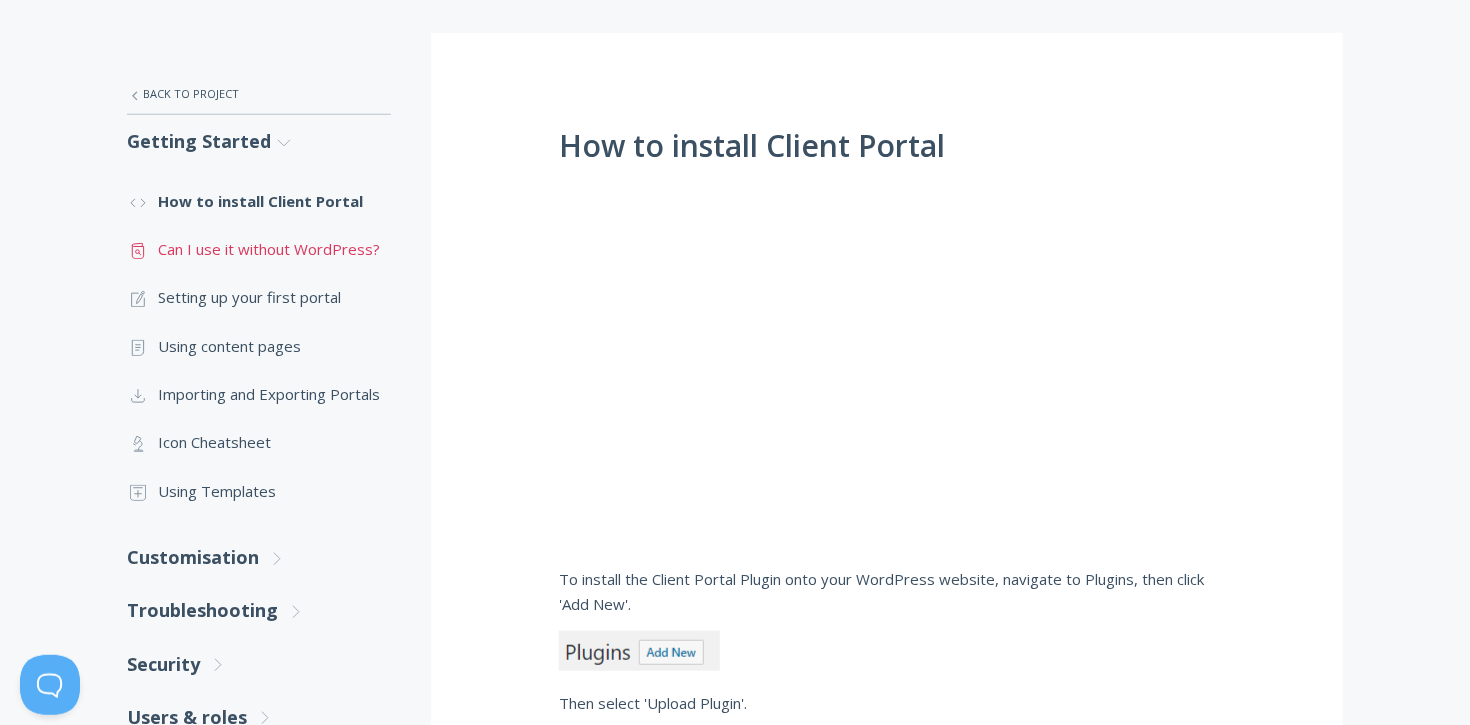 click on ".st0{fill:none;stroke:#000000;stroke-width:2;stroke-miterlimit:10;}
Untitled-13                    Can I use it without WordPress?" at bounding box center (259, 249) 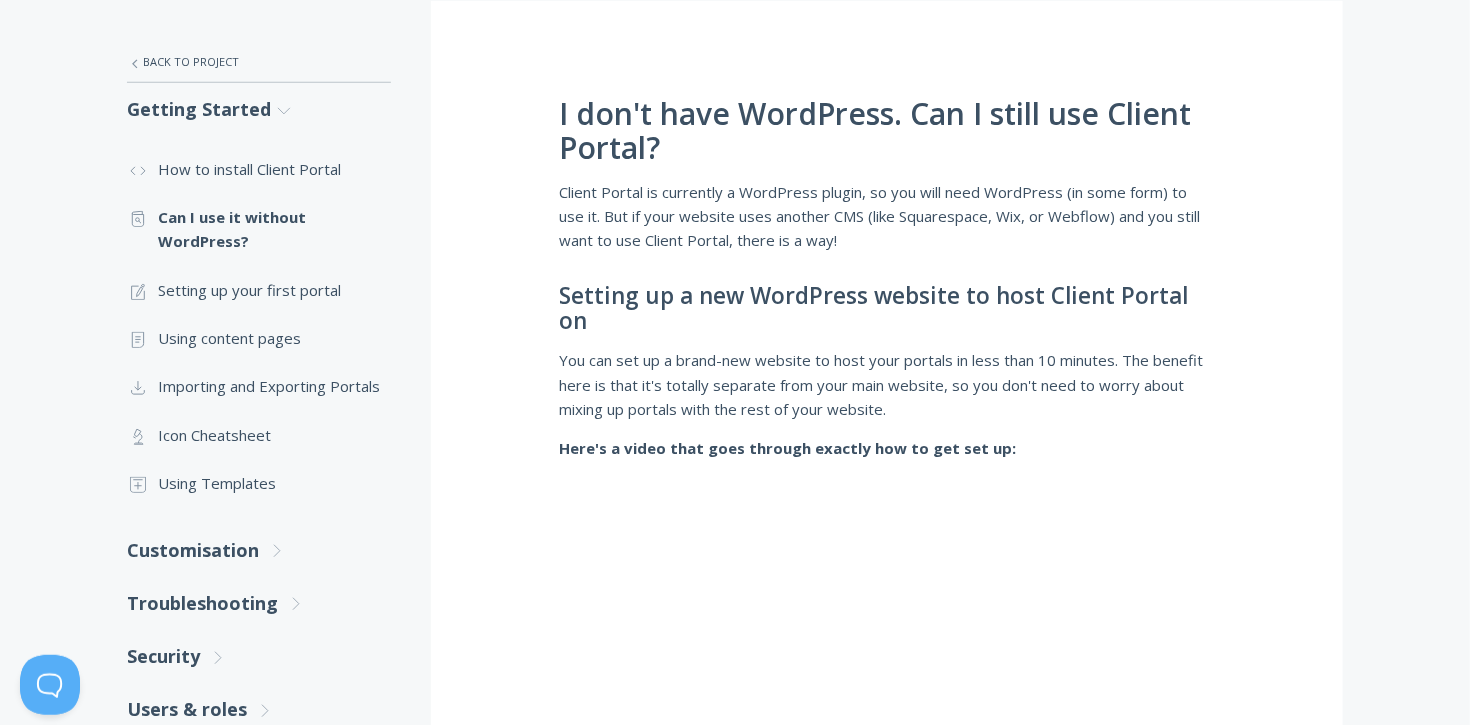 scroll, scrollTop: 331, scrollLeft: 0, axis: vertical 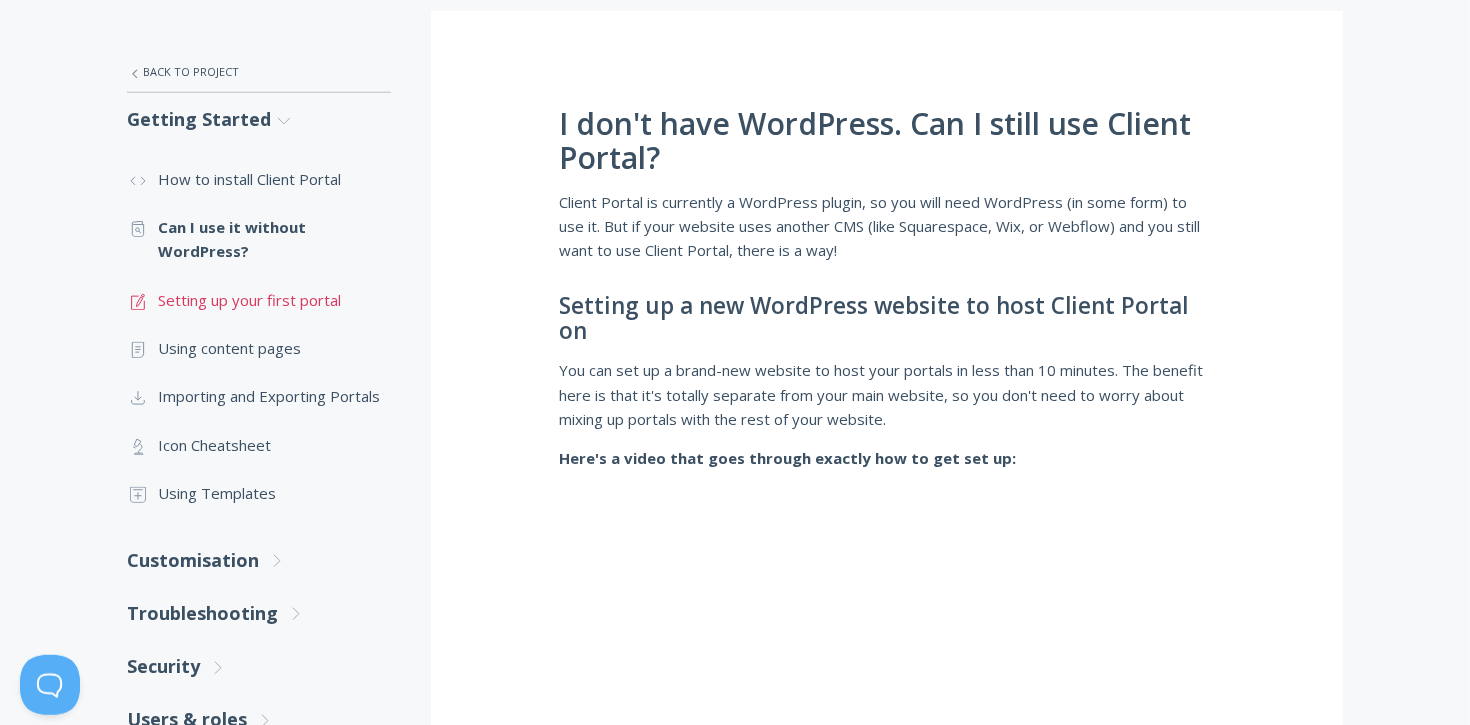 click on ".st0{fill:none;stroke:#000000;stroke-width:2;stroke-miterlimit:10;}
1. General                Setting up your first portal" at bounding box center (259, 300) 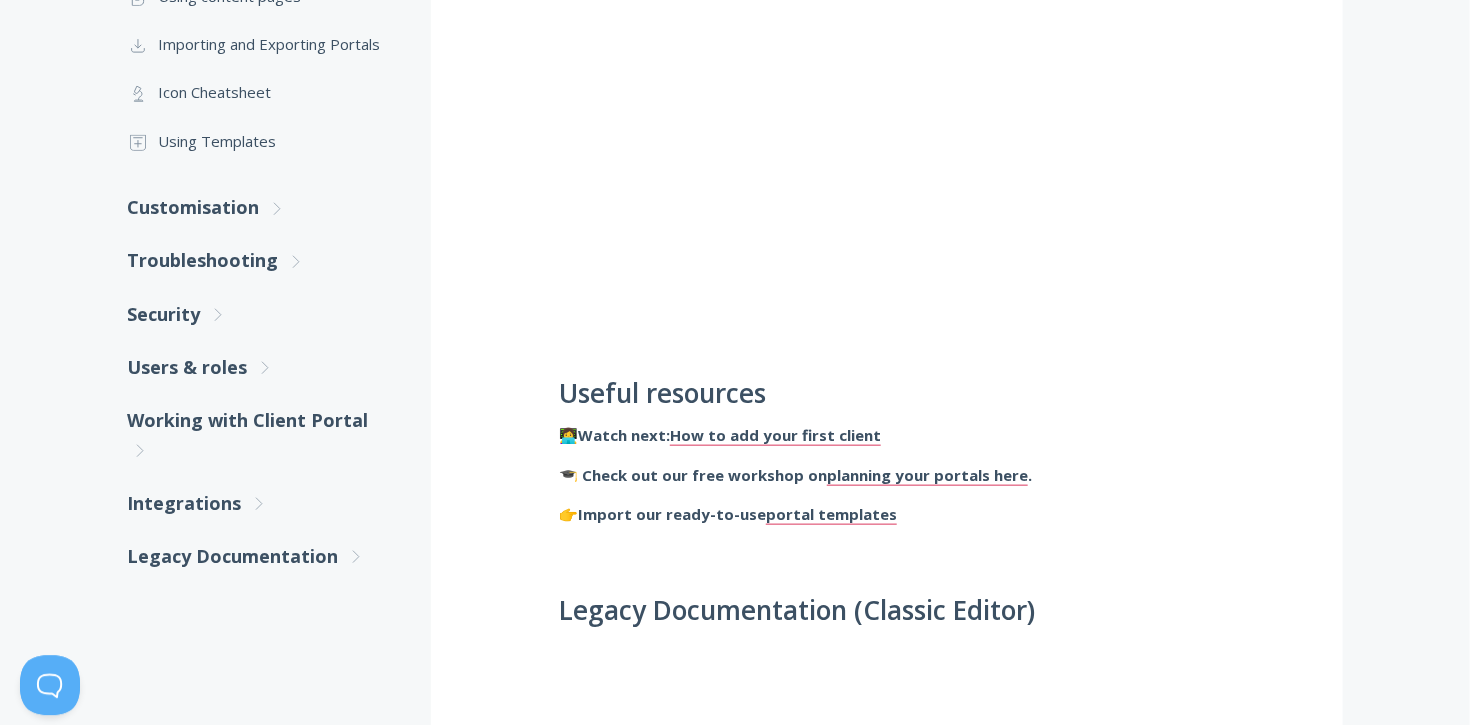 scroll, scrollTop: 662, scrollLeft: 0, axis: vertical 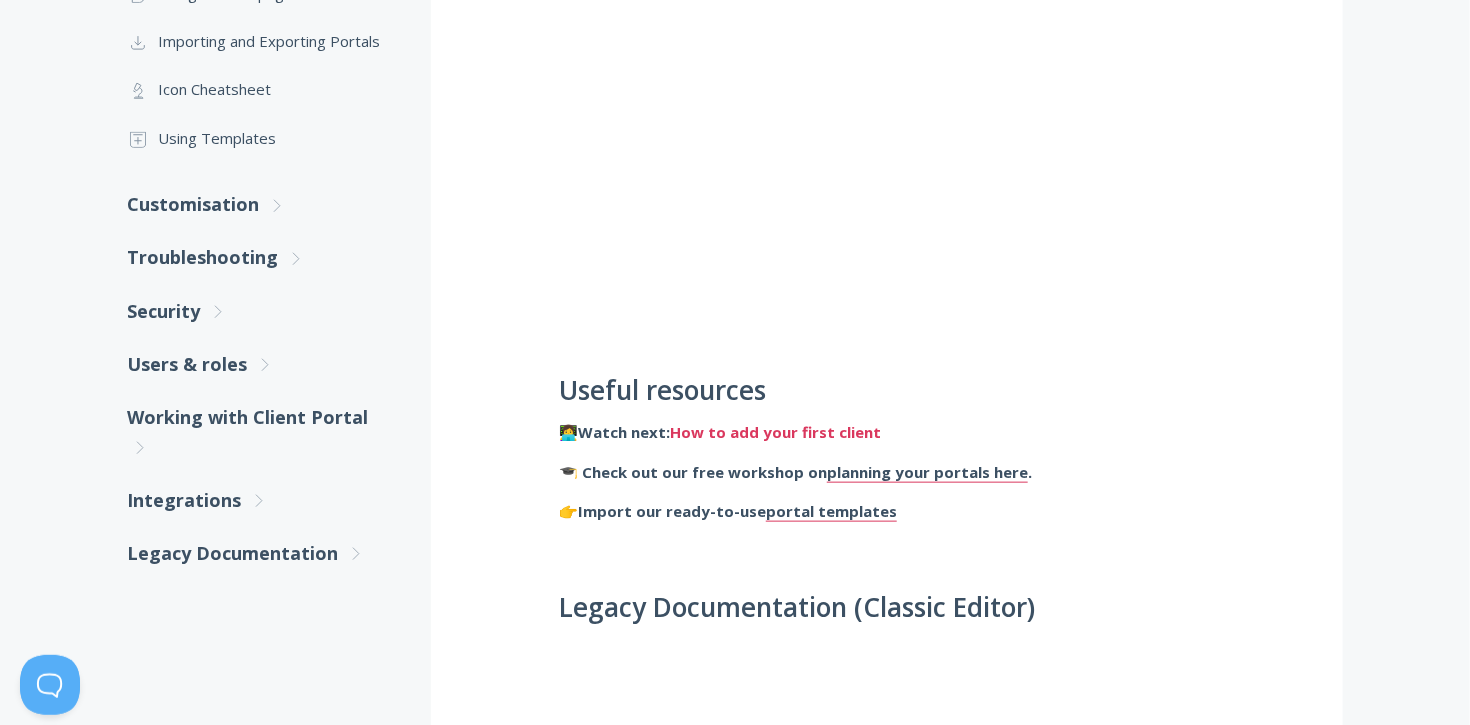 click on "How to add your first client" at bounding box center [775, 432] 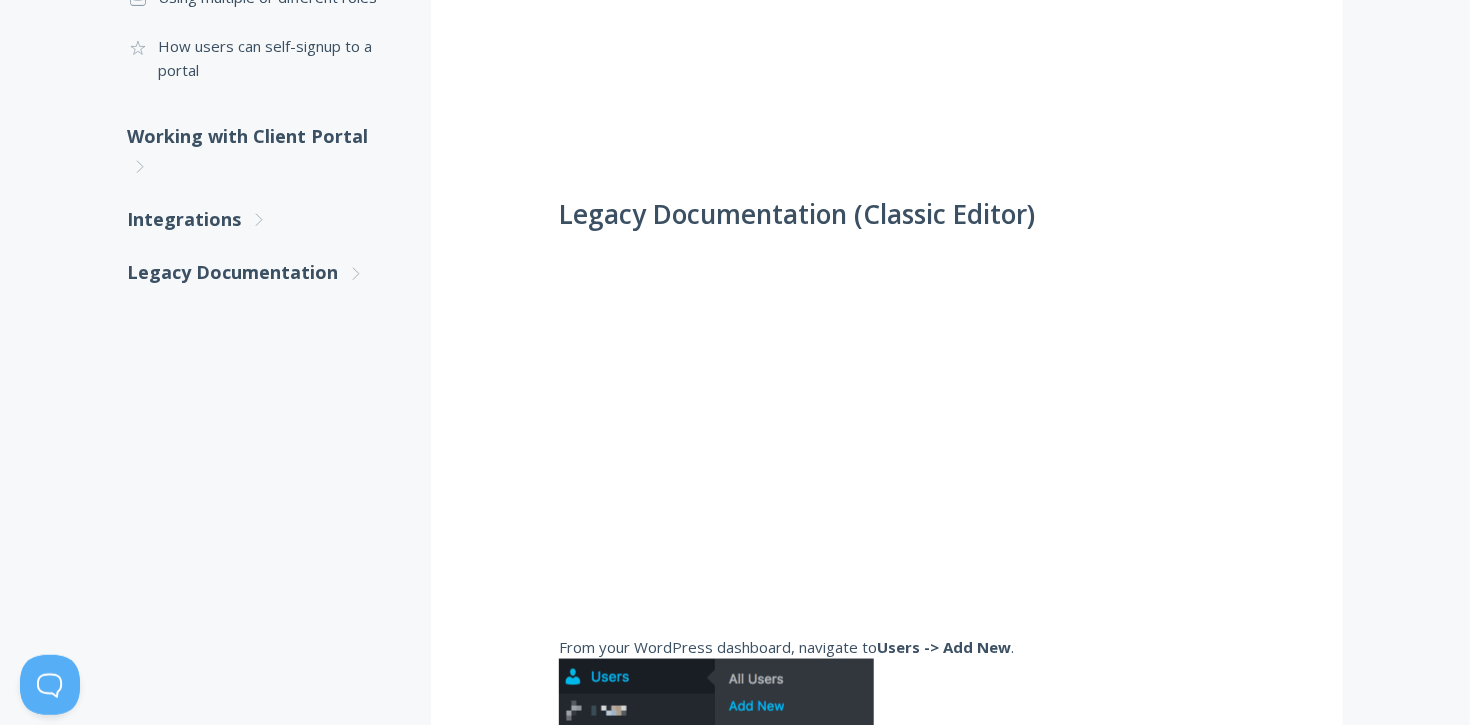 scroll, scrollTop: 993, scrollLeft: 0, axis: vertical 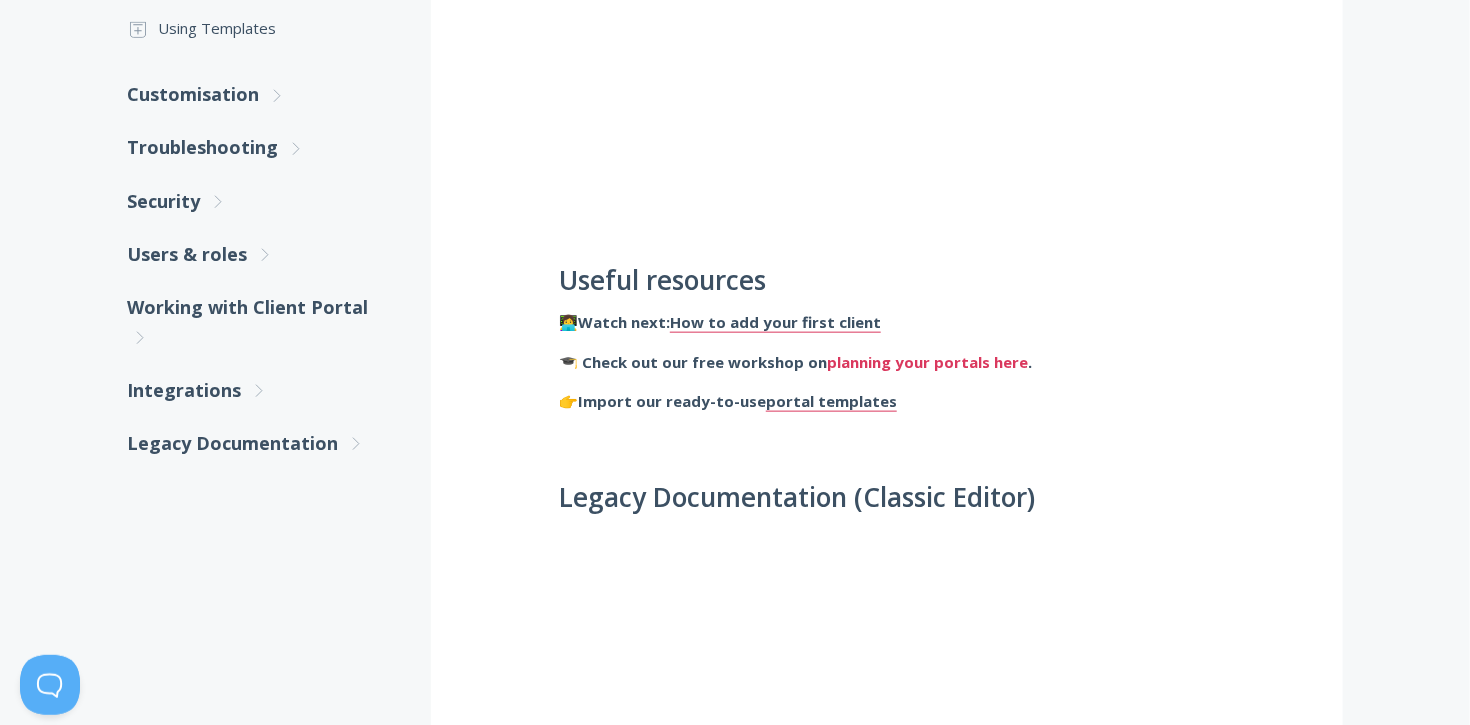 click on "planning your portals here" at bounding box center (927, 362) 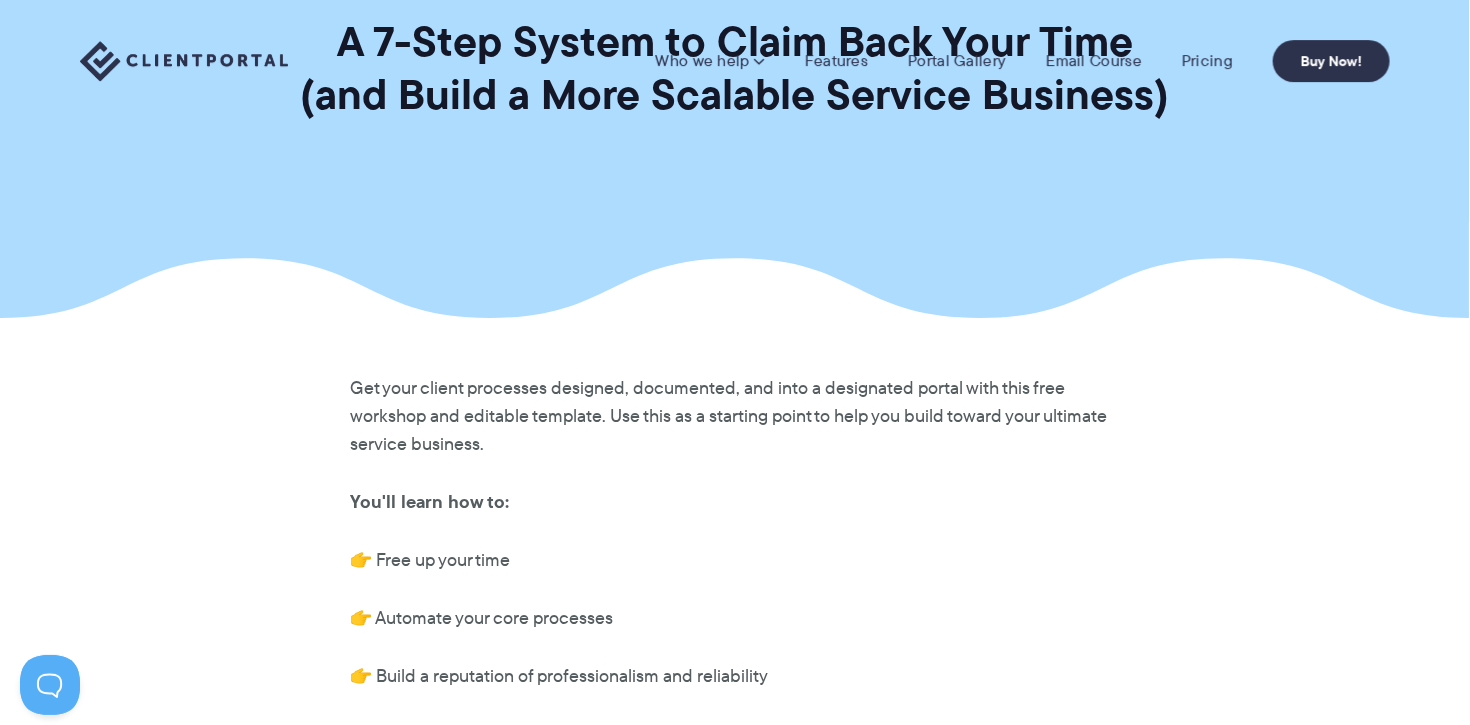 scroll, scrollTop: 0, scrollLeft: 0, axis: both 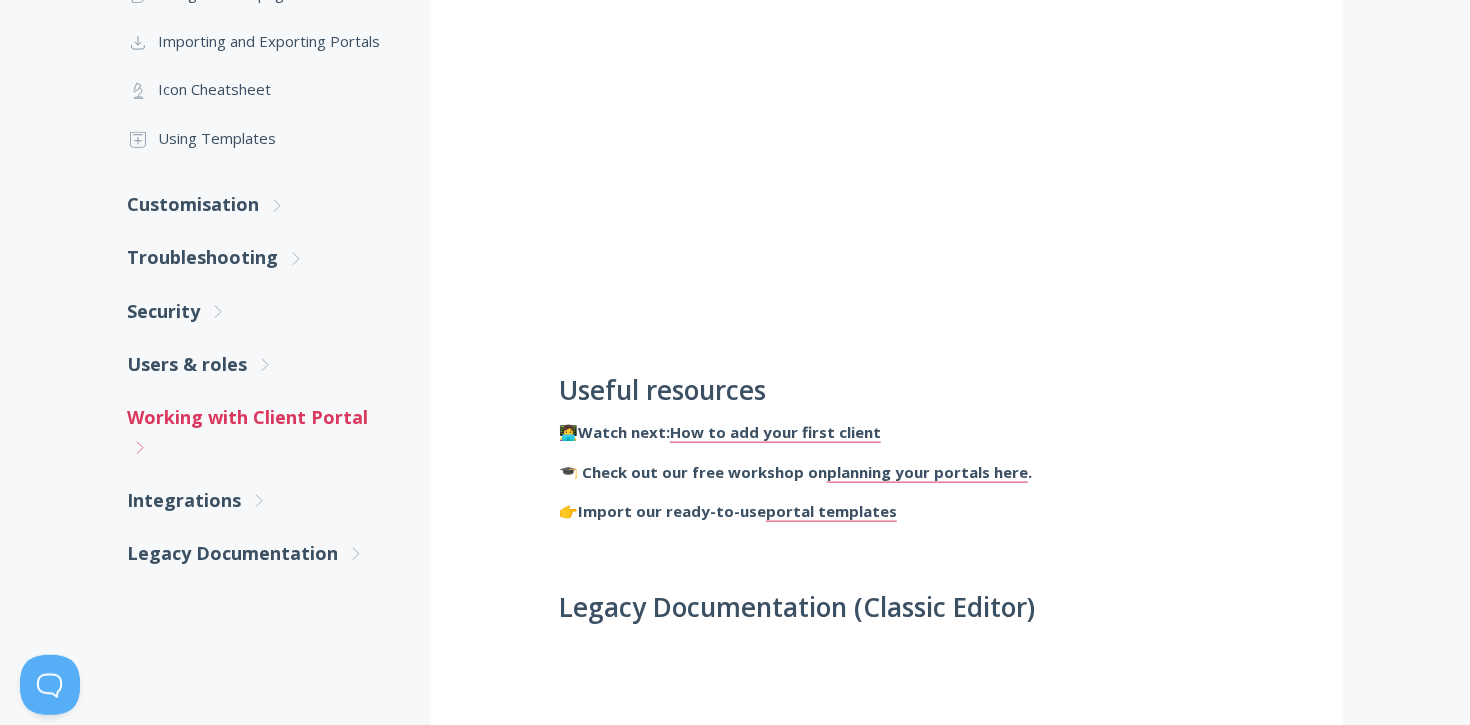 click on ".st0{fill:none;stroke:#000000;stroke-width:2;stroke-miterlimit:10;}
Untitled-27" 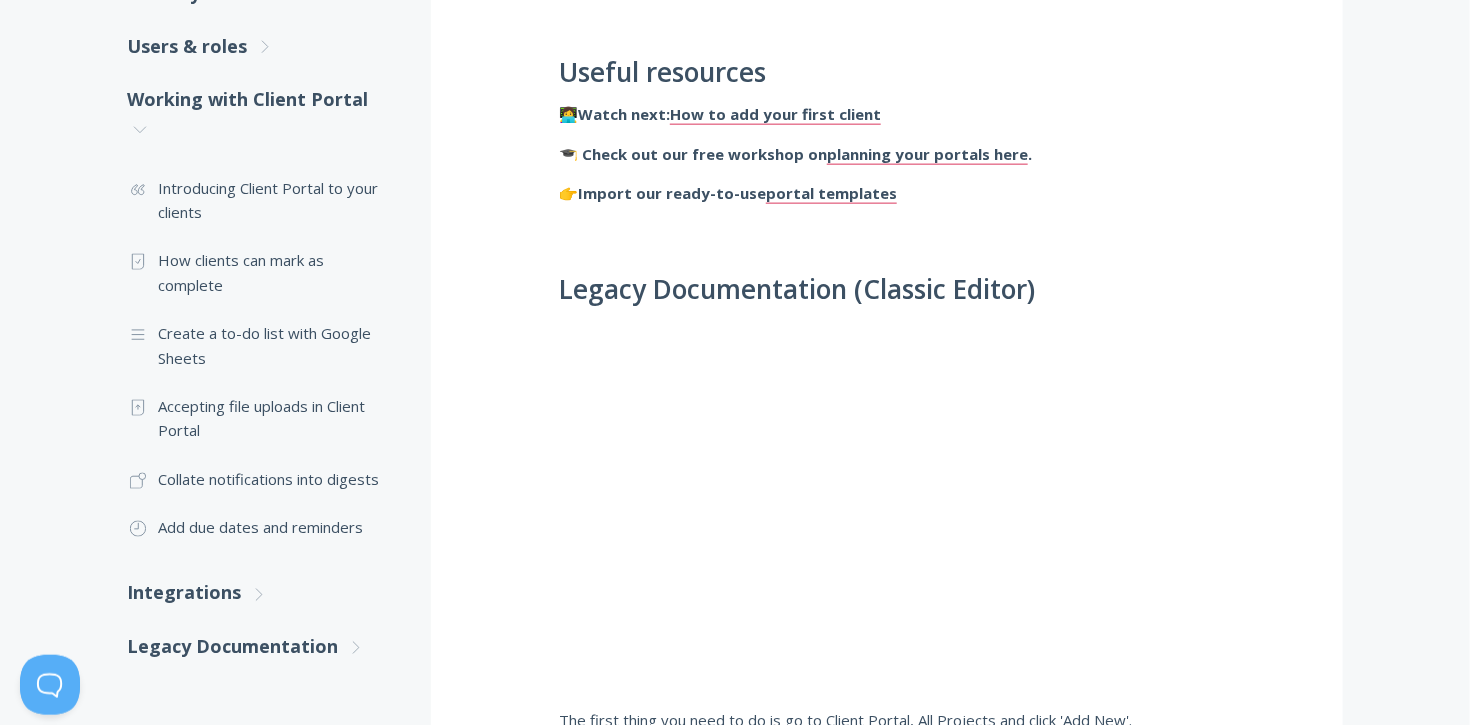 scroll, scrollTop: 993, scrollLeft: 0, axis: vertical 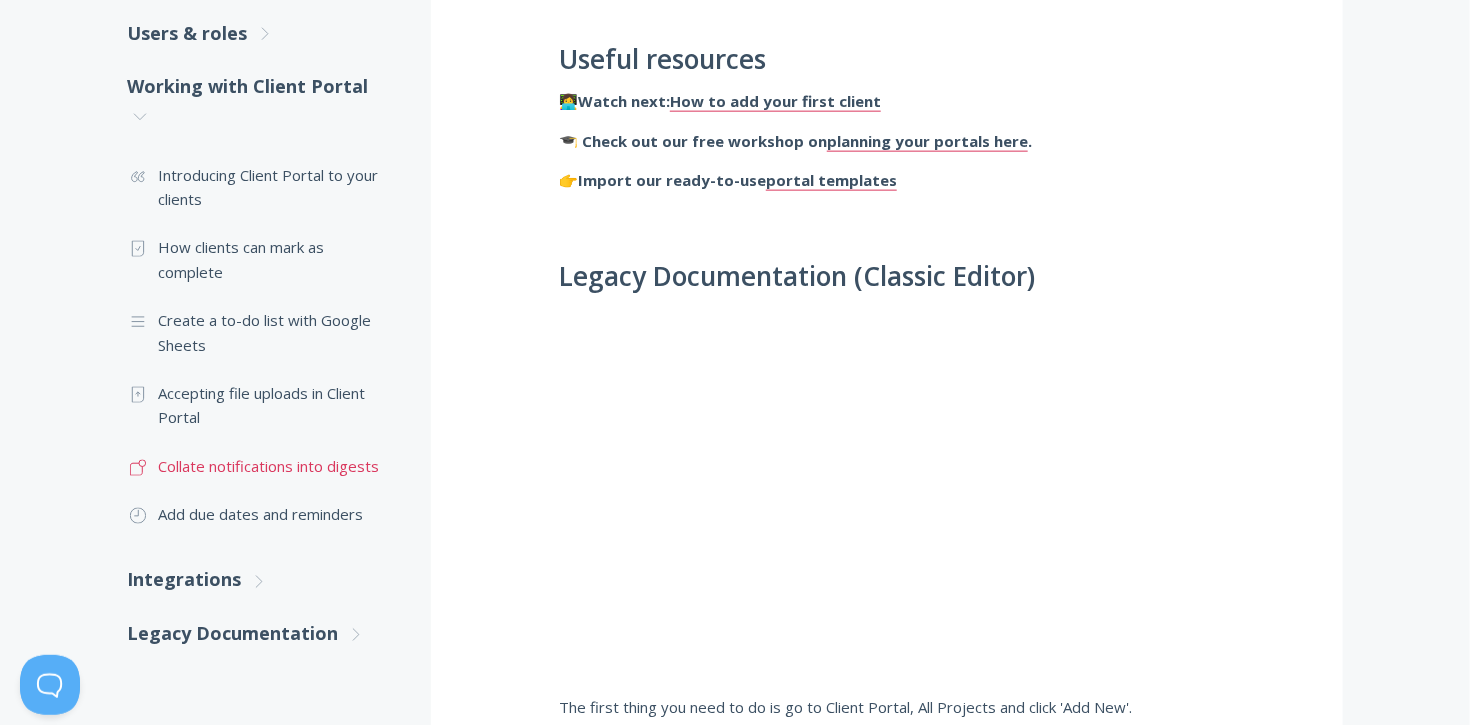 click on ".st0{fill:none;stroke:#000000;stroke-width:2;stroke-miterlimit:10;}
Untitled-17              Collate notifications into digests" at bounding box center [259, 466] 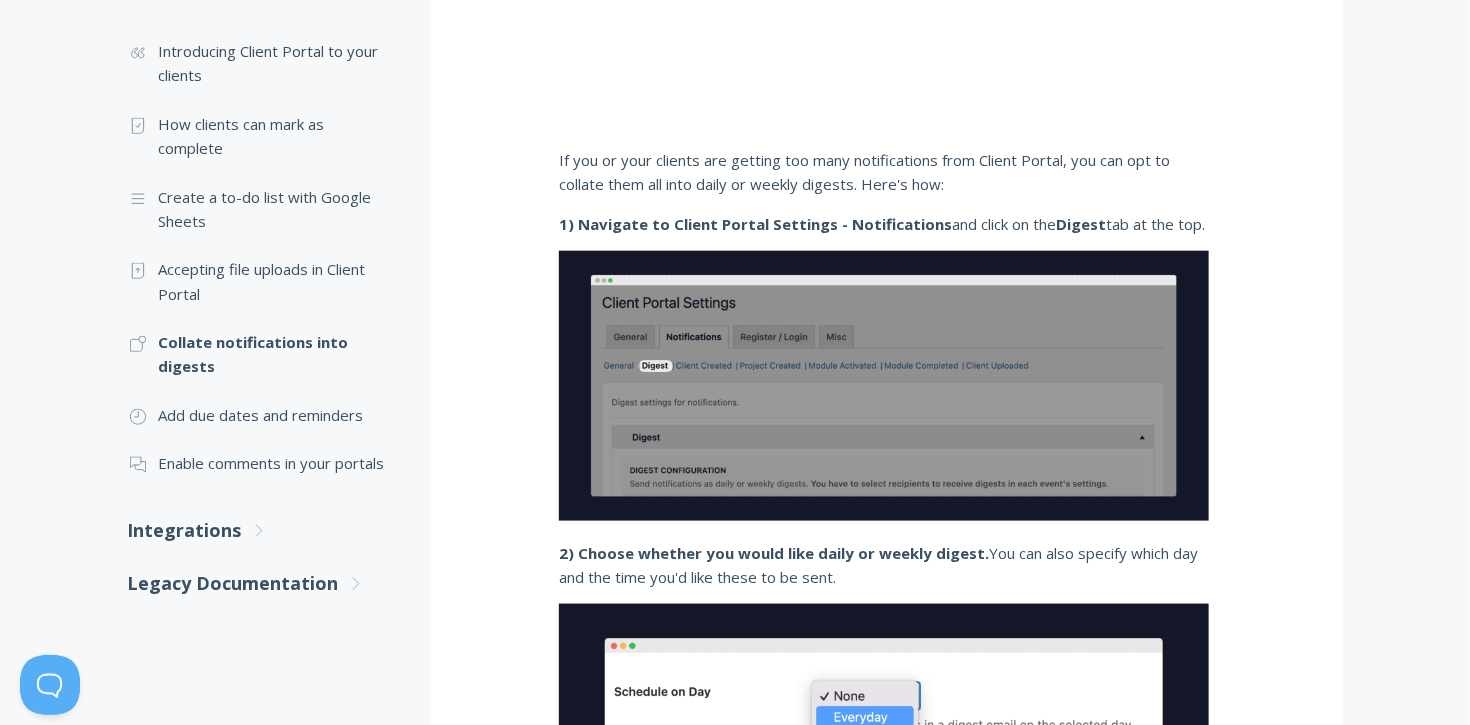 scroll, scrollTop: 772, scrollLeft: 0, axis: vertical 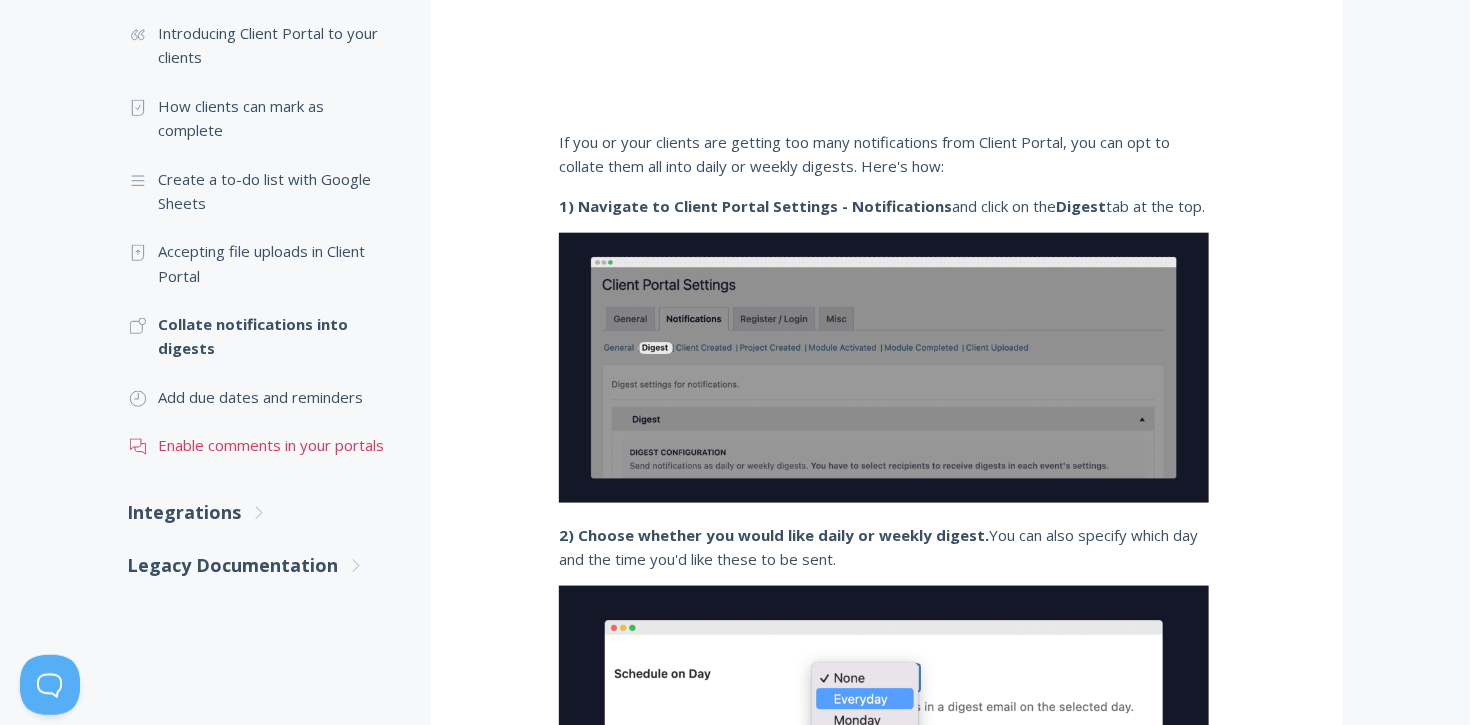 click on ".st0{fill:none;stroke:#000000;stroke-width:2;stroke-miterlimit:10;}
3. Communication                      Enable comments in your portals" at bounding box center [259, 445] 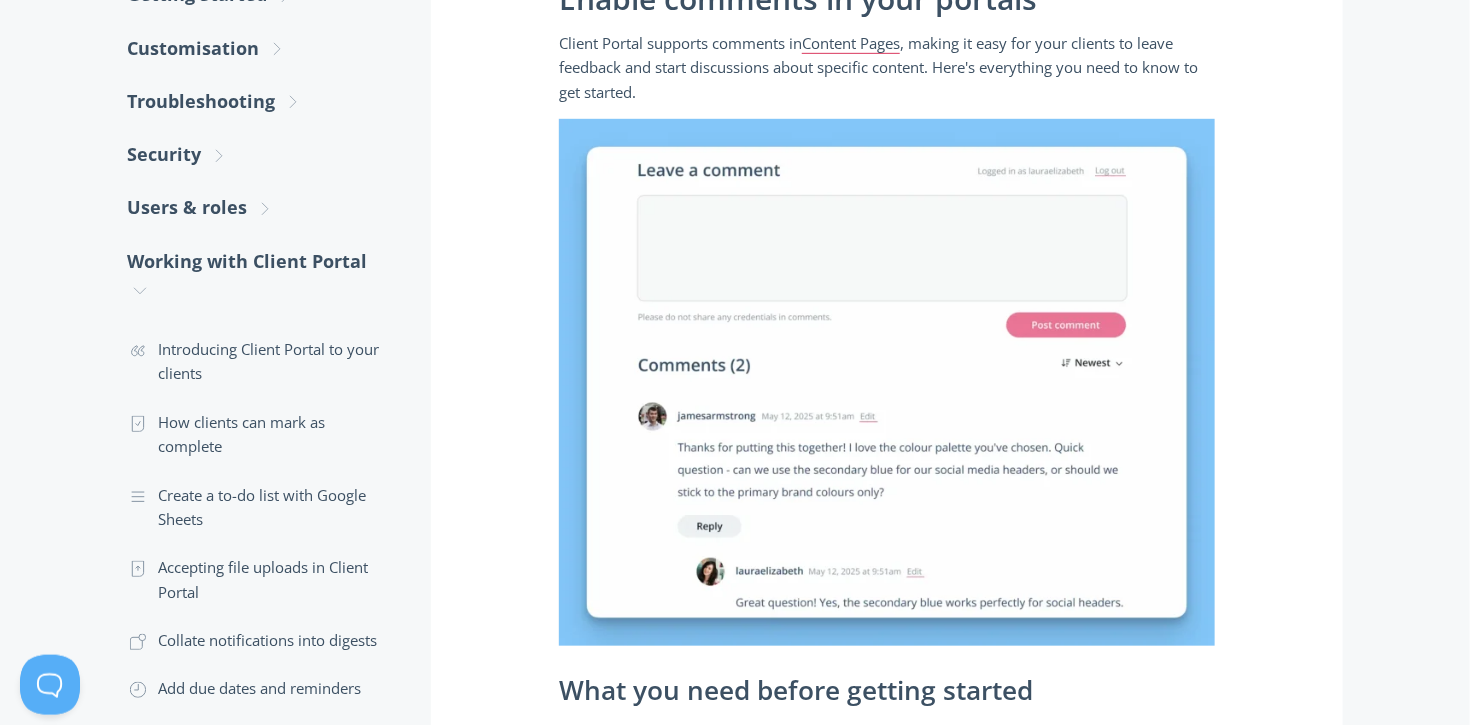scroll, scrollTop: 662, scrollLeft: 0, axis: vertical 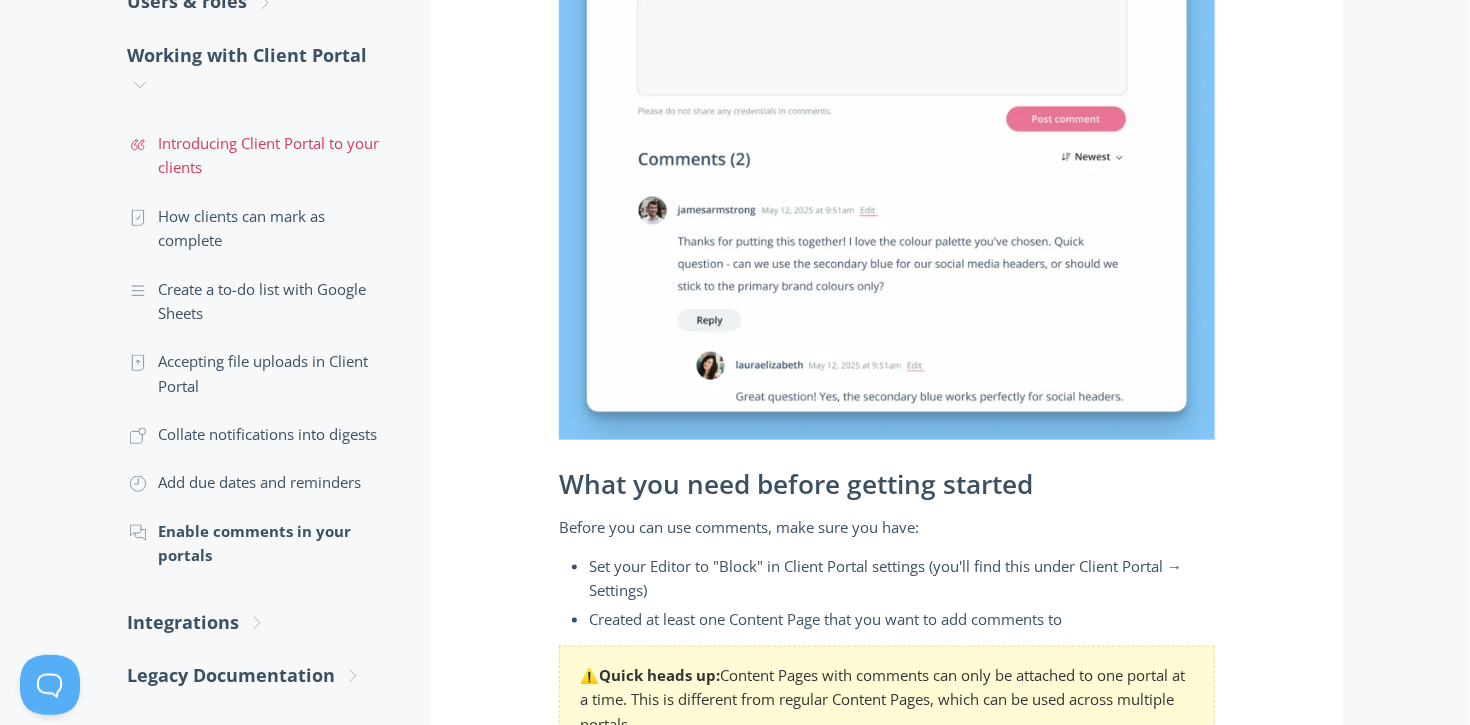 click on ".st0{fill:none;stroke:#000000;stroke-width:2;stroke-miterlimit:10;}
Untitled-16
Introducing Client Portal to your clients" at bounding box center [259, 155] 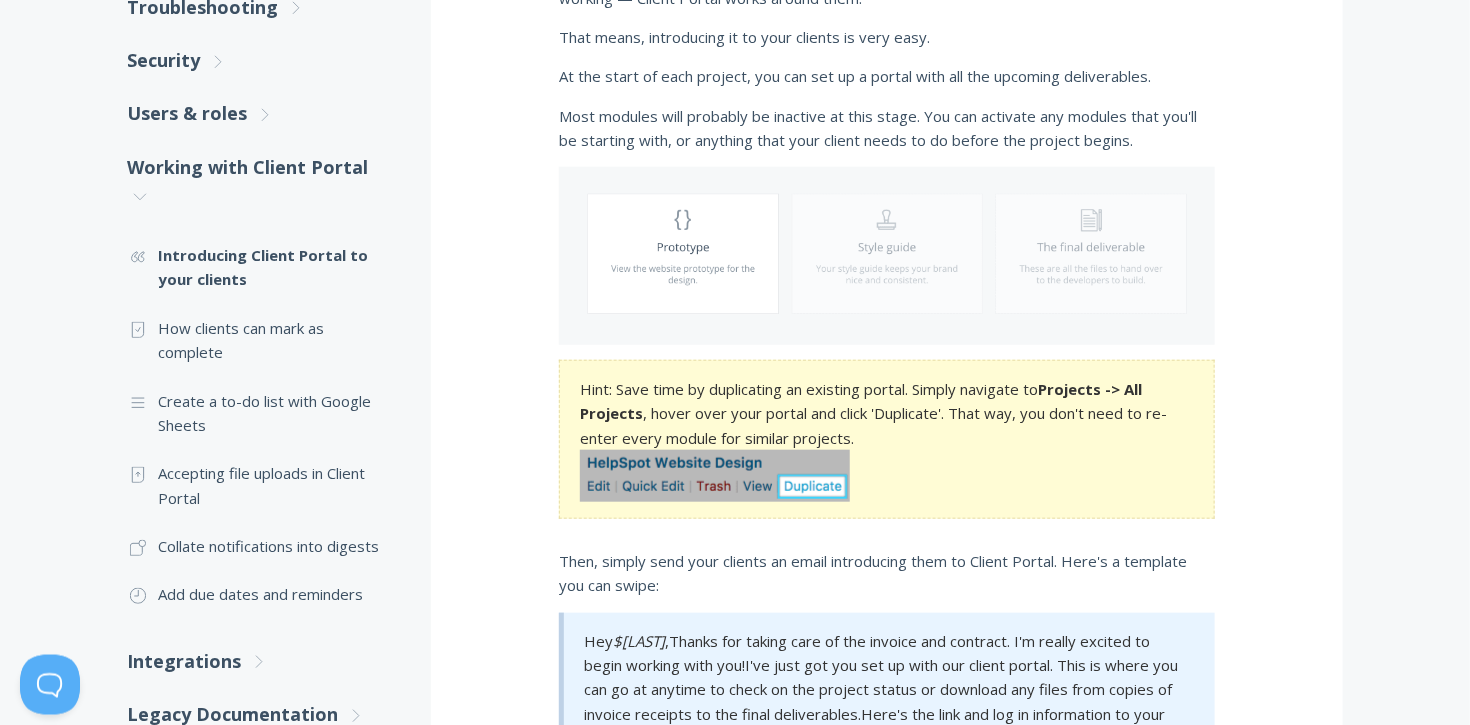 scroll, scrollTop: 554, scrollLeft: 0, axis: vertical 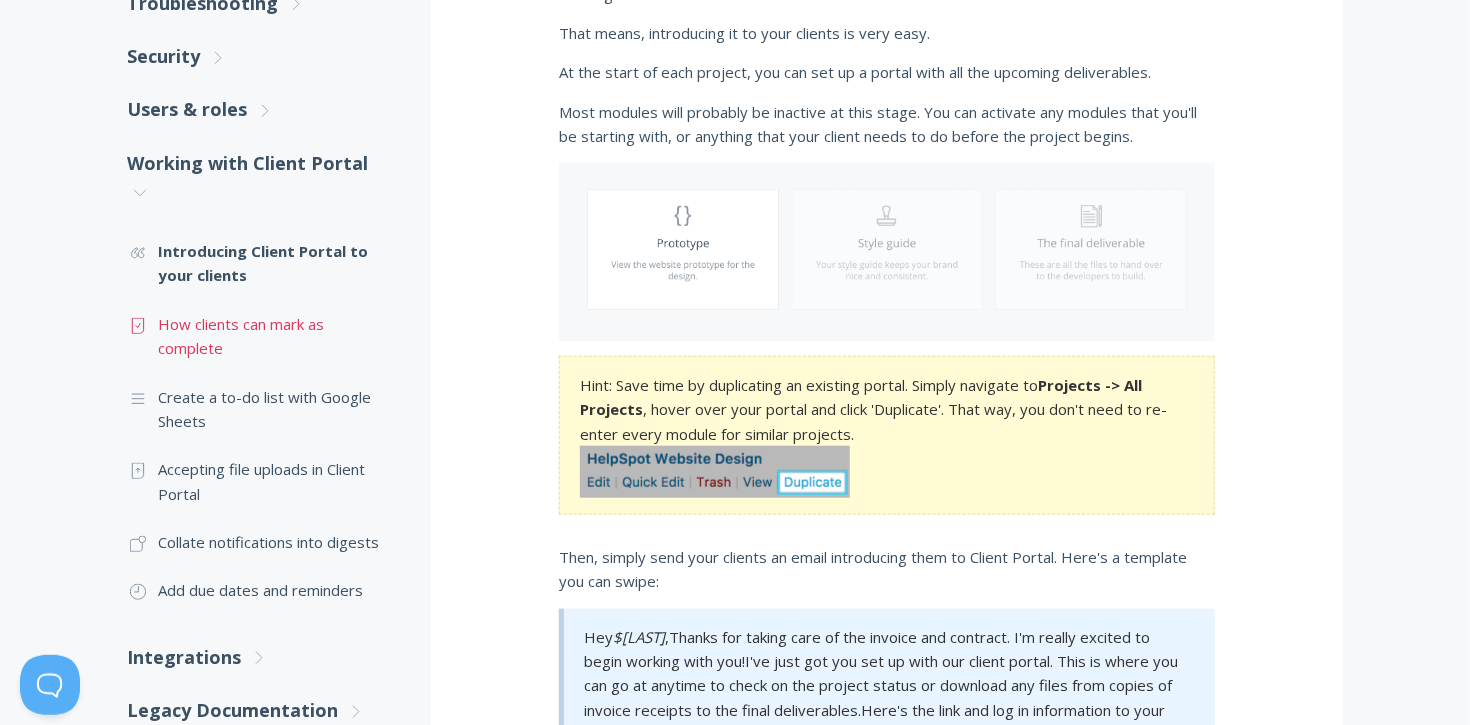 click on ".st0{fill:none;stroke:#000000;stroke-width:2;stroke-miterlimit:10;}
Untitled-15              How clients can mark as complete" at bounding box center [259, 336] 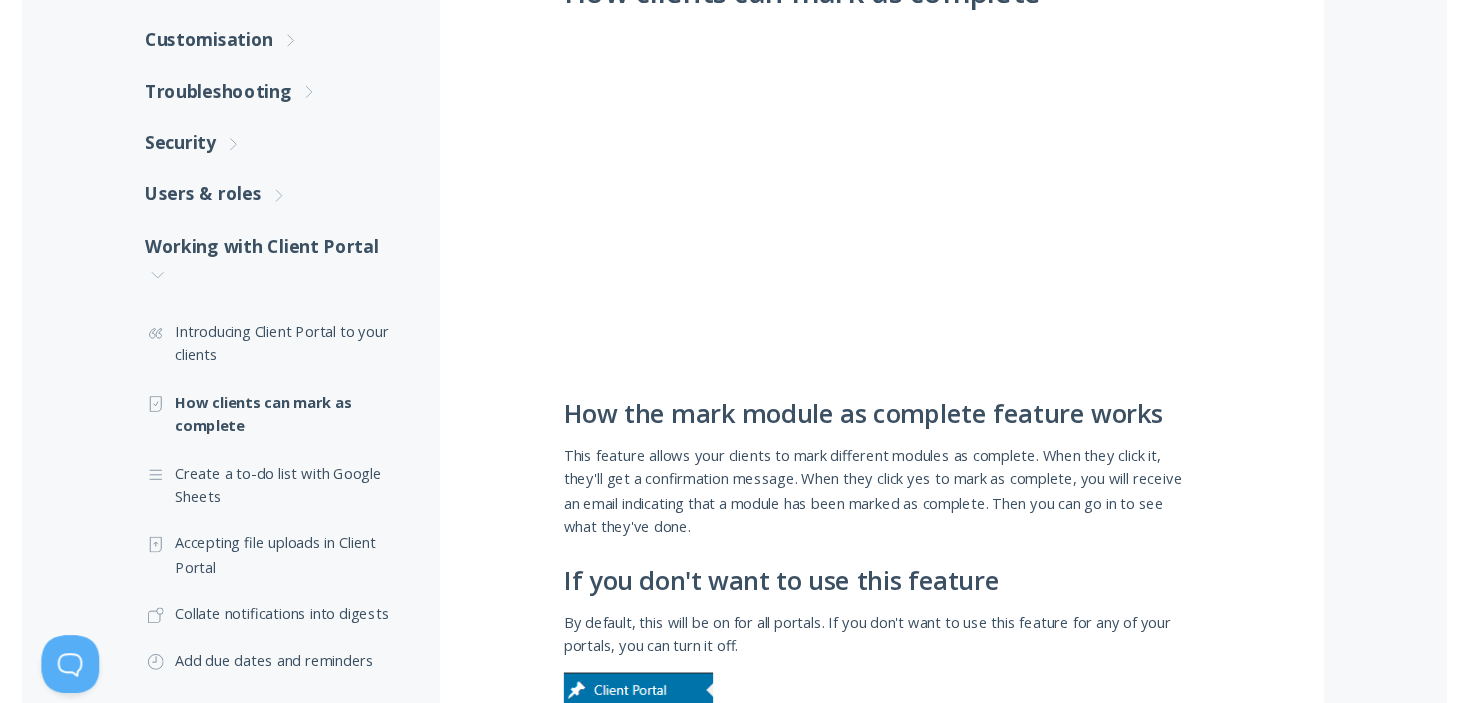 scroll, scrollTop: 441, scrollLeft: 0, axis: vertical 